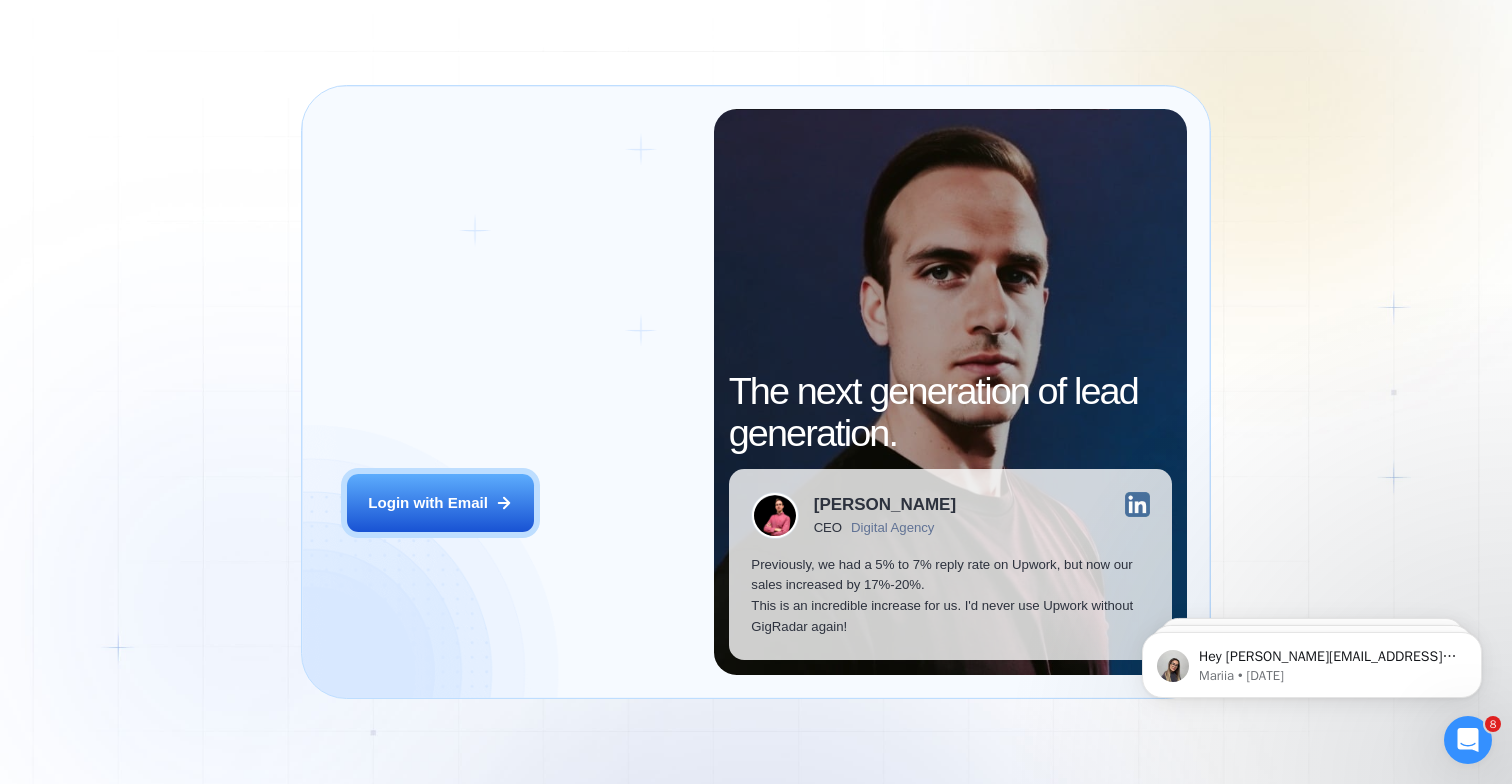 scroll, scrollTop: 0, scrollLeft: 0, axis: both 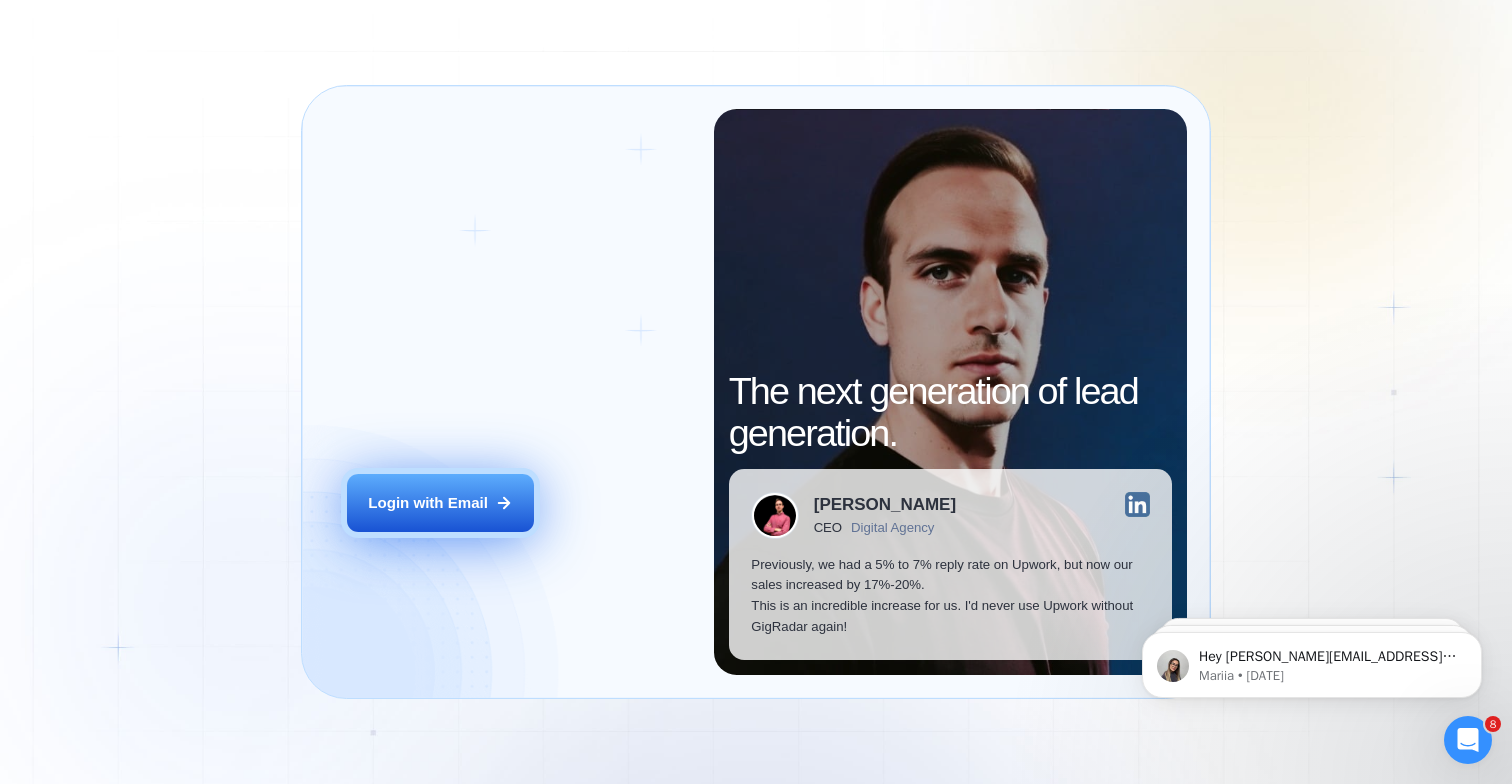 click on "Login with Email" at bounding box center [440, 503] 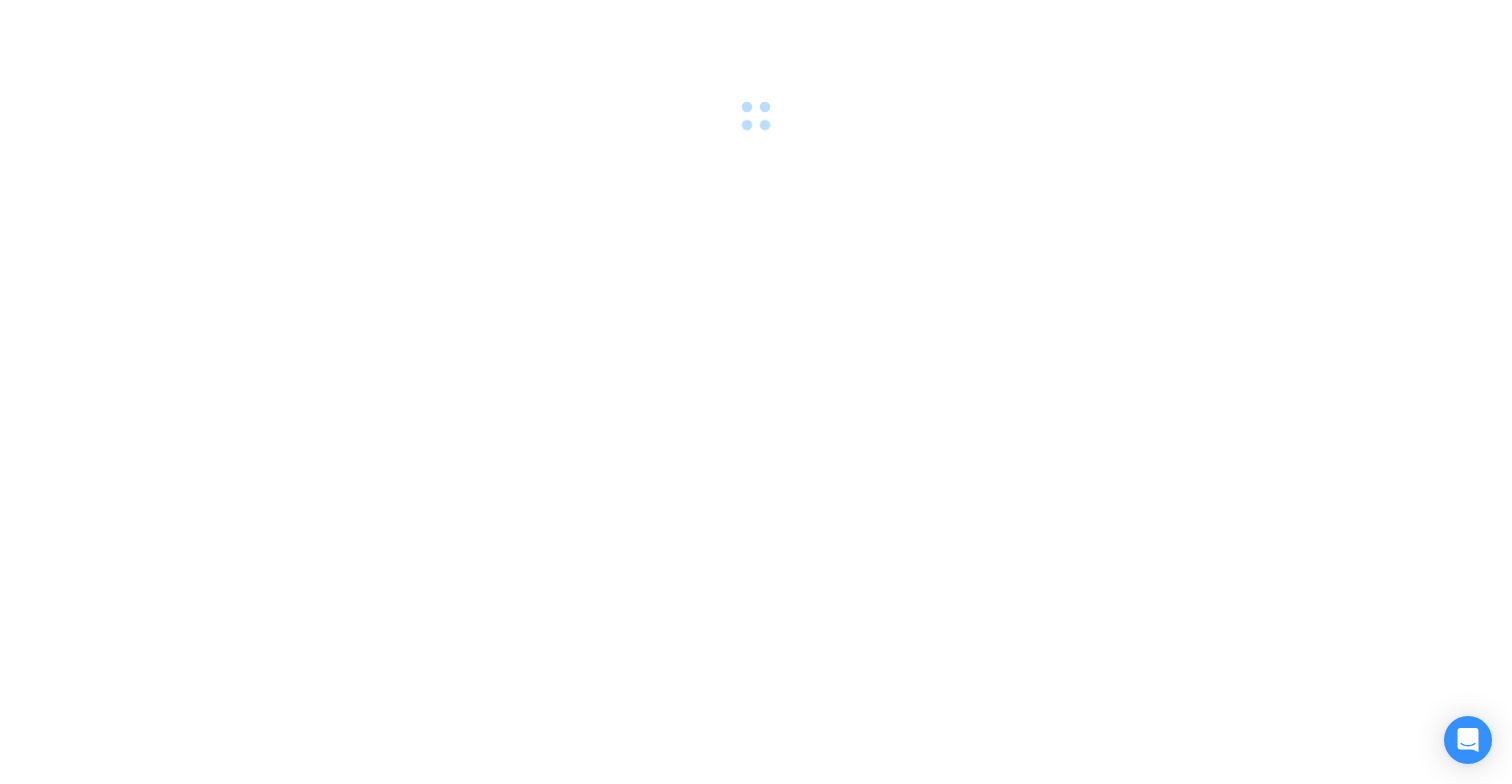 scroll, scrollTop: 0, scrollLeft: 0, axis: both 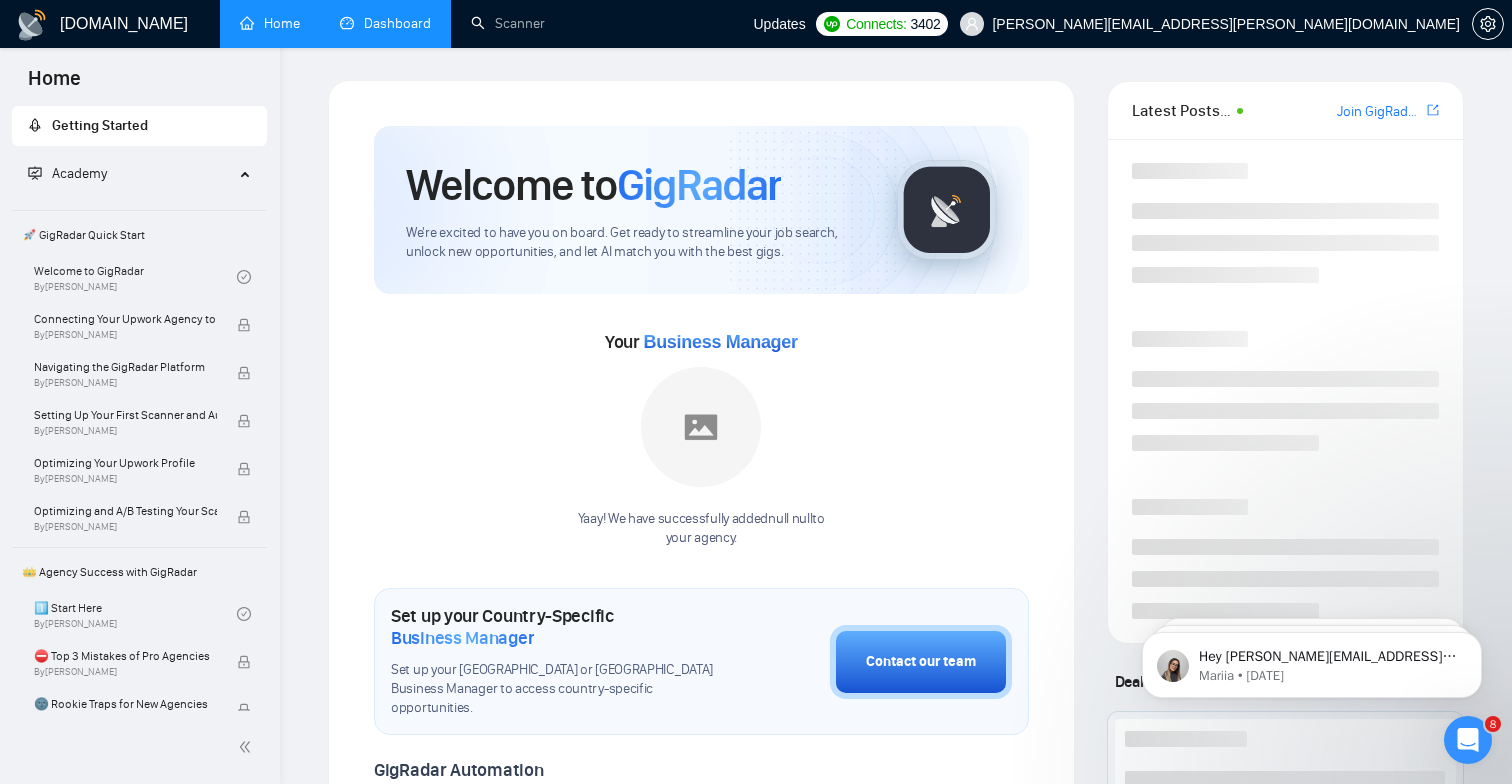 click on "Dashboard" at bounding box center [385, 23] 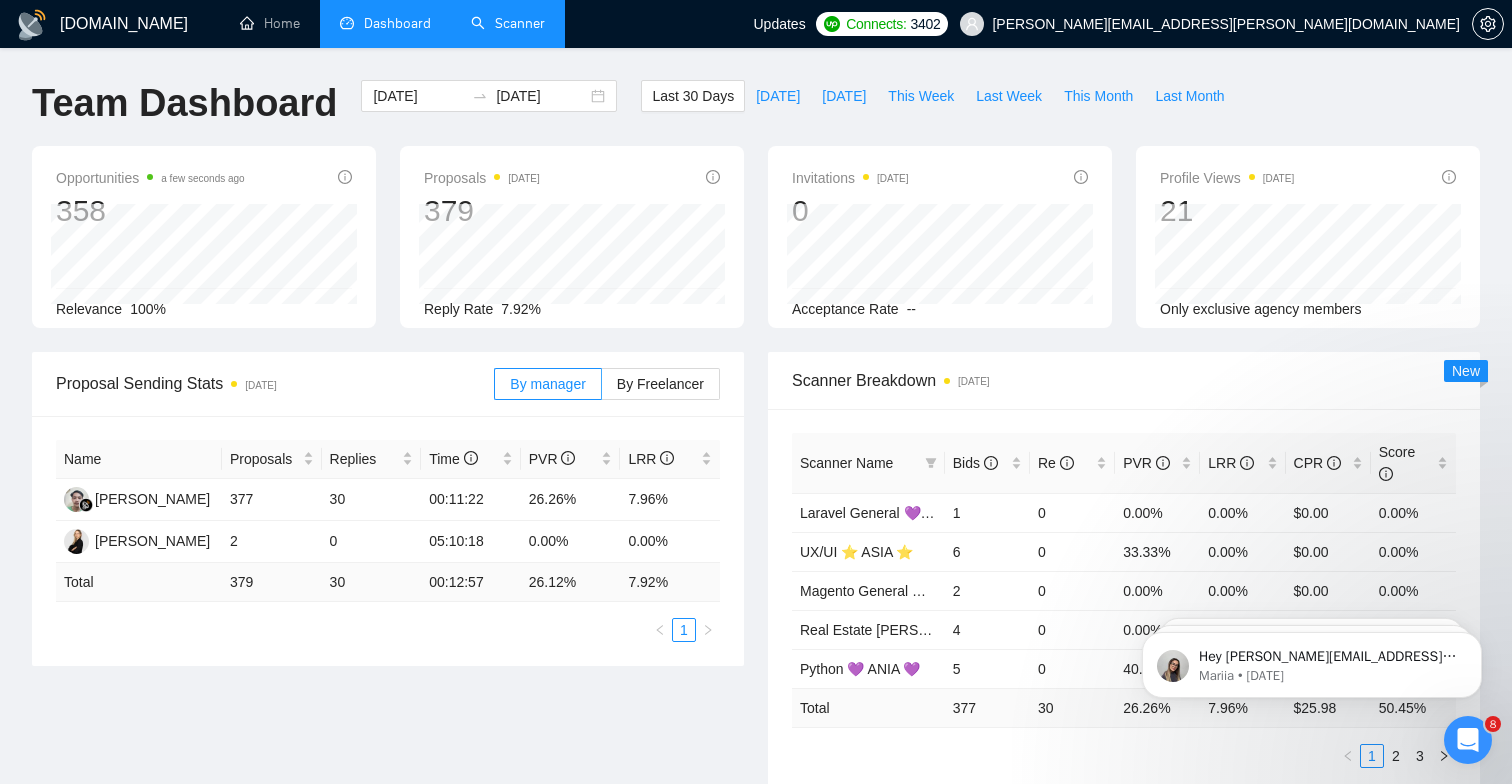 click on "Scanner" at bounding box center [508, 23] 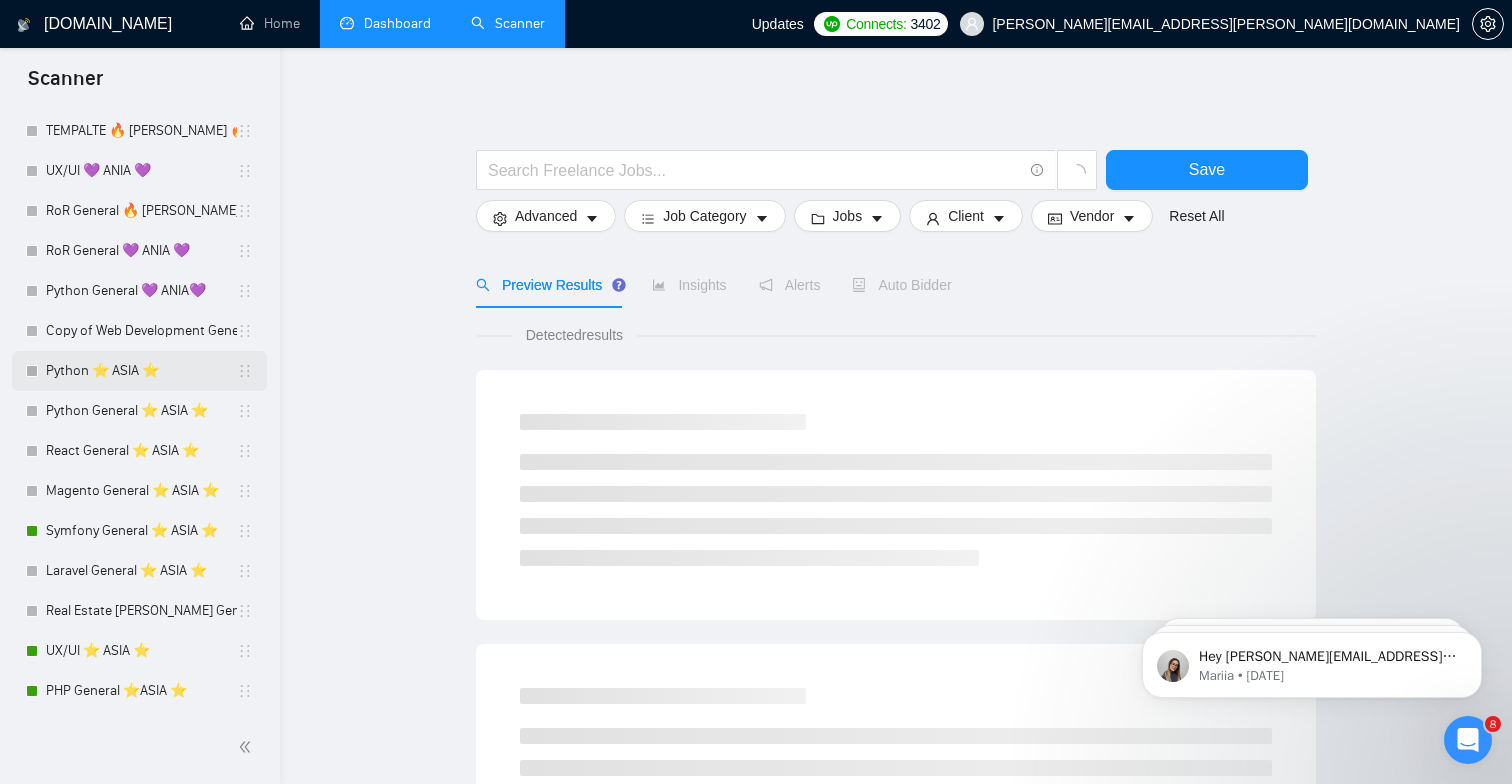 scroll, scrollTop: 1371, scrollLeft: 0, axis: vertical 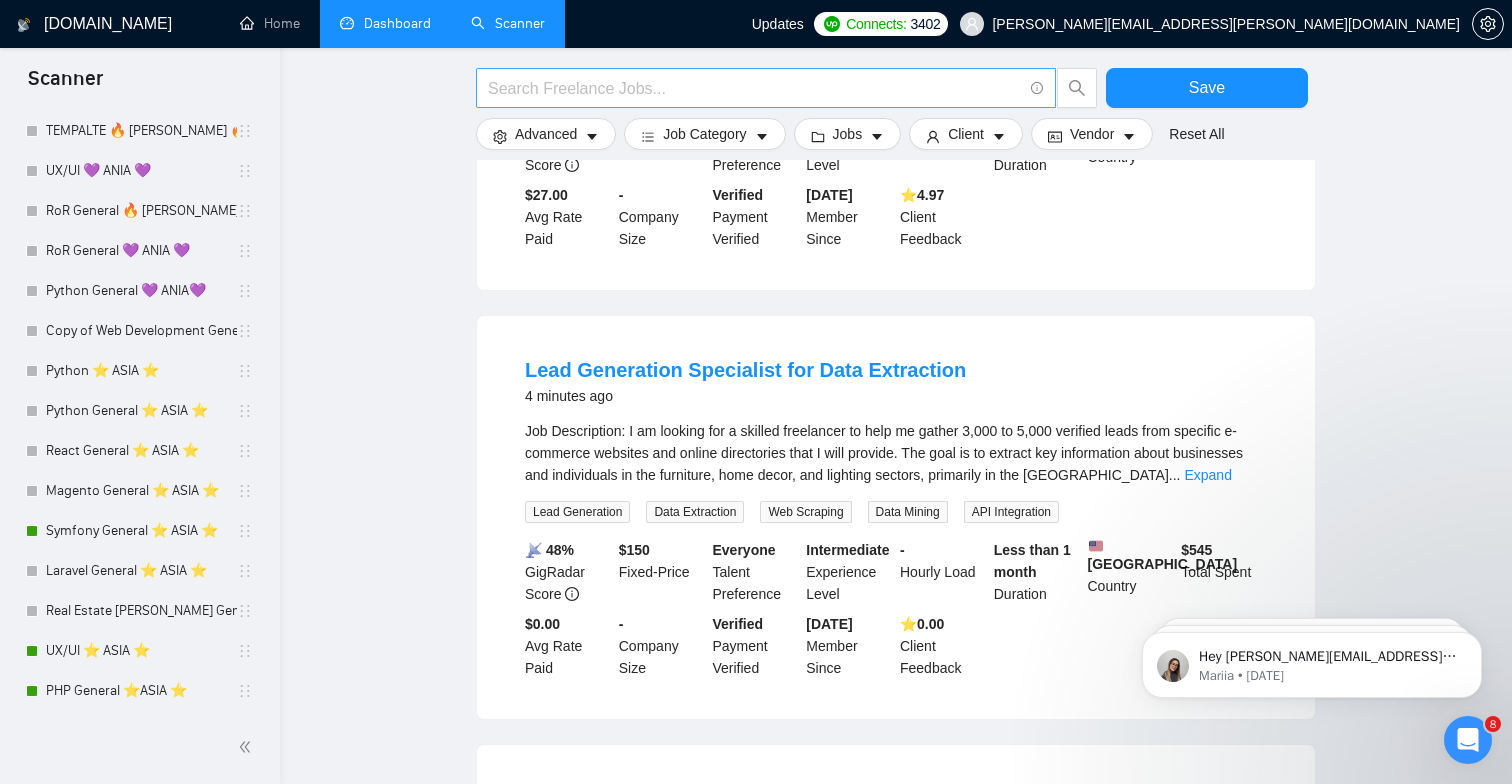 click at bounding box center (755, 88) 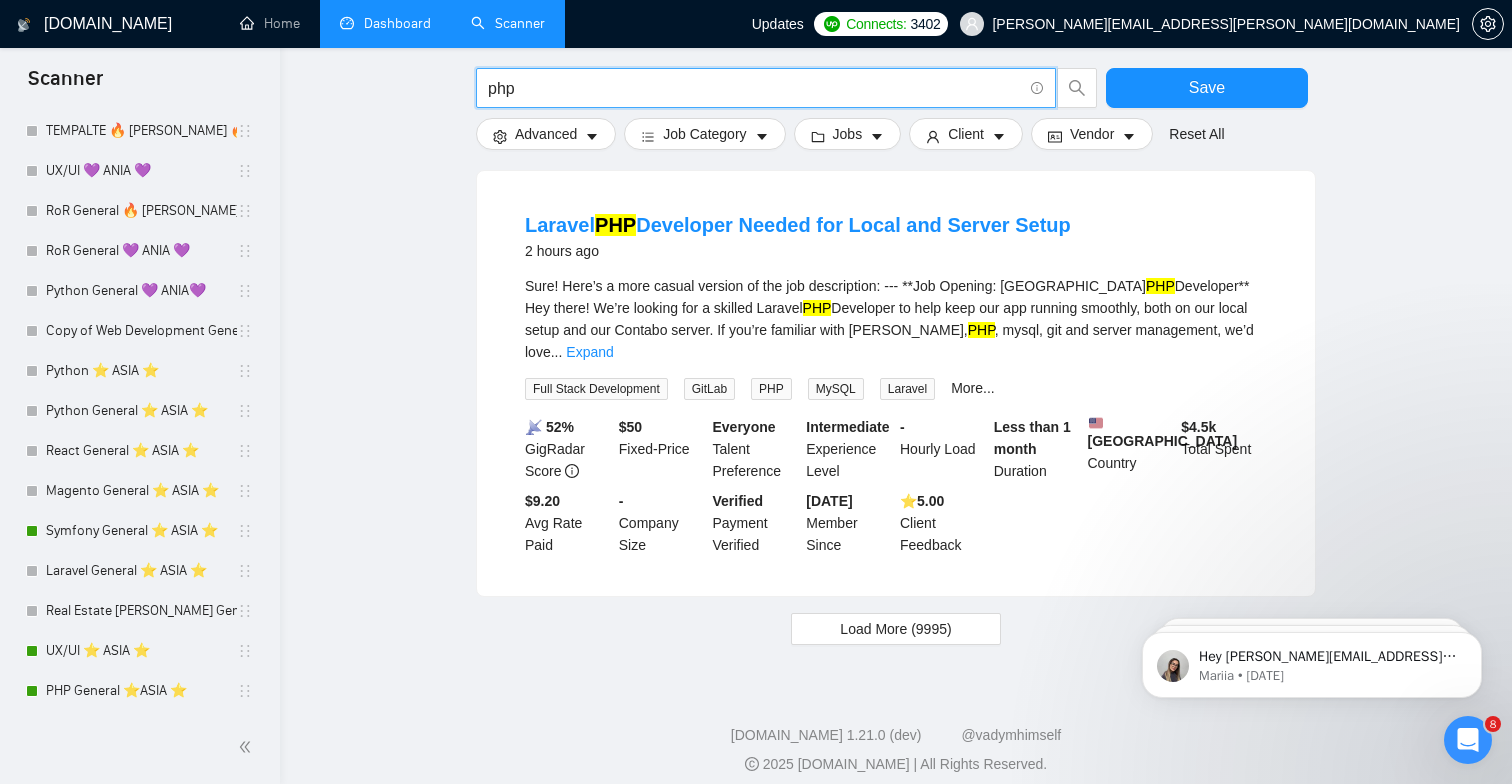 scroll, scrollTop: 1993, scrollLeft: 0, axis: vertical 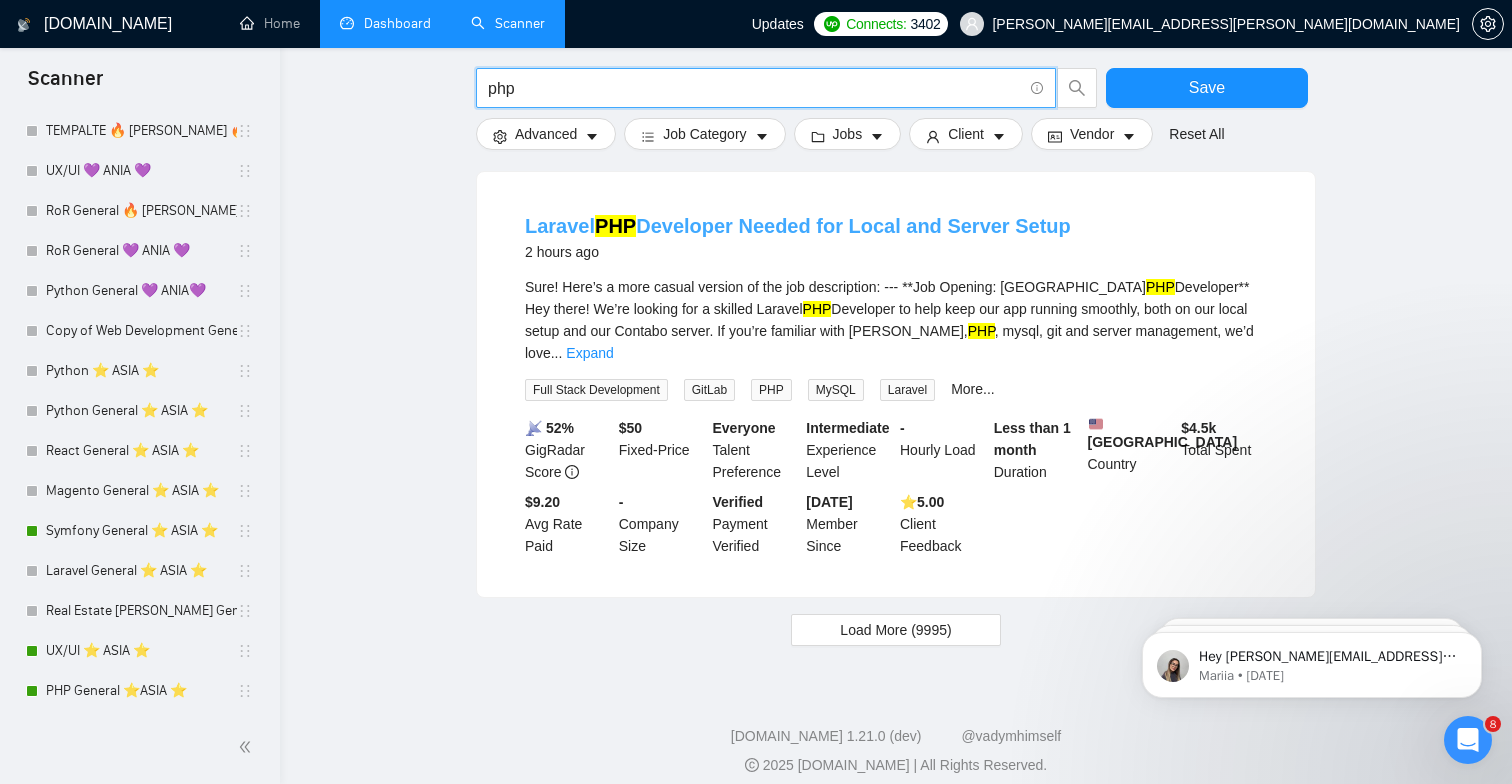 click on "PHP" at bounding box center (615, 226) 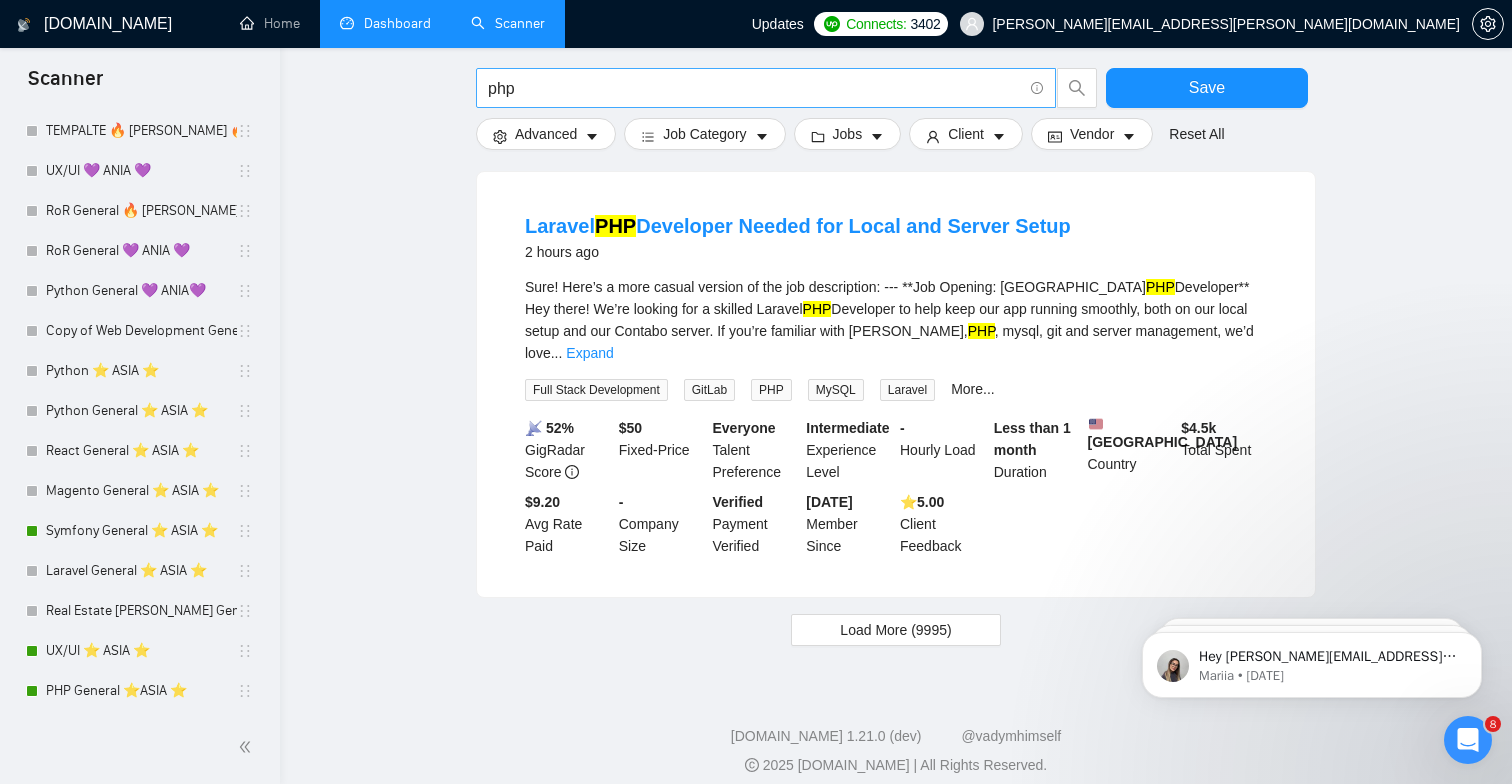 click on "php" at bounding box center (755, 88) 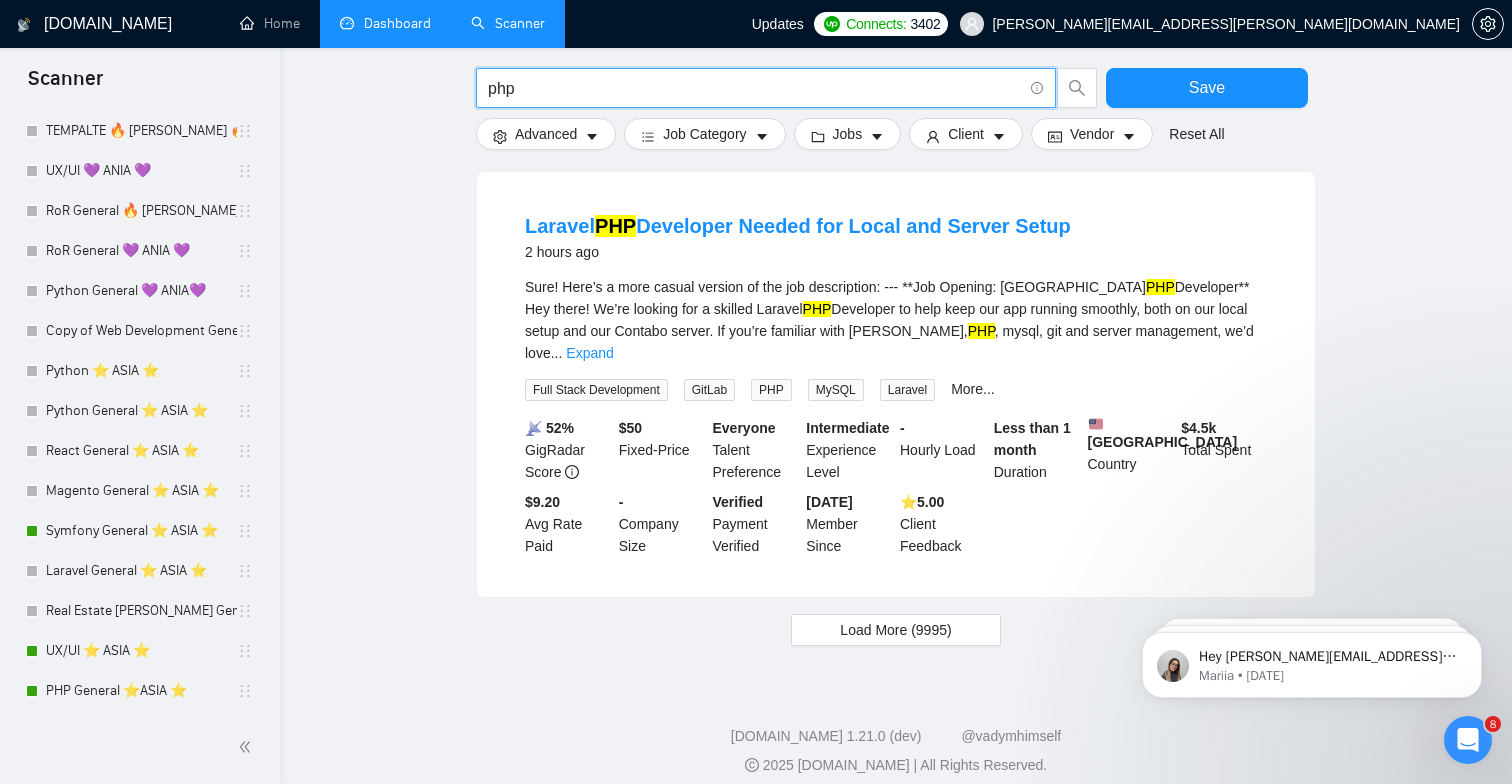 click on "php" at bounding box center [755, 88] 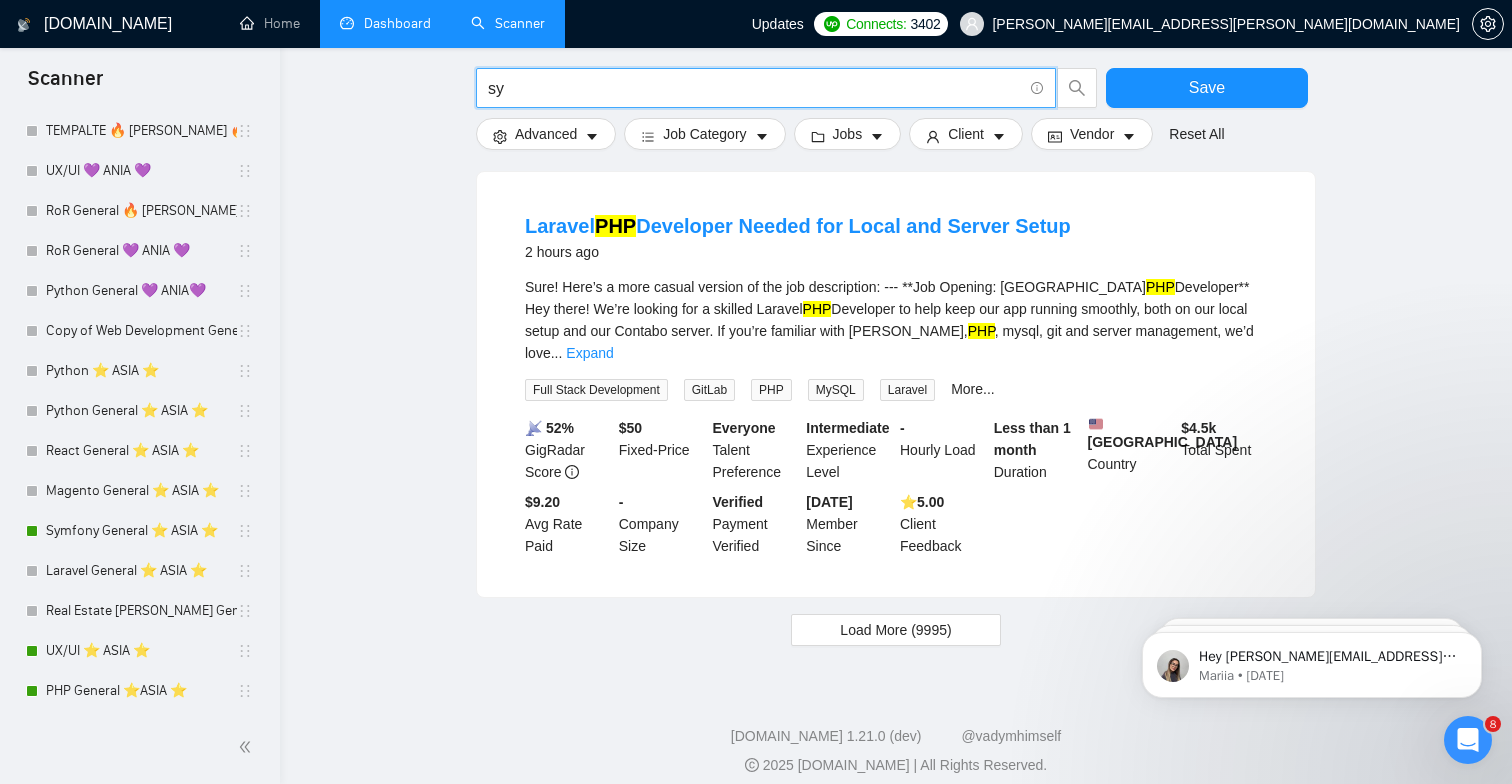 type on "s" 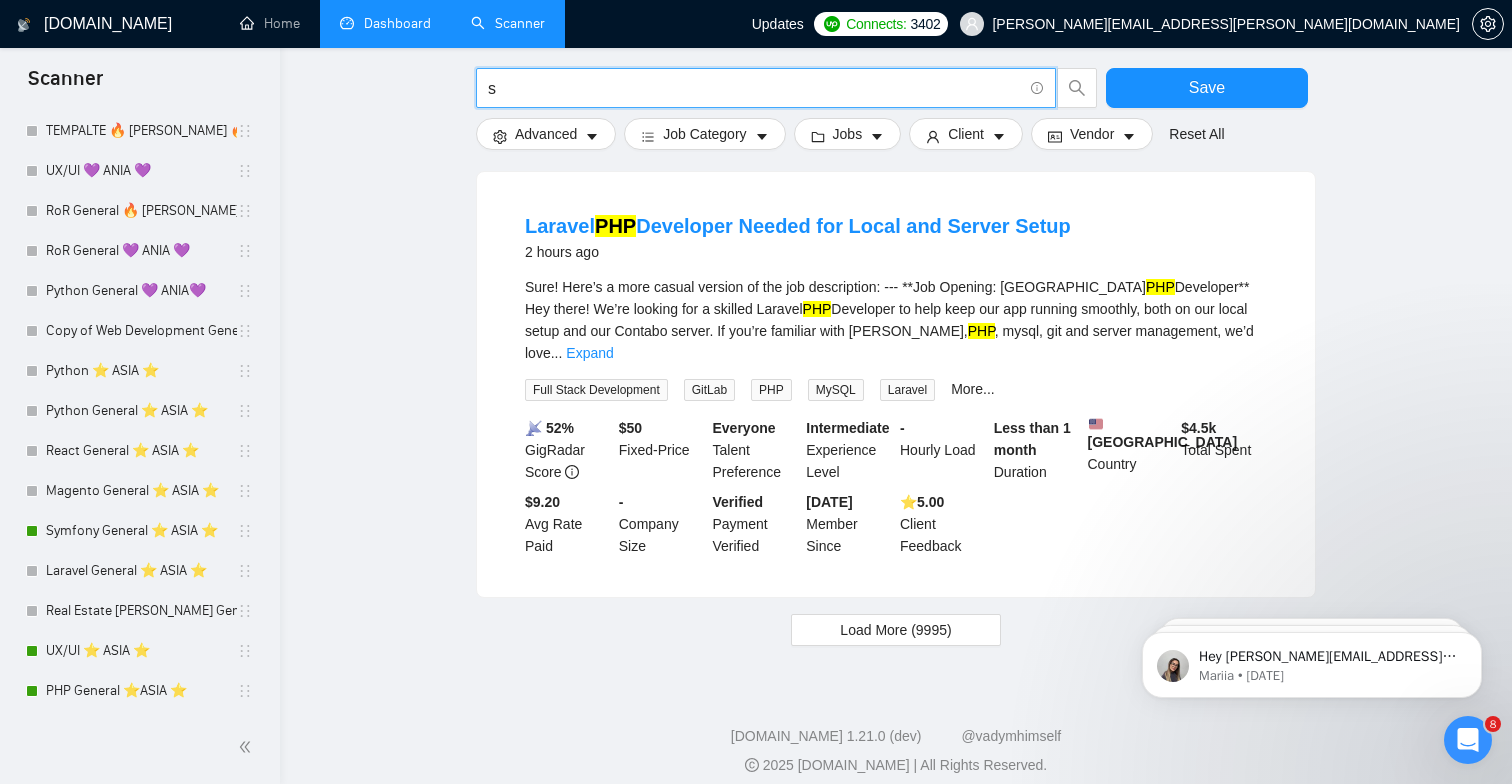 type 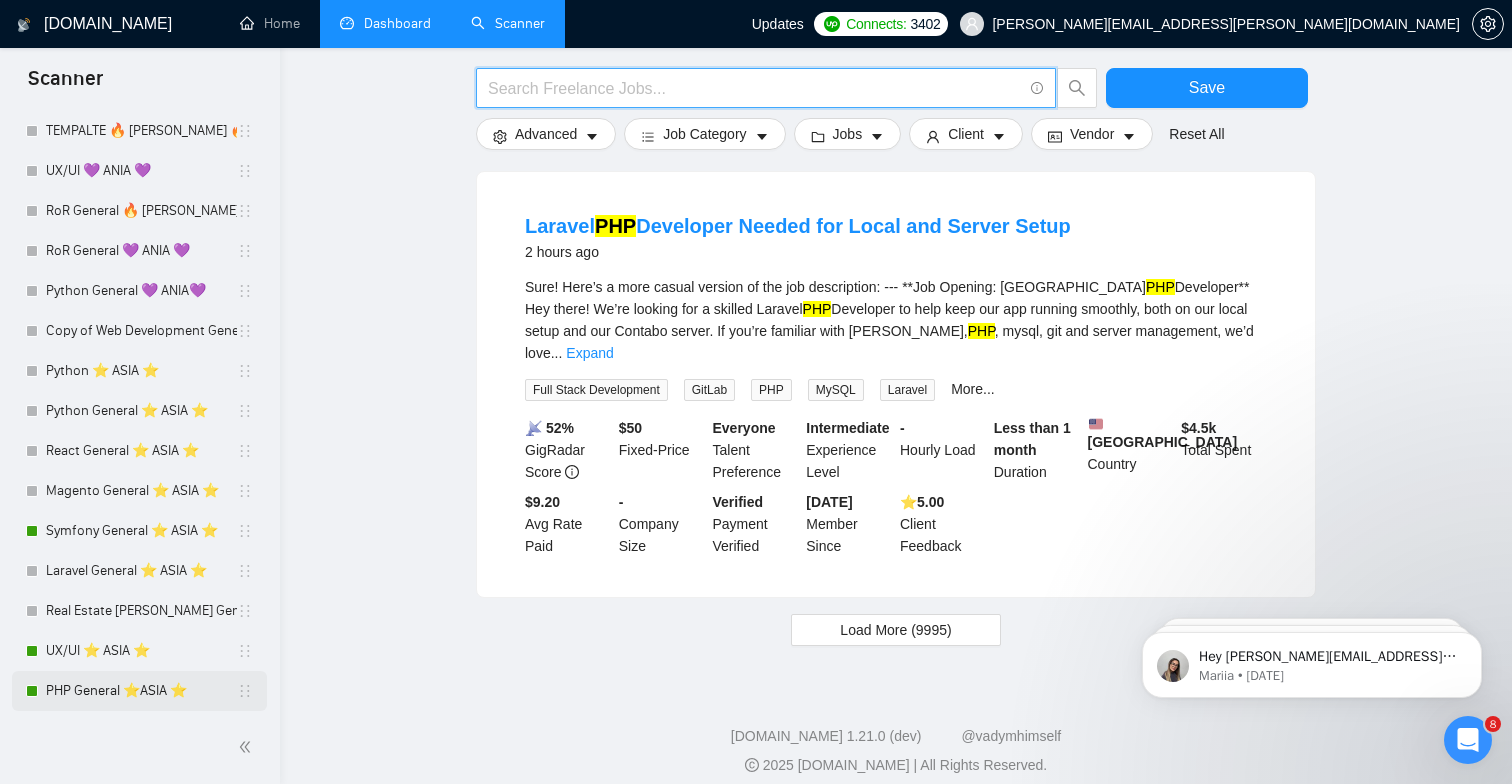 click on "PHP General ⭐️ASIA ⭐️" at bounding box center (141, 691) 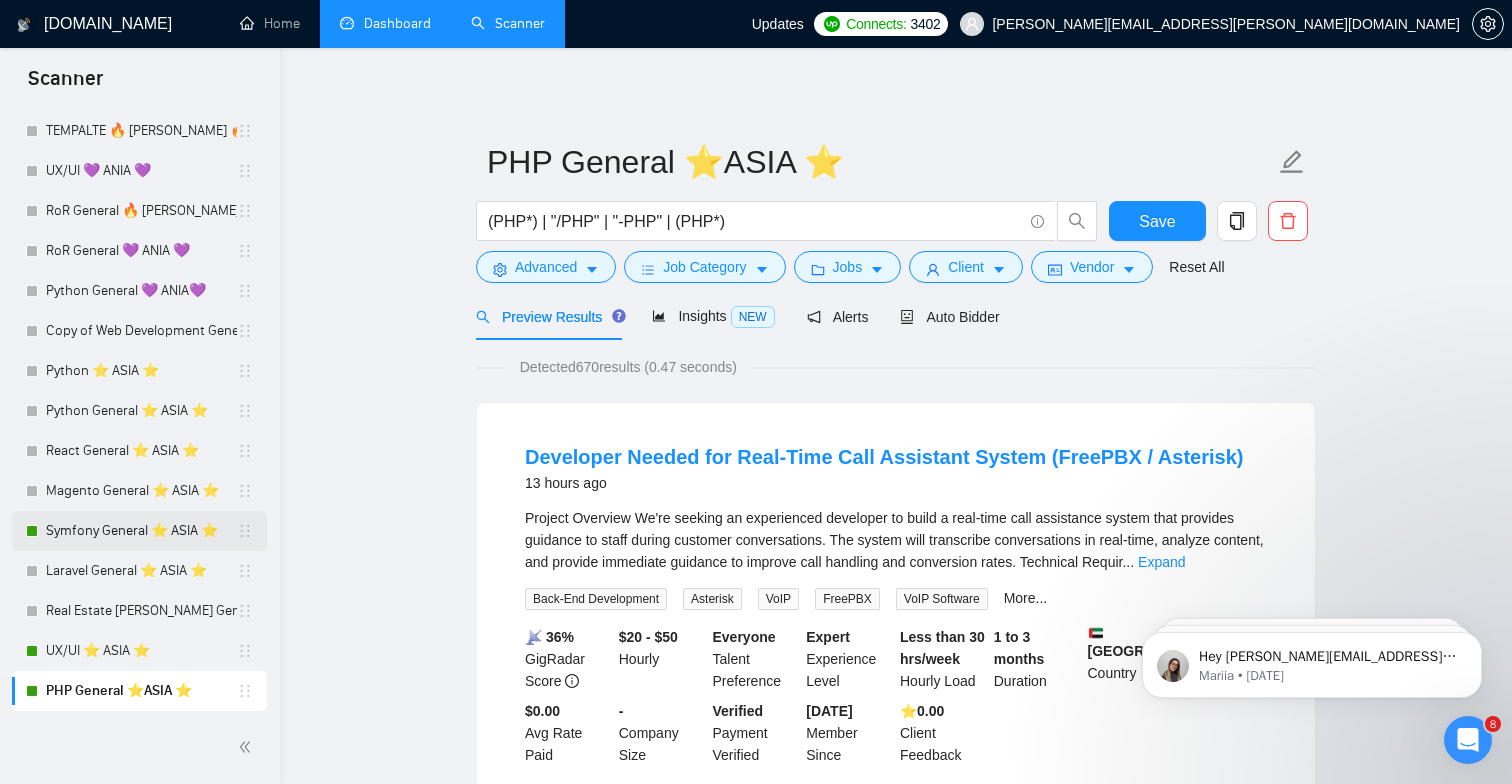 scroll, scrollTop: 0, scrollLeft: 0, axis: both 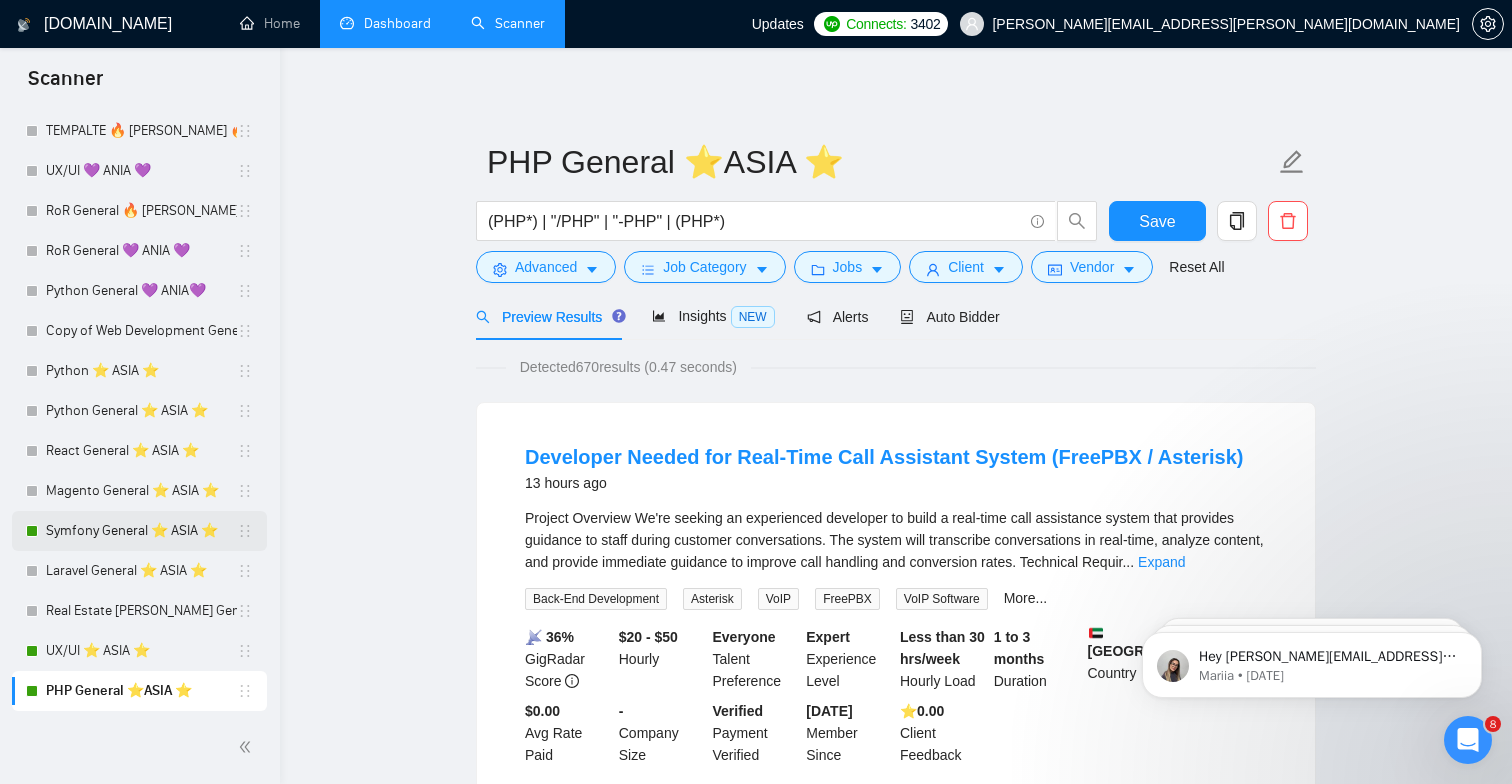 click on "Symfony General ⭐️ ASIA ⭐️" at bounding box center [141, 531] 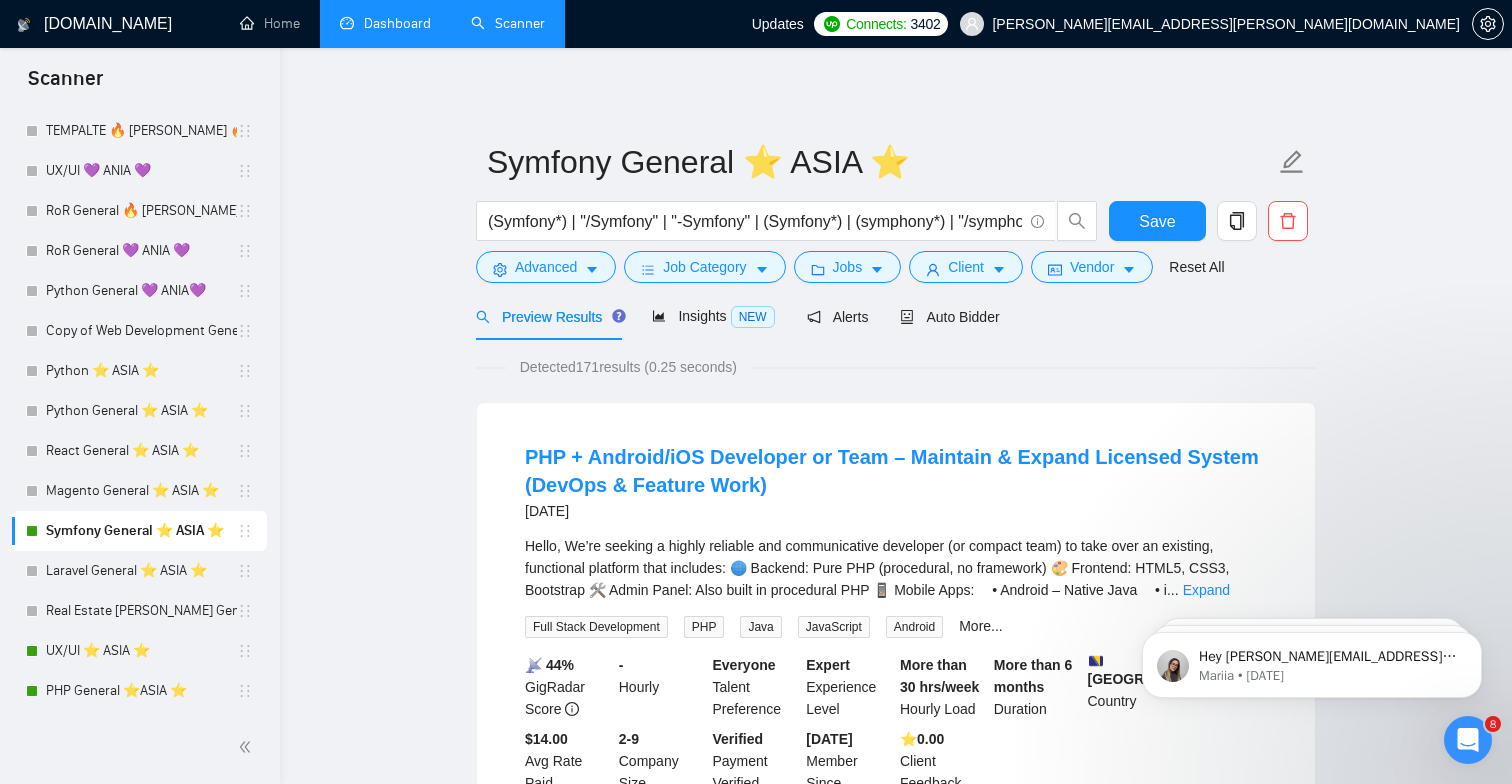 scroll, scrollTop: 0, scrollLeft: 0, axis: both 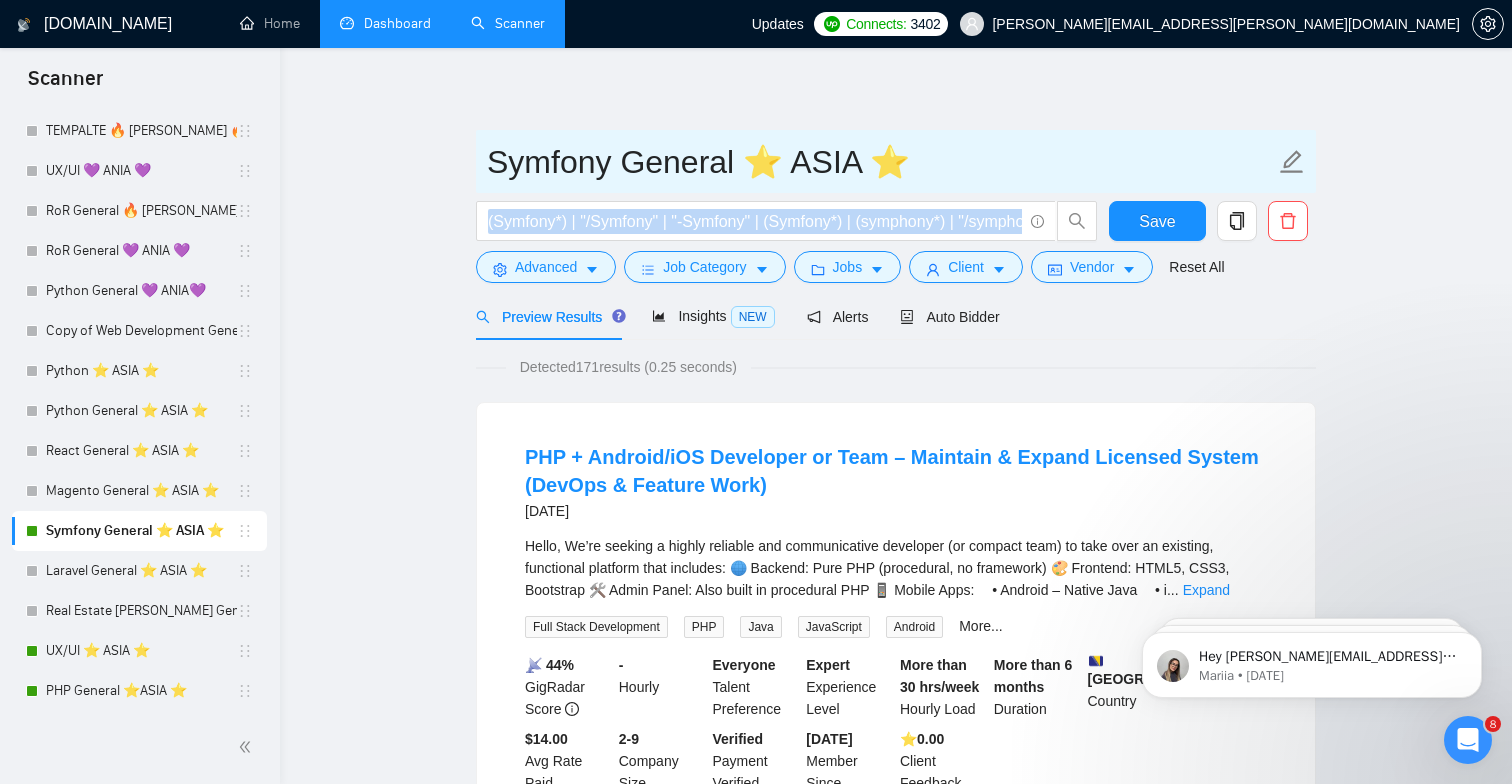 drag, startPoint x: 825, startPoint y: 200, endPoint x: 1103, endPoint y: 185, distance: 278.4044 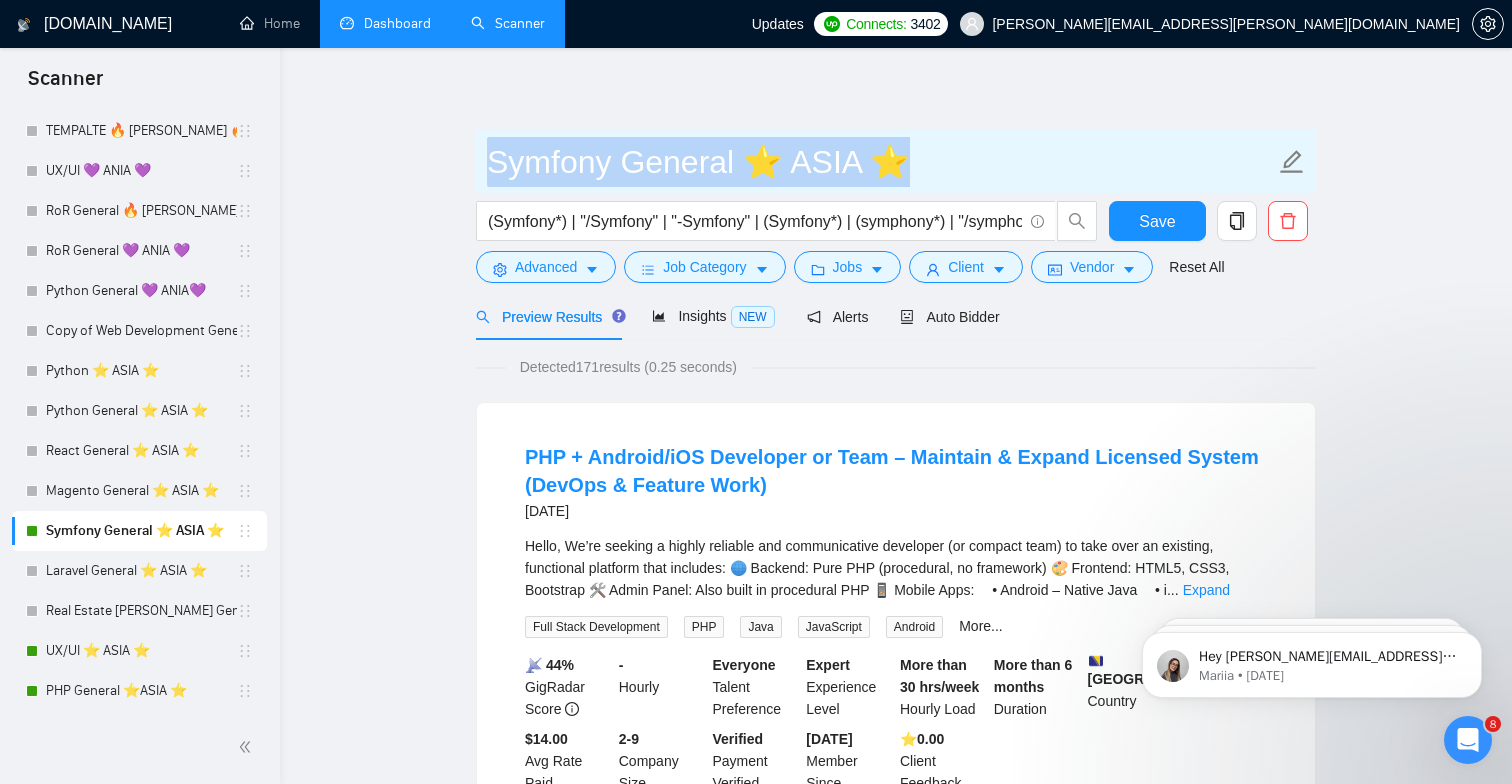 click on "Symfony General ⭐️ ASIA ⭐️" at bounding box center (881, 162) 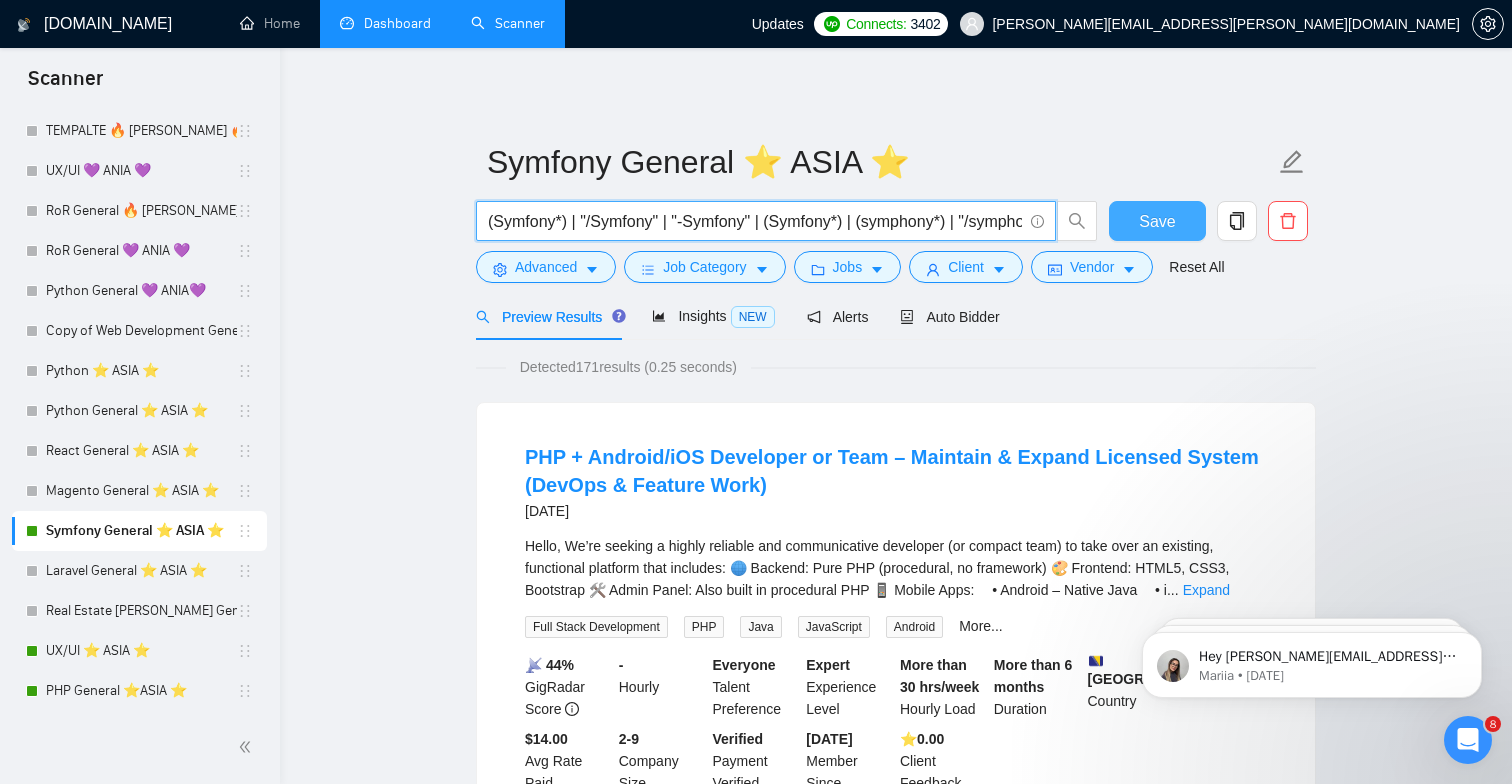drag, startPoint x: 940, startPoint y: 221, endPoint x: 1113, endPoint y: 219, distance: 173.01157 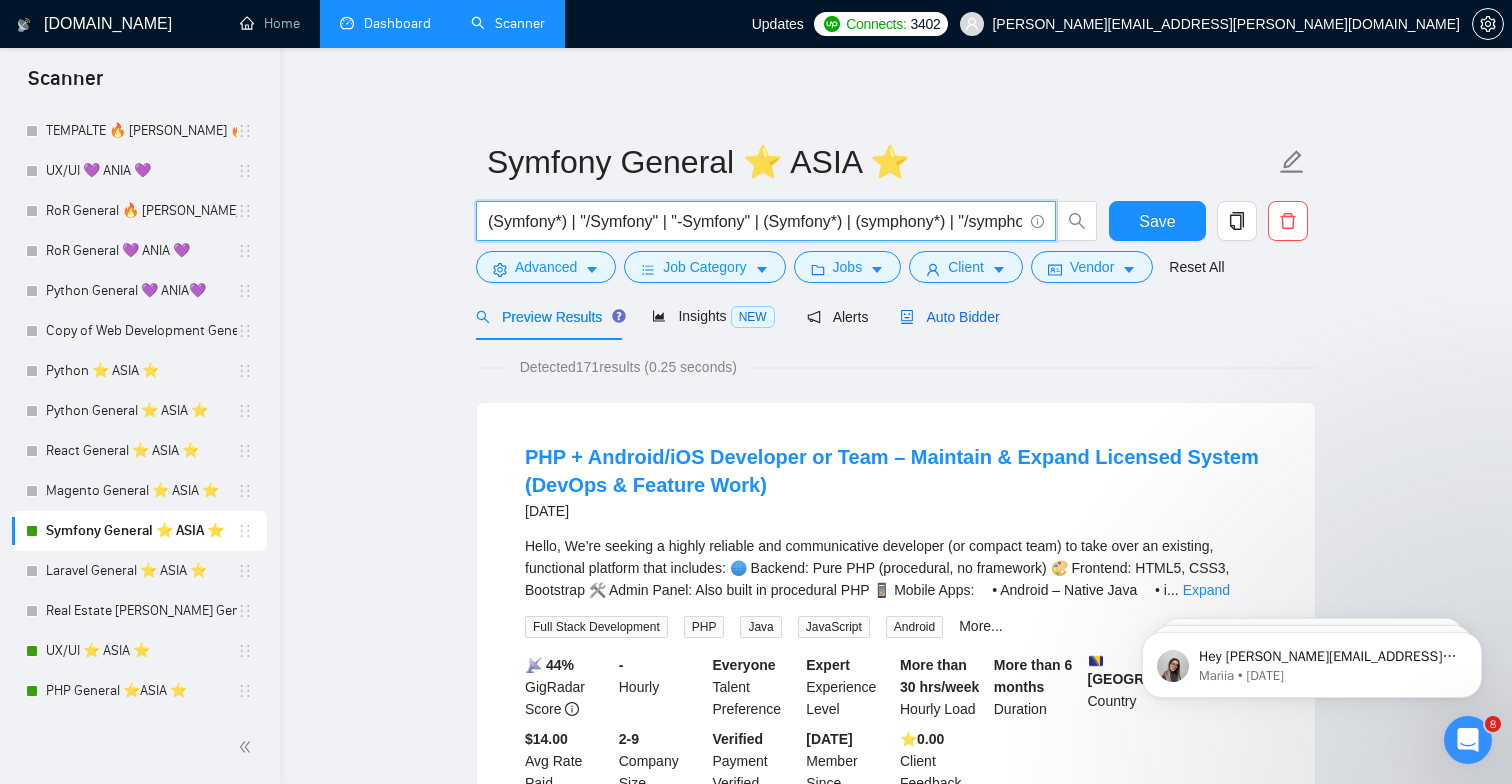 click on "Auto Bidder" at bounding box center (949, 317) 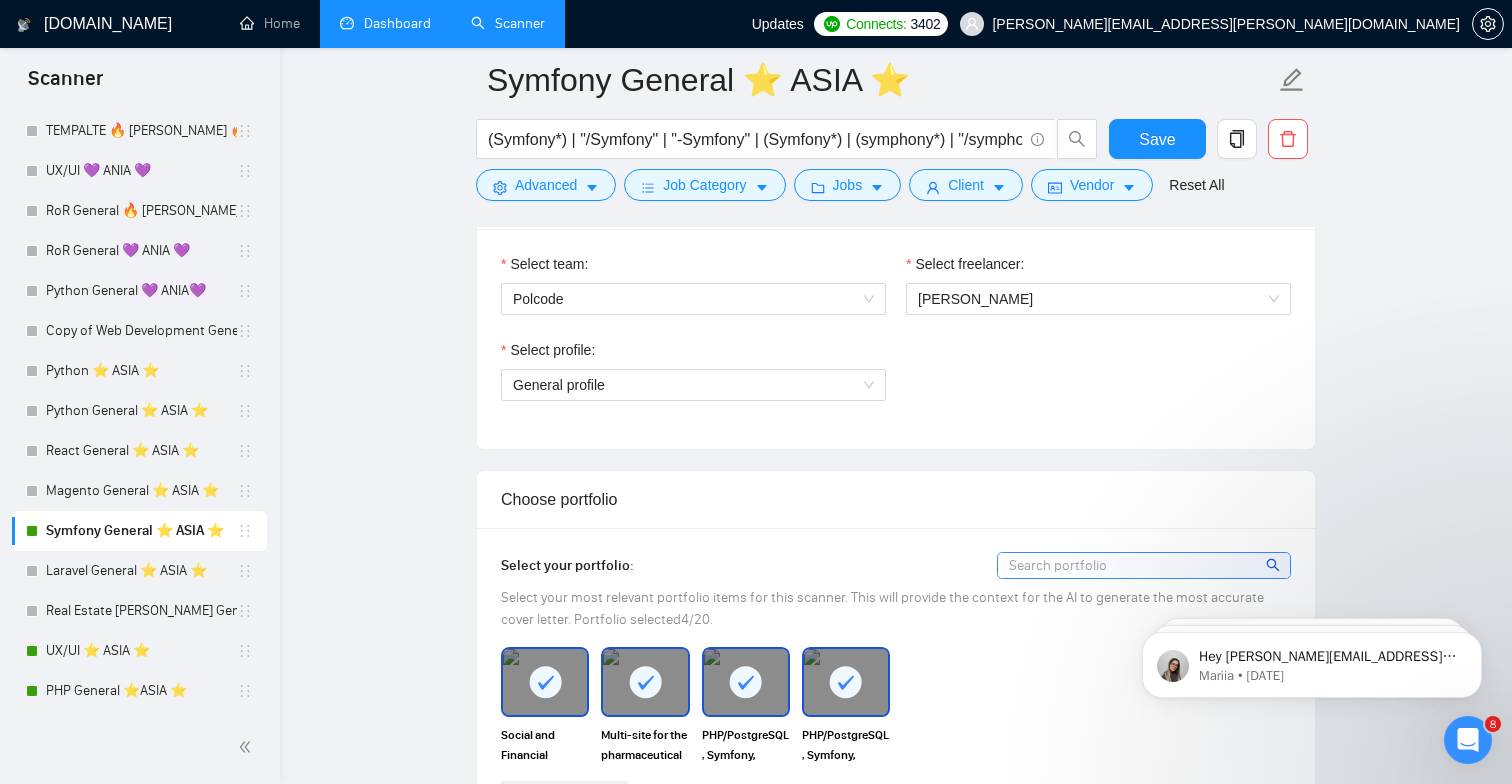 scroll, scrollTop: 1138, scrollLeft: 0, axis: vertical 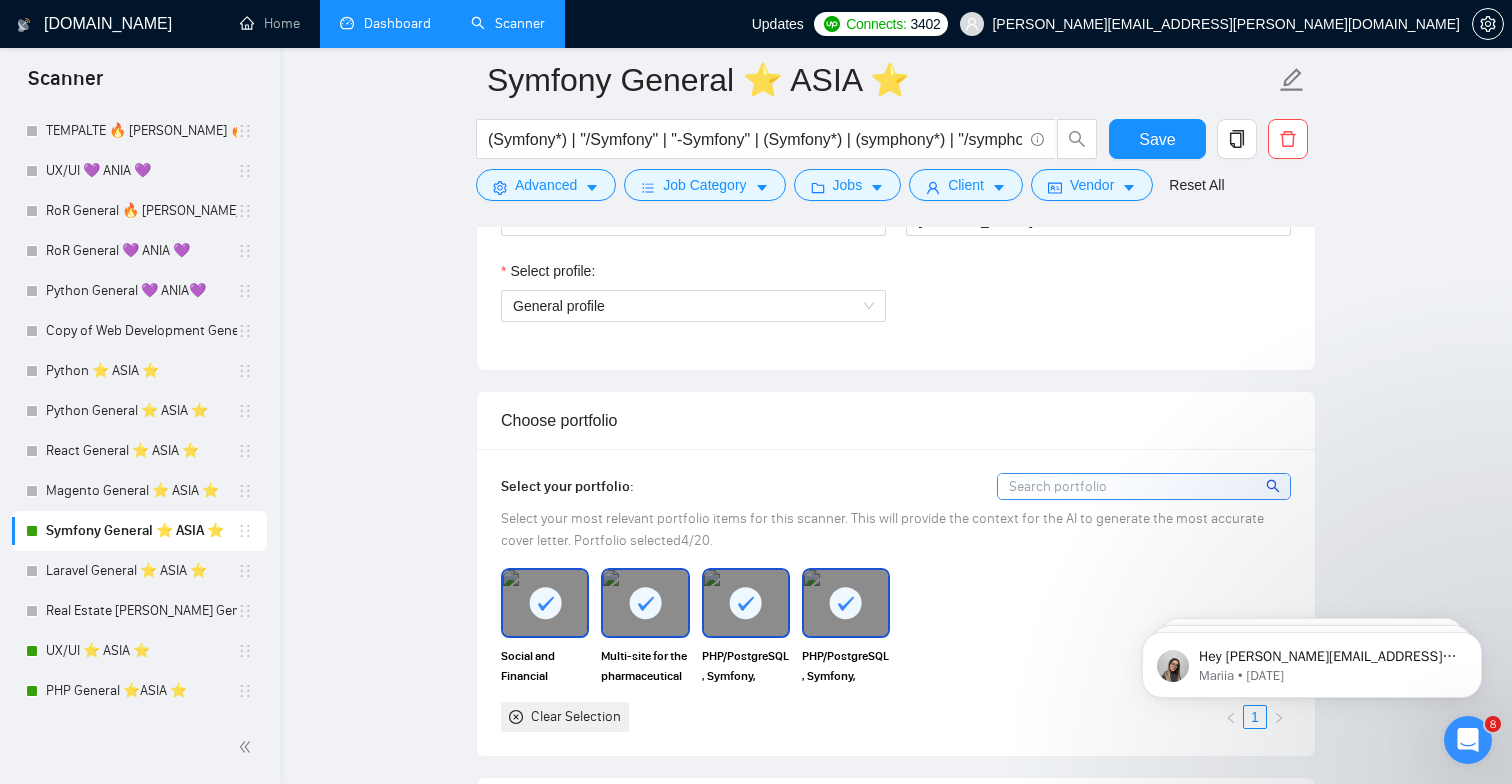 click on "[DOMAIN_NAME]" at bounding box center [108, 24] 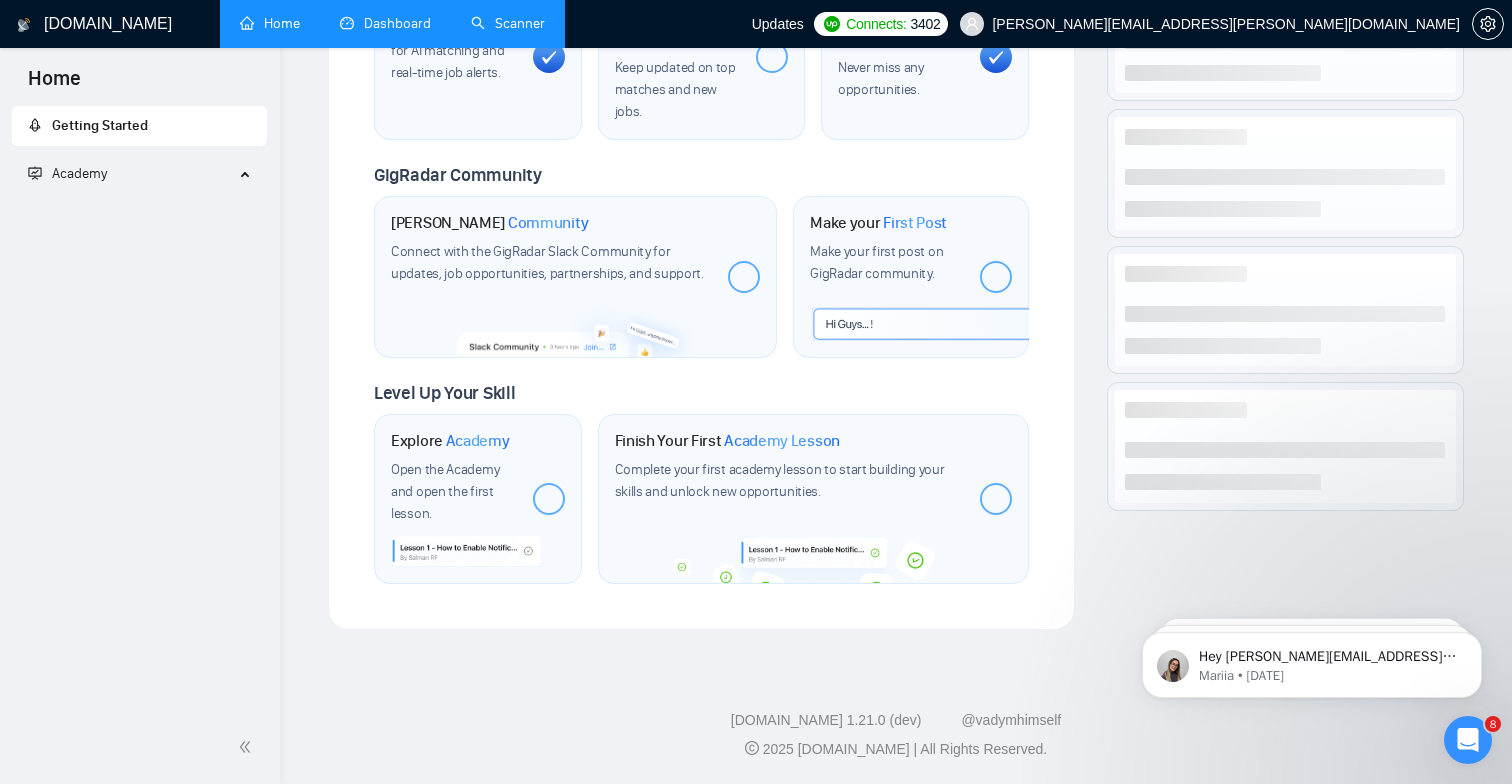 scroll, scrollTop: 0, scrollLeft: 0, axis: both 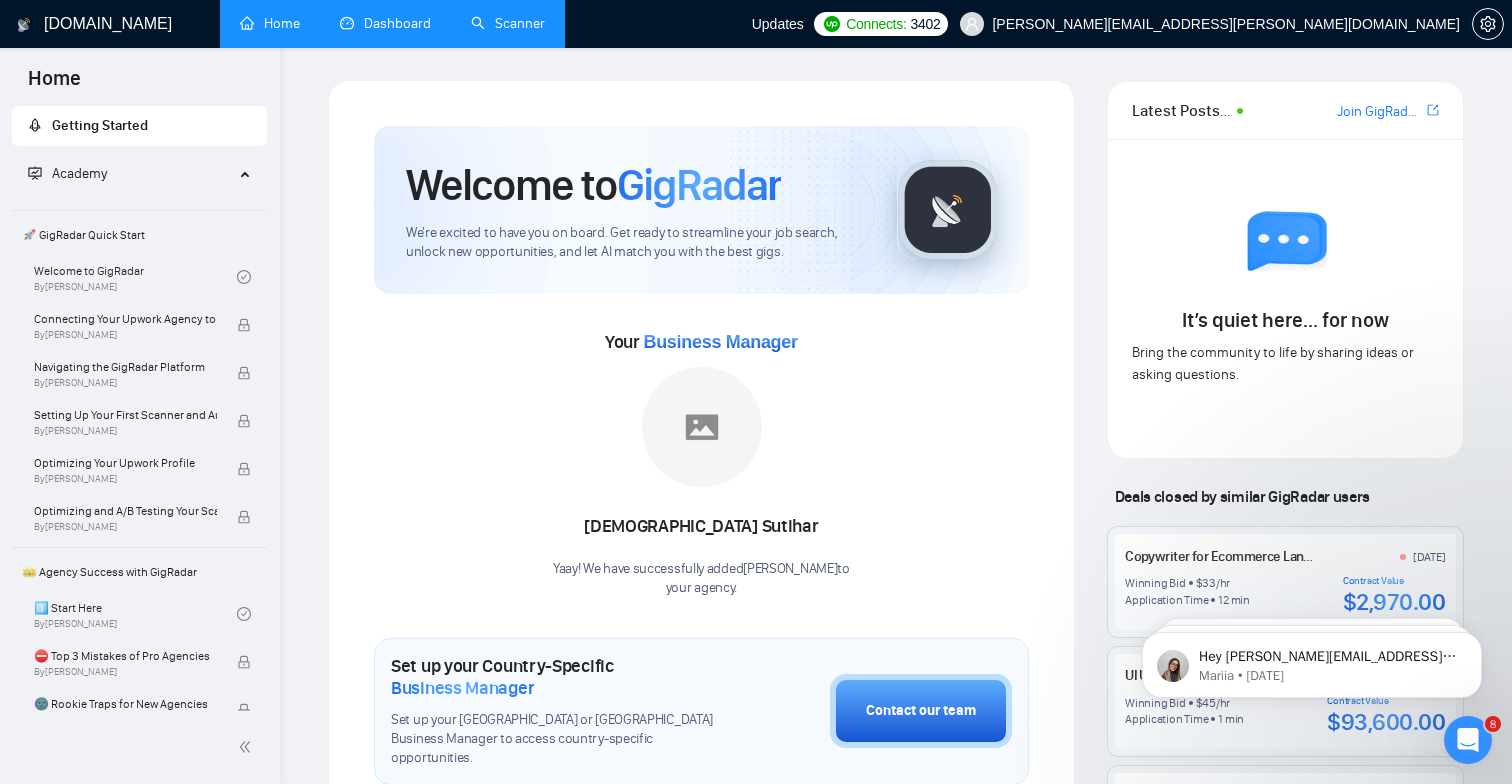 click on "Dashboard" at bounding box center [385, 23] 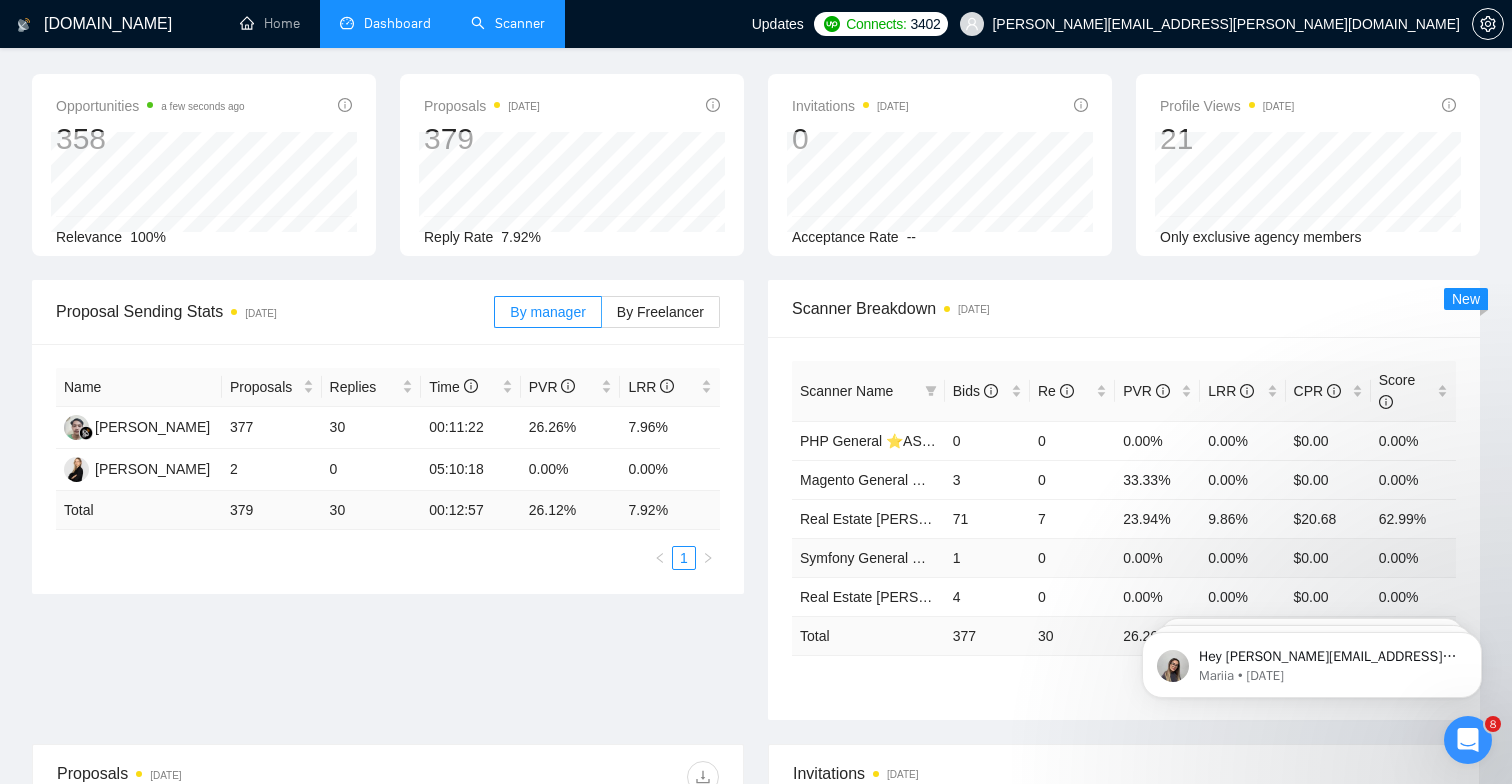 scroll, scrollTop: 71, scrollLeft: 0, axis: vertical 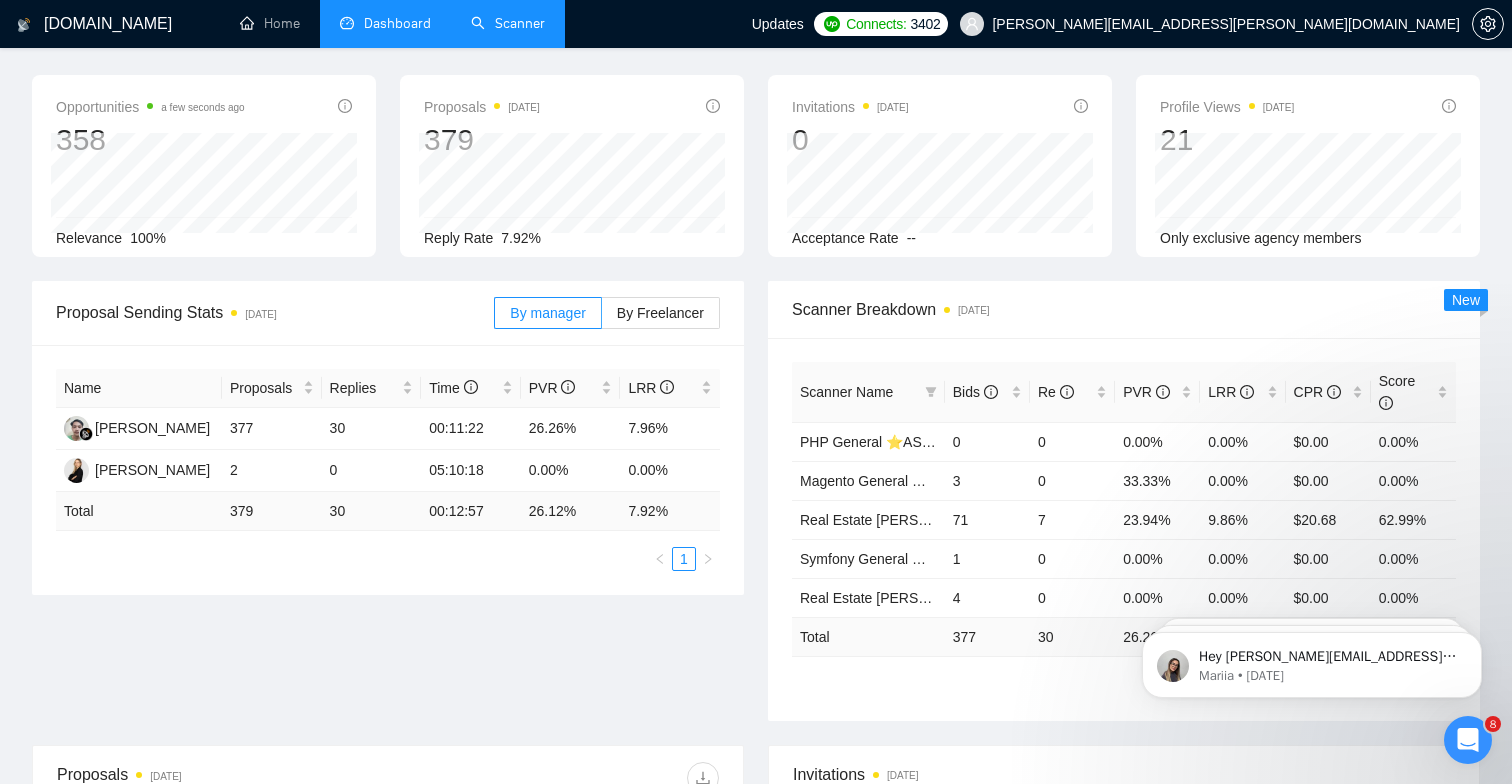 click on "Total" at bounding box center (868, 636) 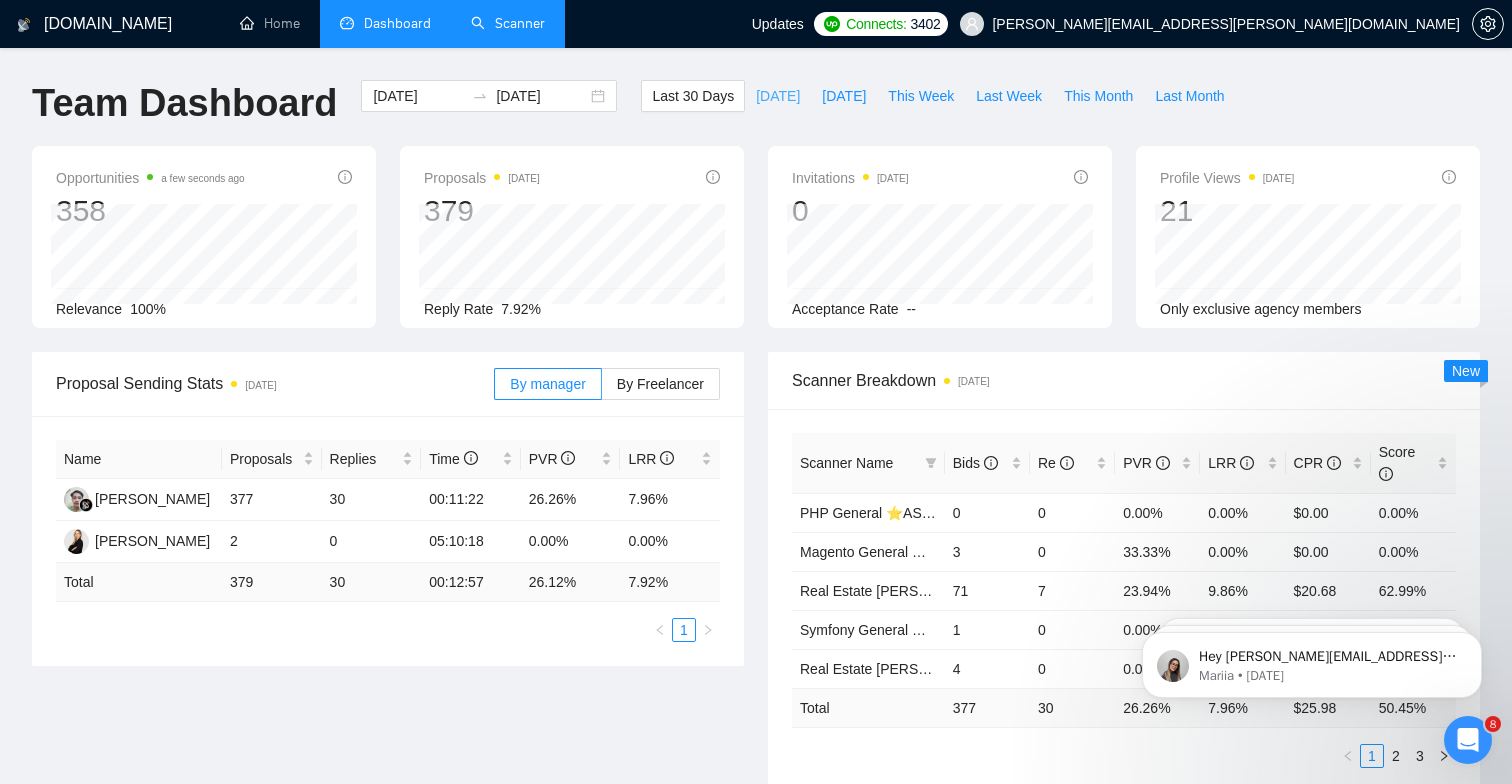 scroll, scrollTop: 0, scrollLeft: 0, axis: both 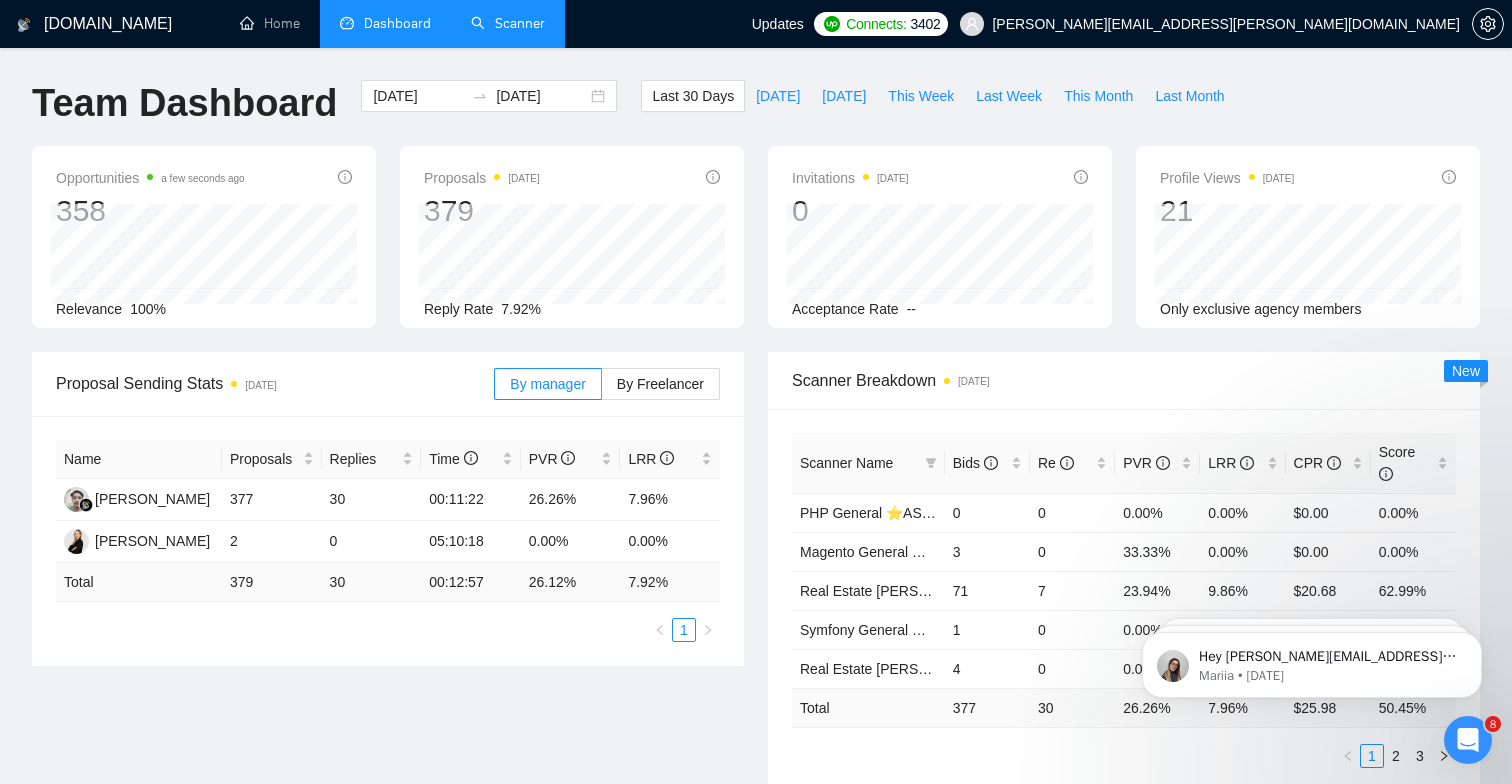 click on "[DOMAIN_NAME]" at bounding box center [108, 24] 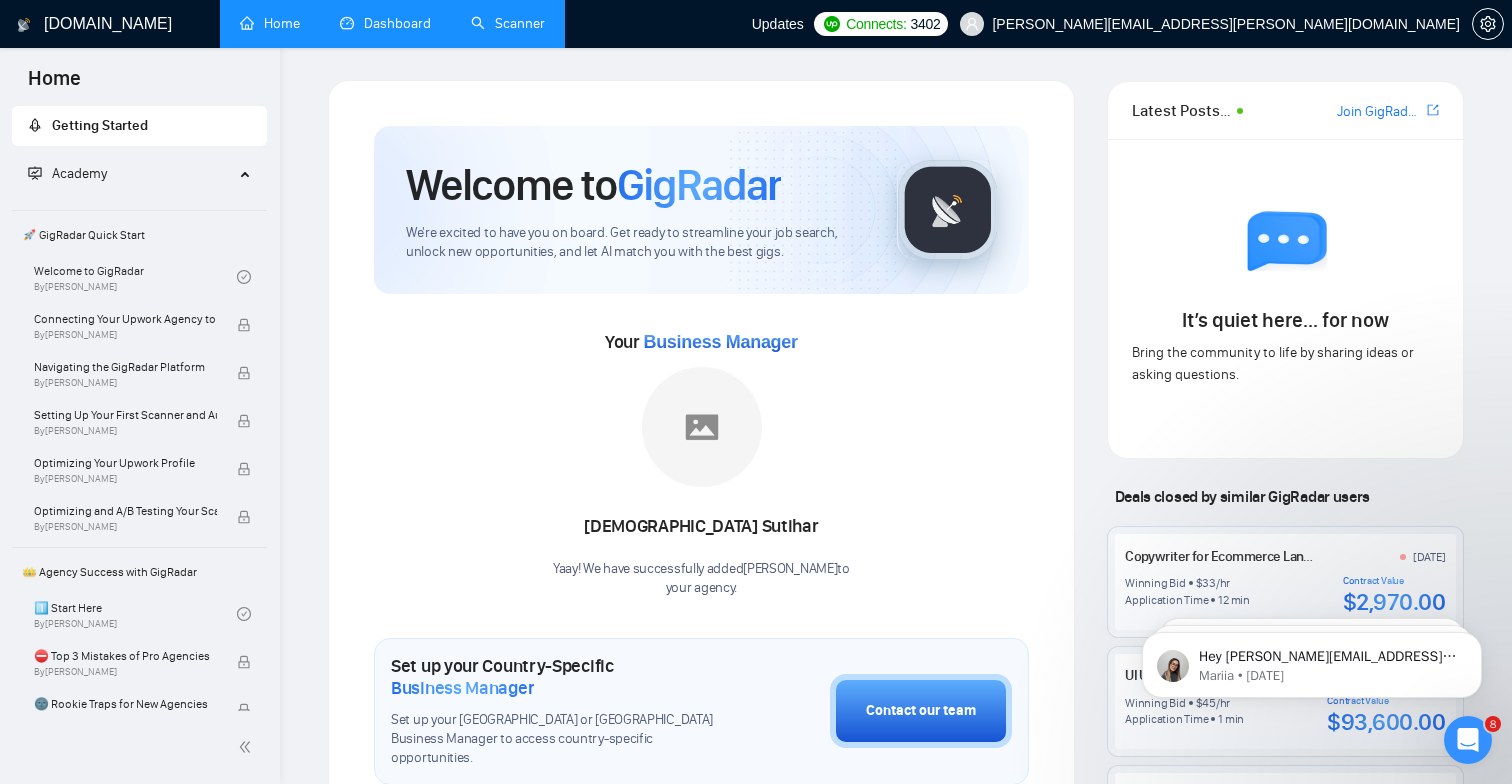 click on "Dashboard" at bounding box center (385, 23) 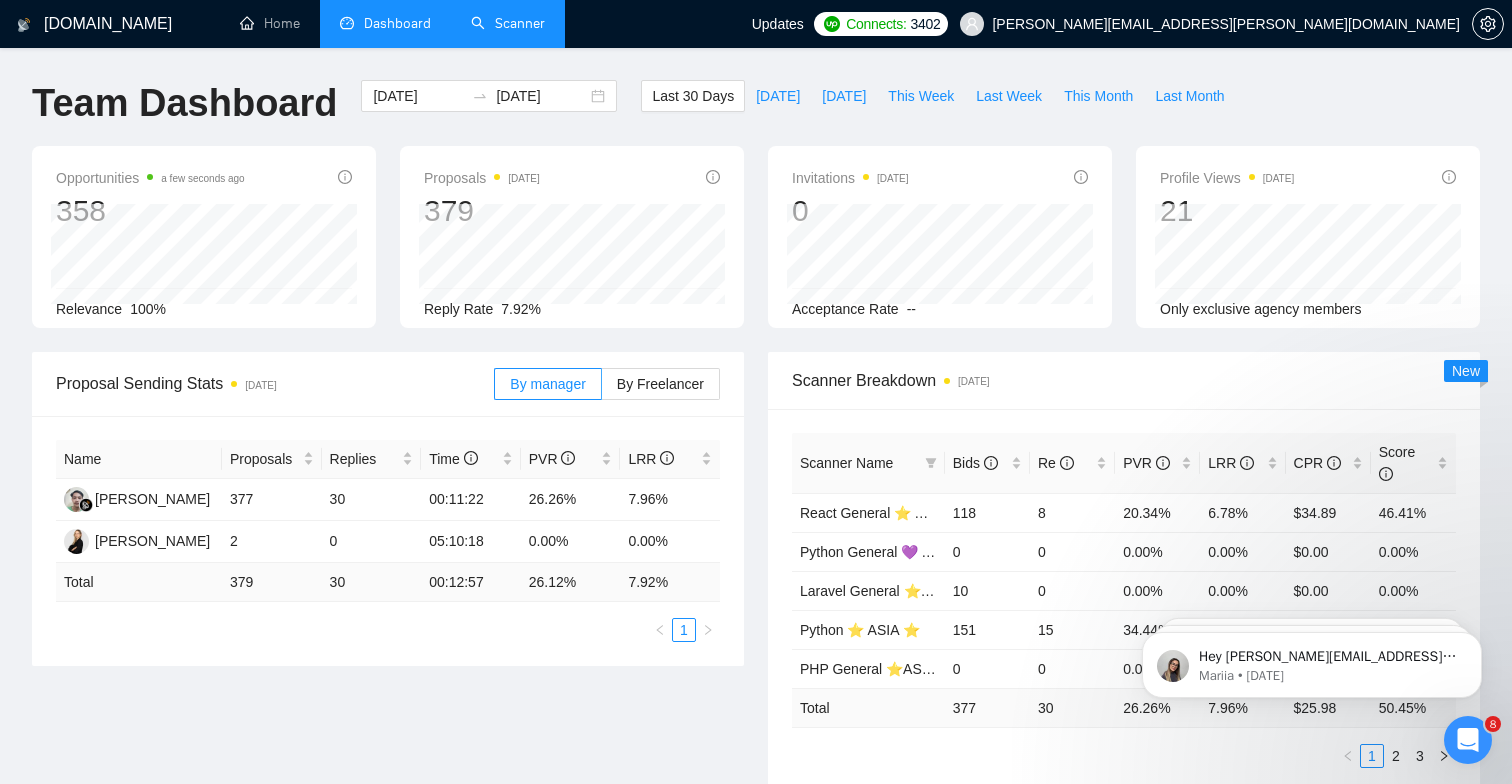 click on "Scanner" at bounding box center [508, 23] 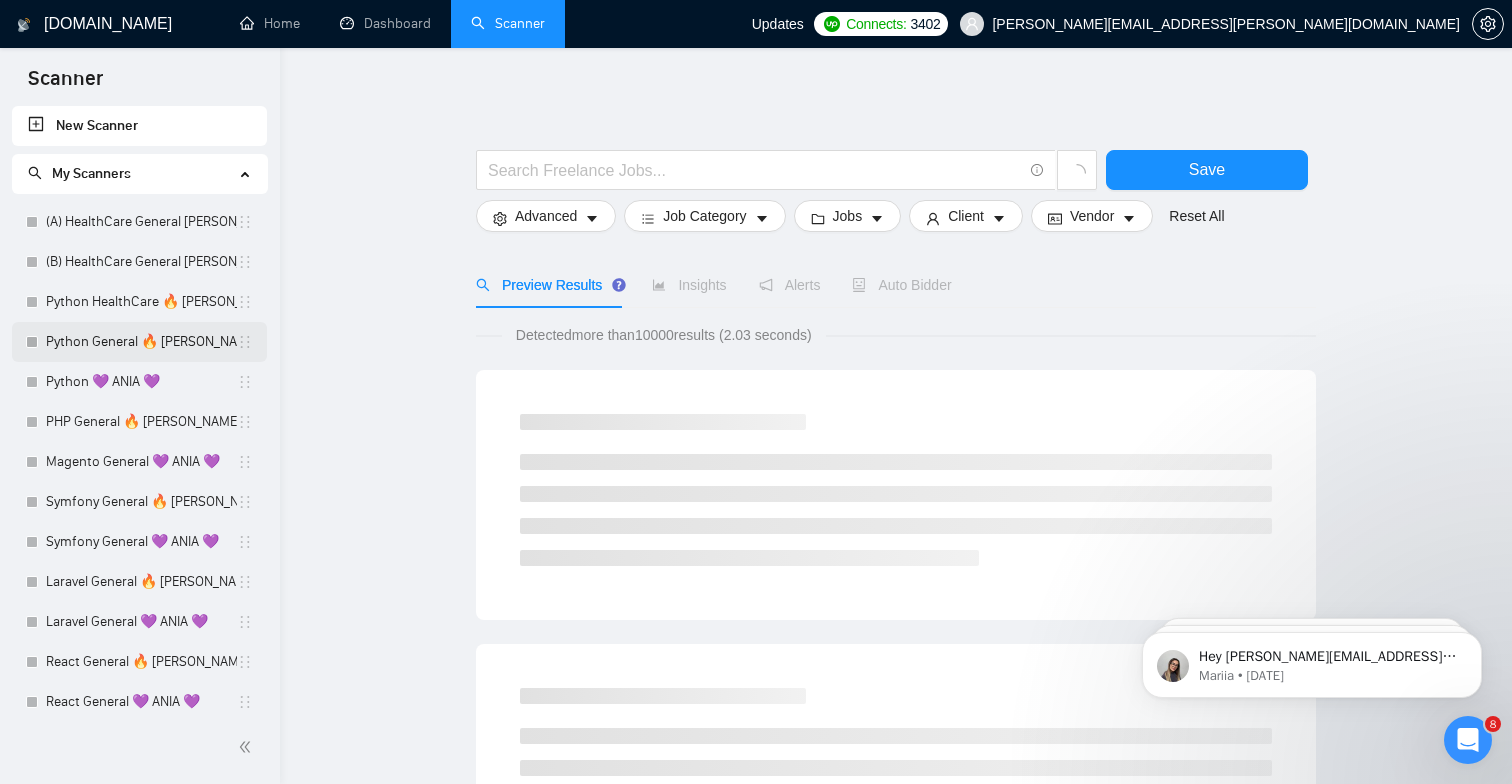 scroll, scrollTop: -25, scrollLeft: 0, axis: vertical 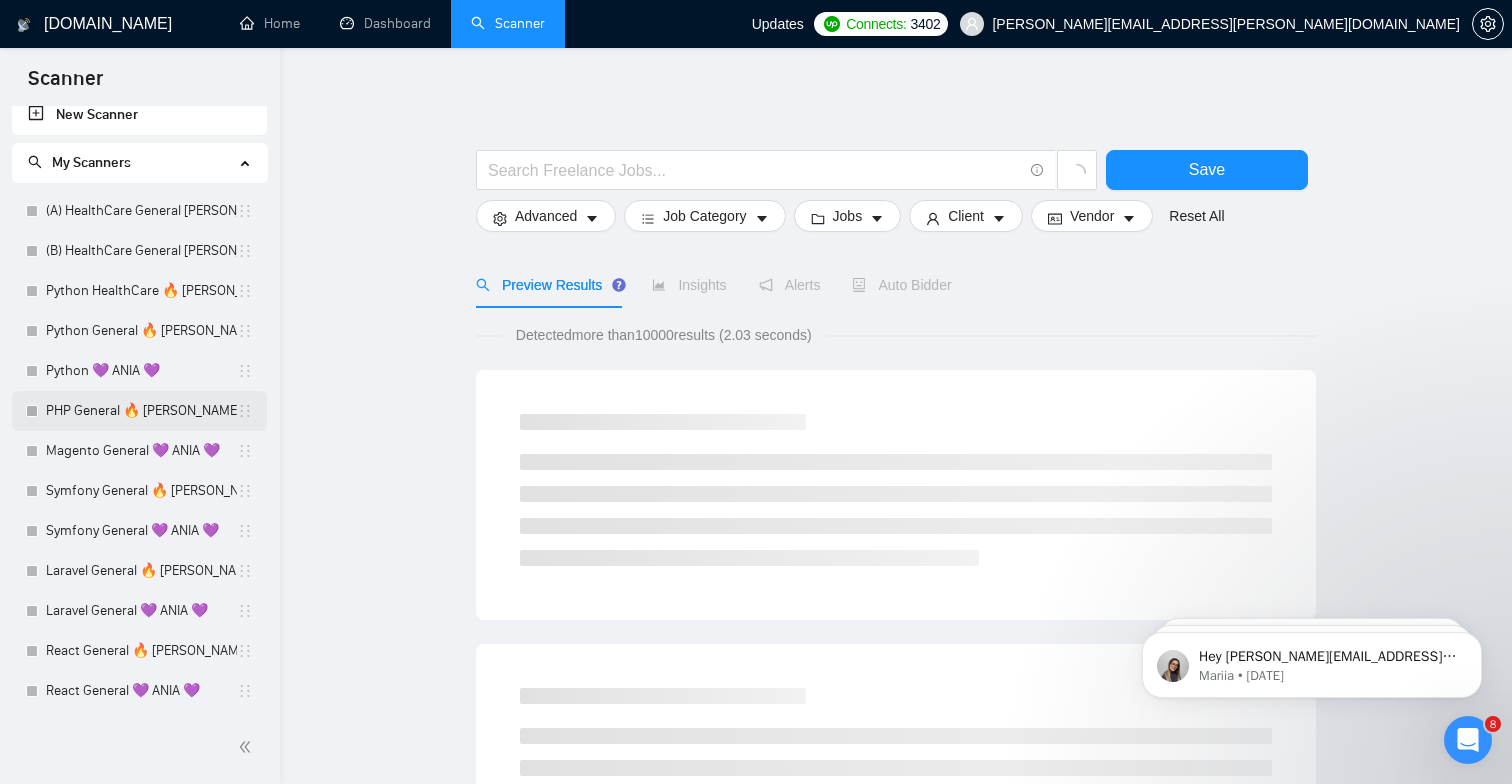 click on "PHP General 🔥 [PERSON_NAME] 🔥" at bounding box center [141, 411] 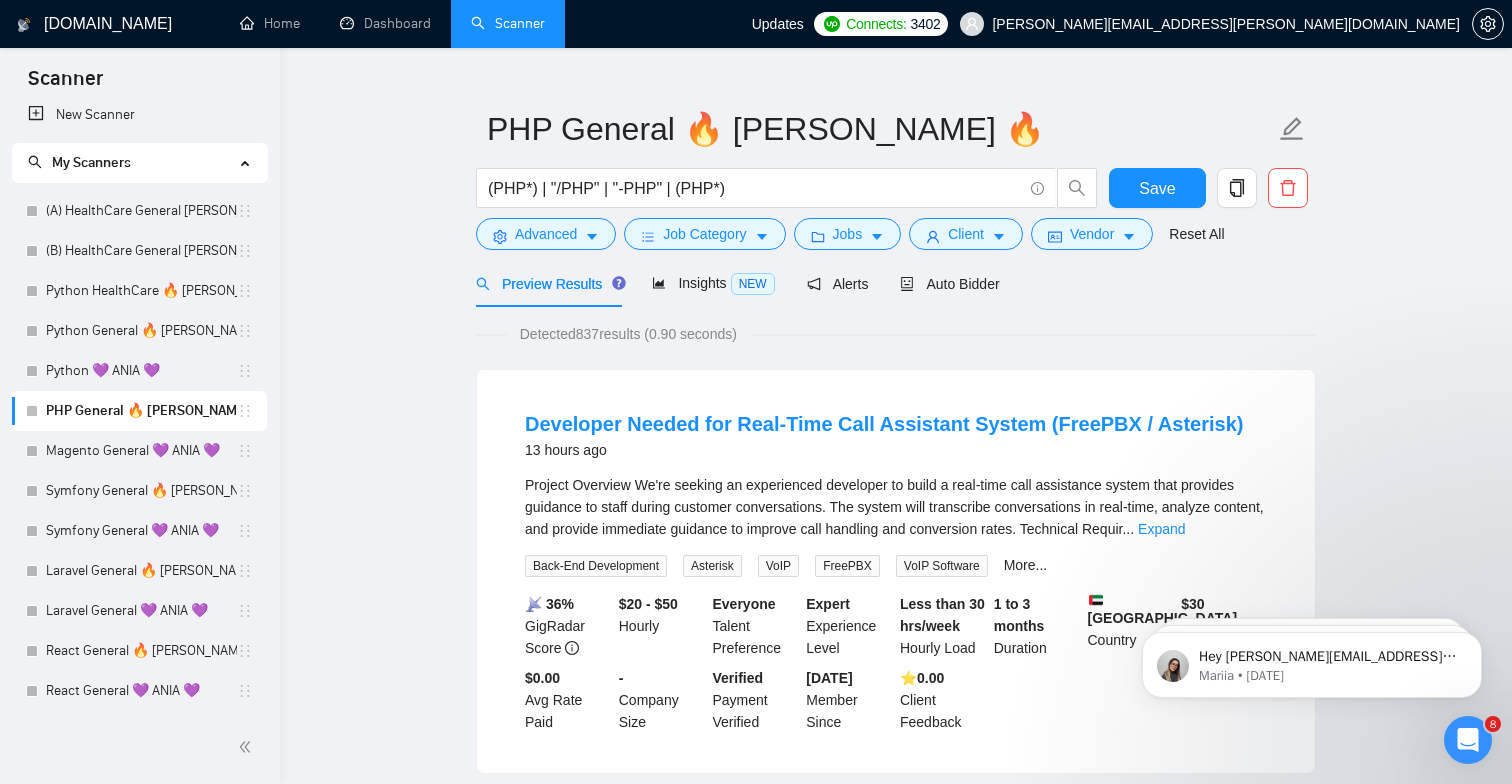 scroll, scrollTop: 39, scrollLeft: 0, axis: vertical 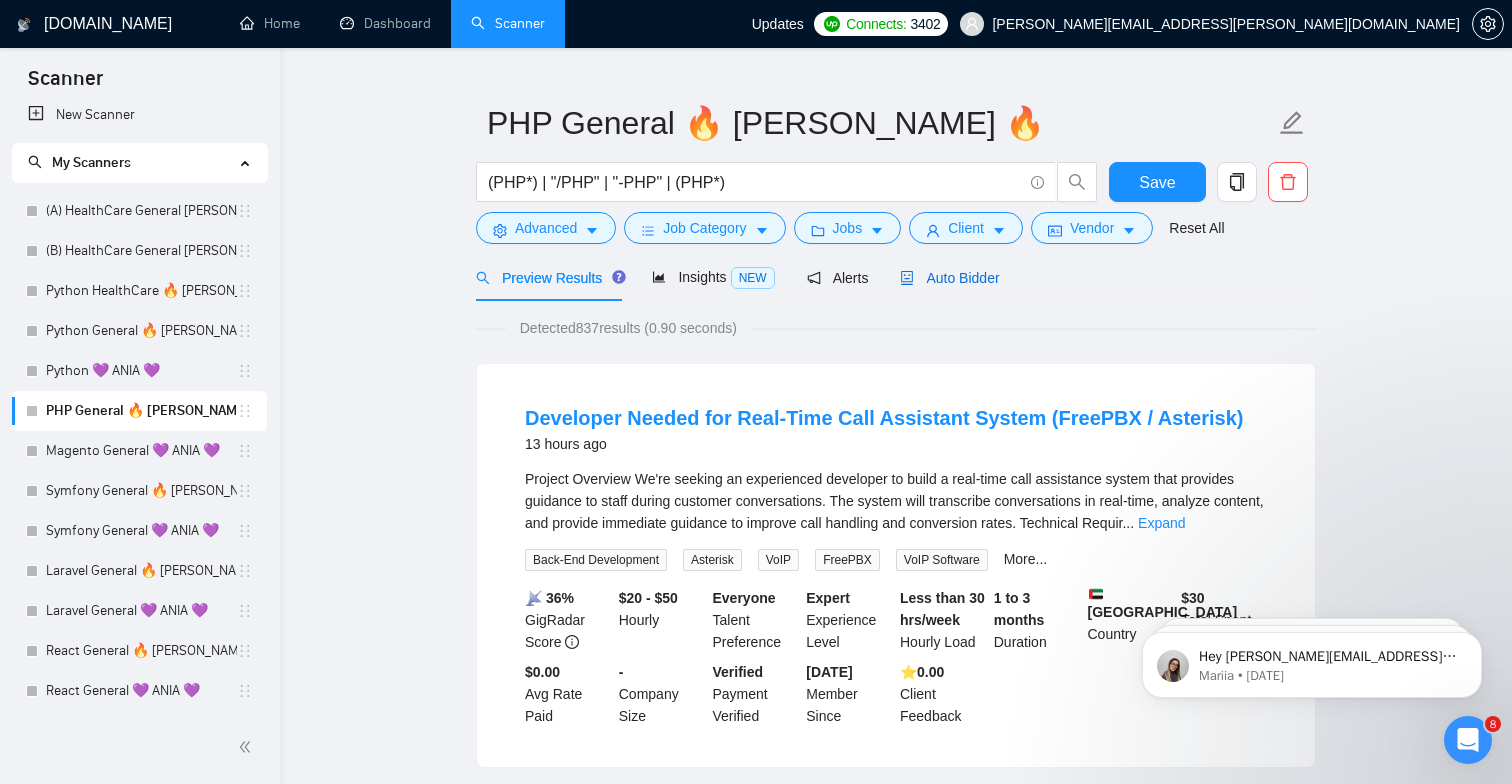 click on "Auto Bidder" at bounding box center (949, 278) 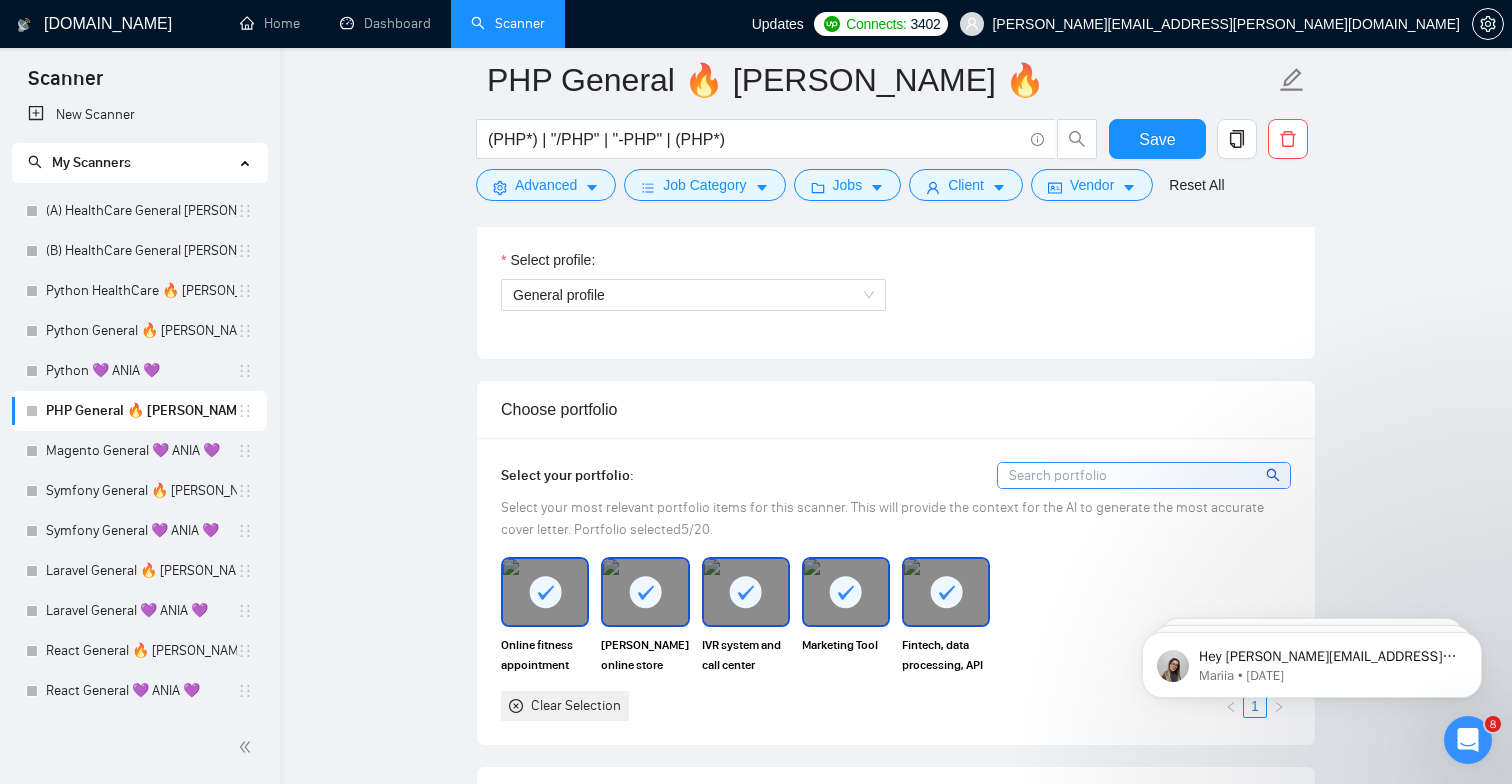 scroll, scrollTop: 1449, scrollLeft: 0, axis: vertical 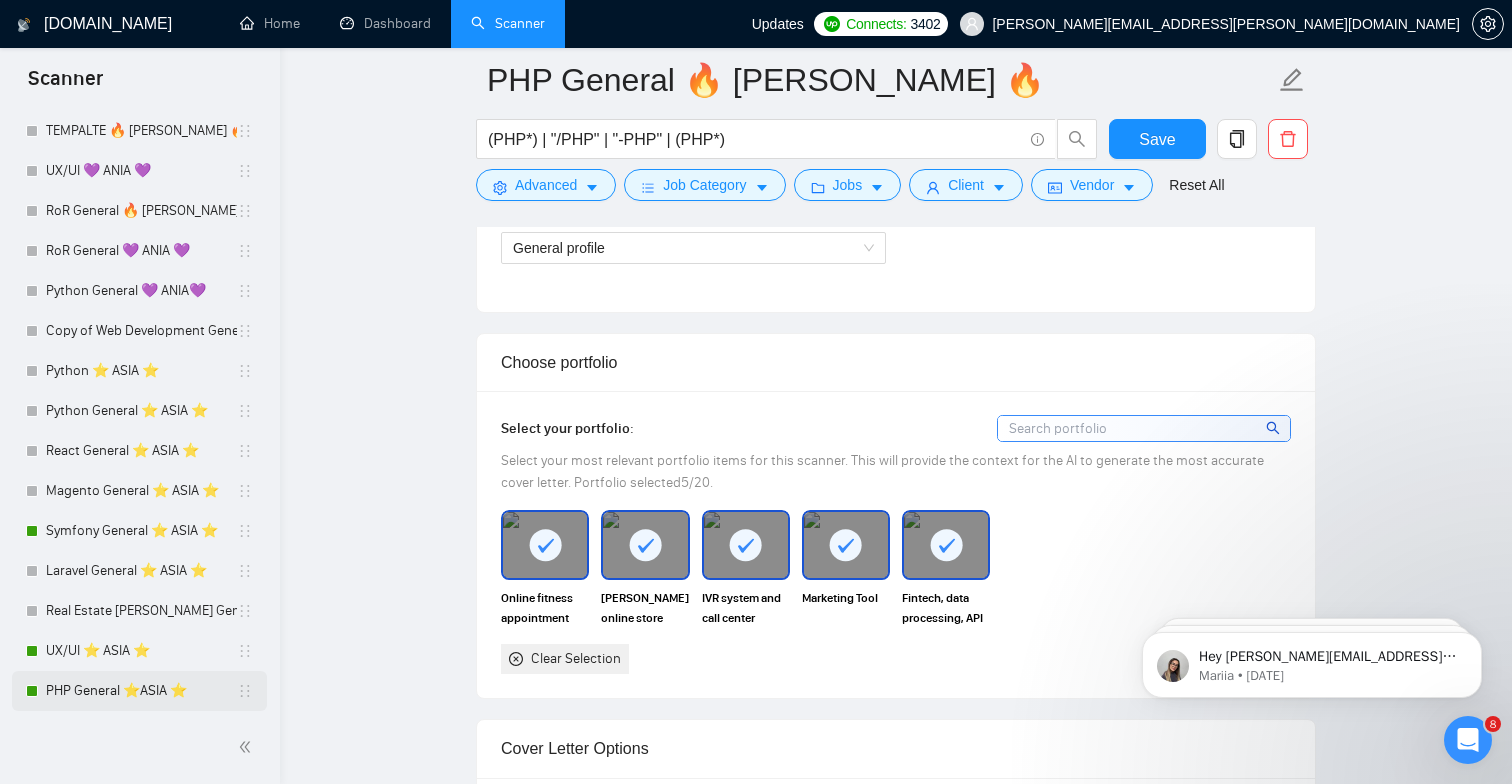 click on "PHP General ⭐️ASIA ⭐️" at bounding box center [141, 691] 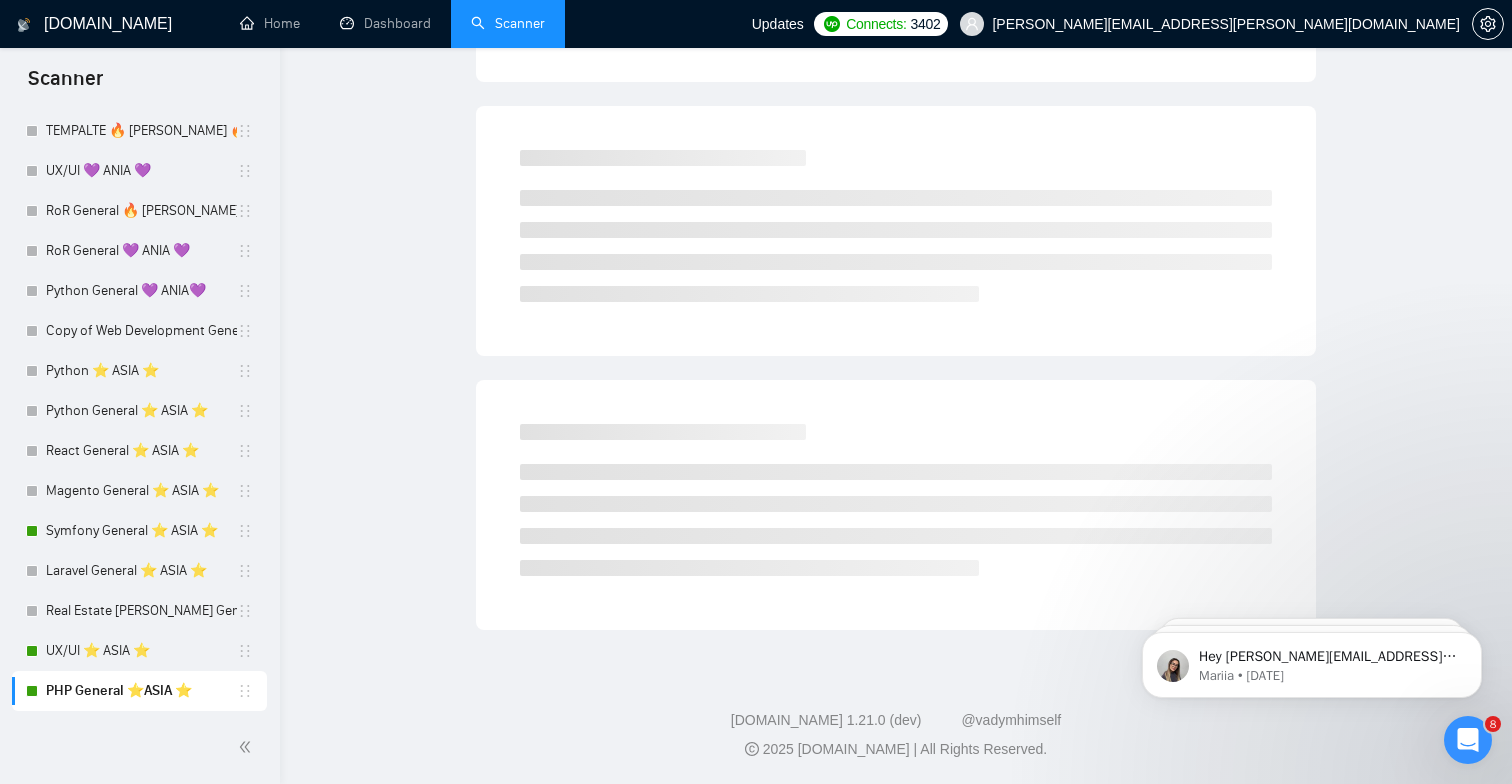 scroll, scrollTop: 0, scrollLeft: 0, axis: both 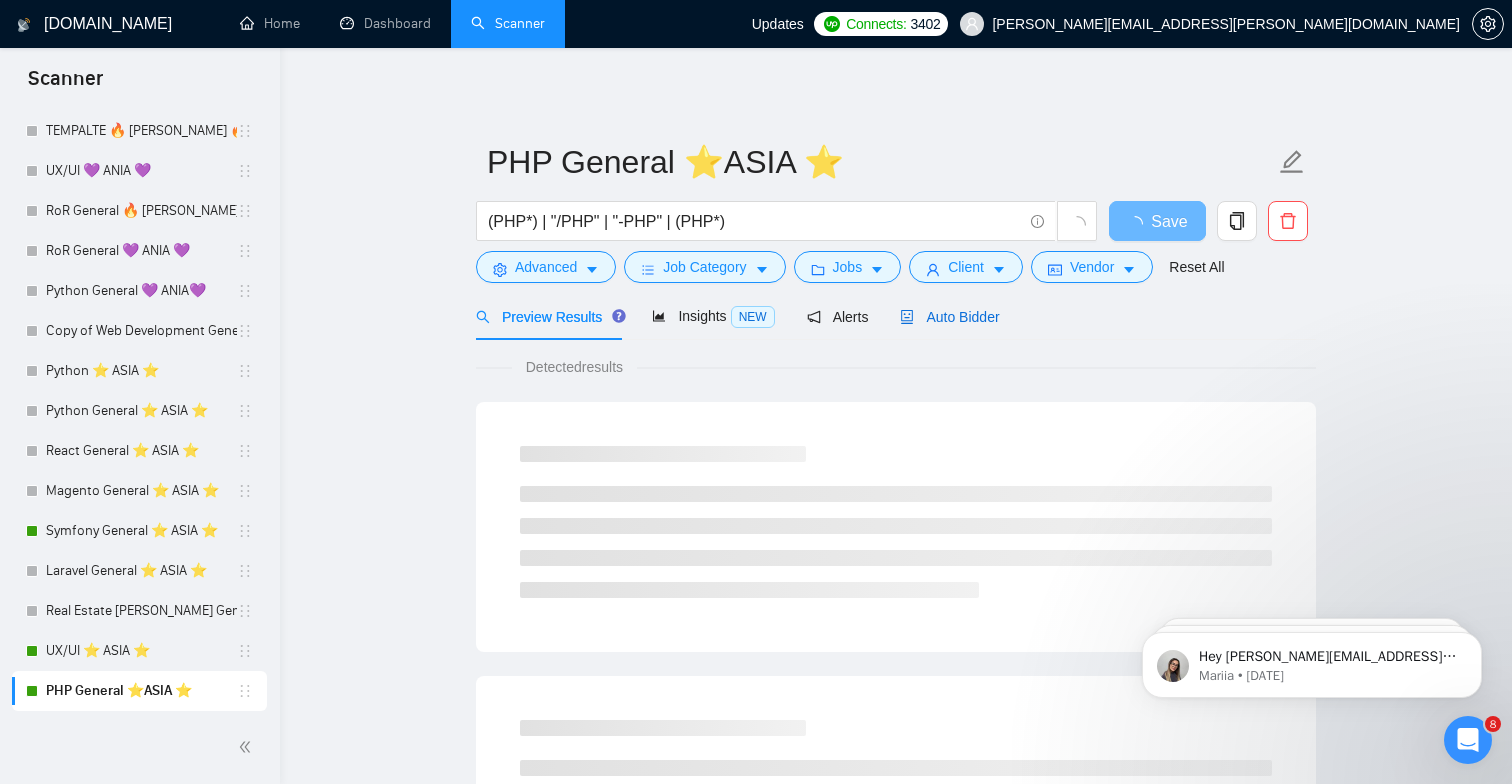 click on "Auto Bidder" at bounding box center (949, 317) 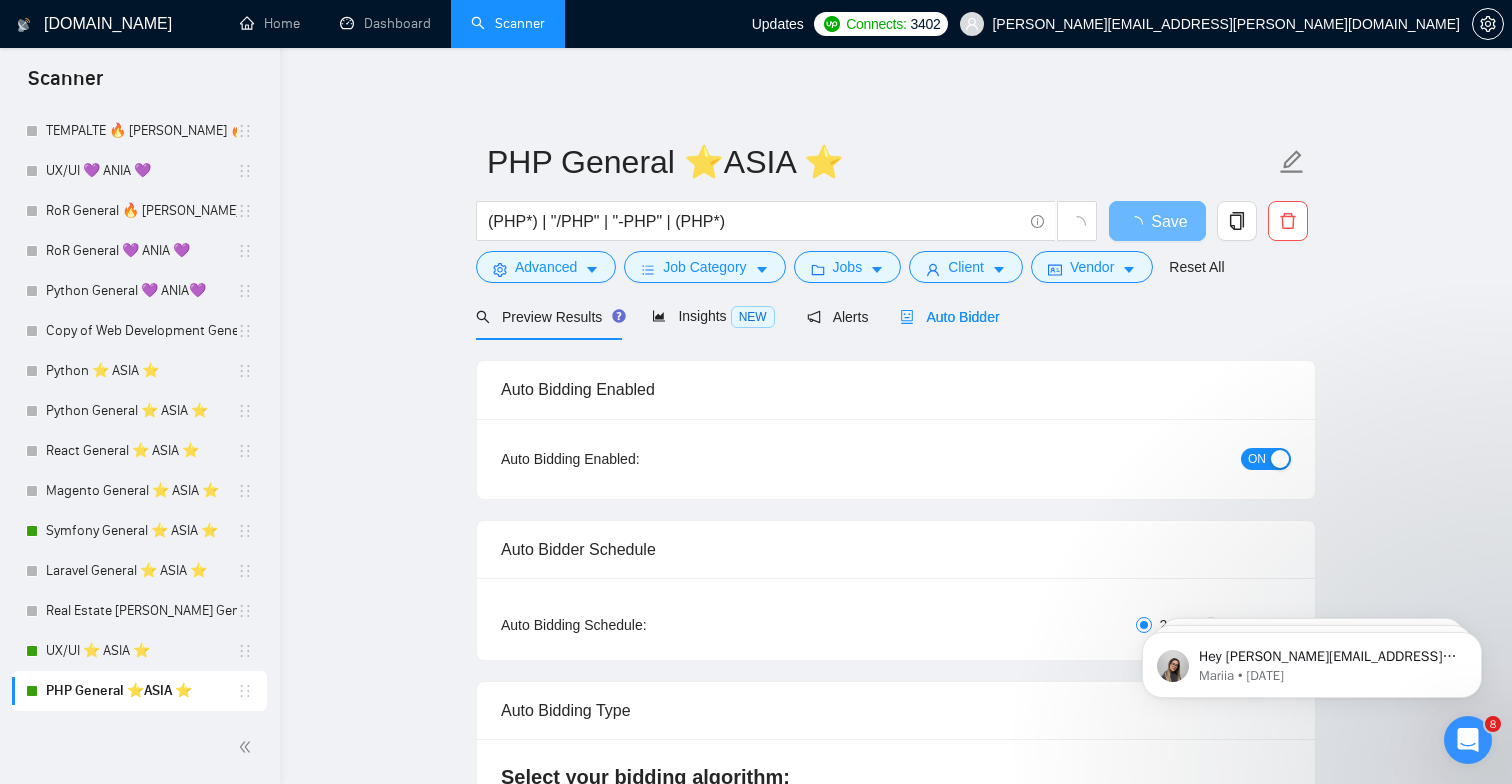 type 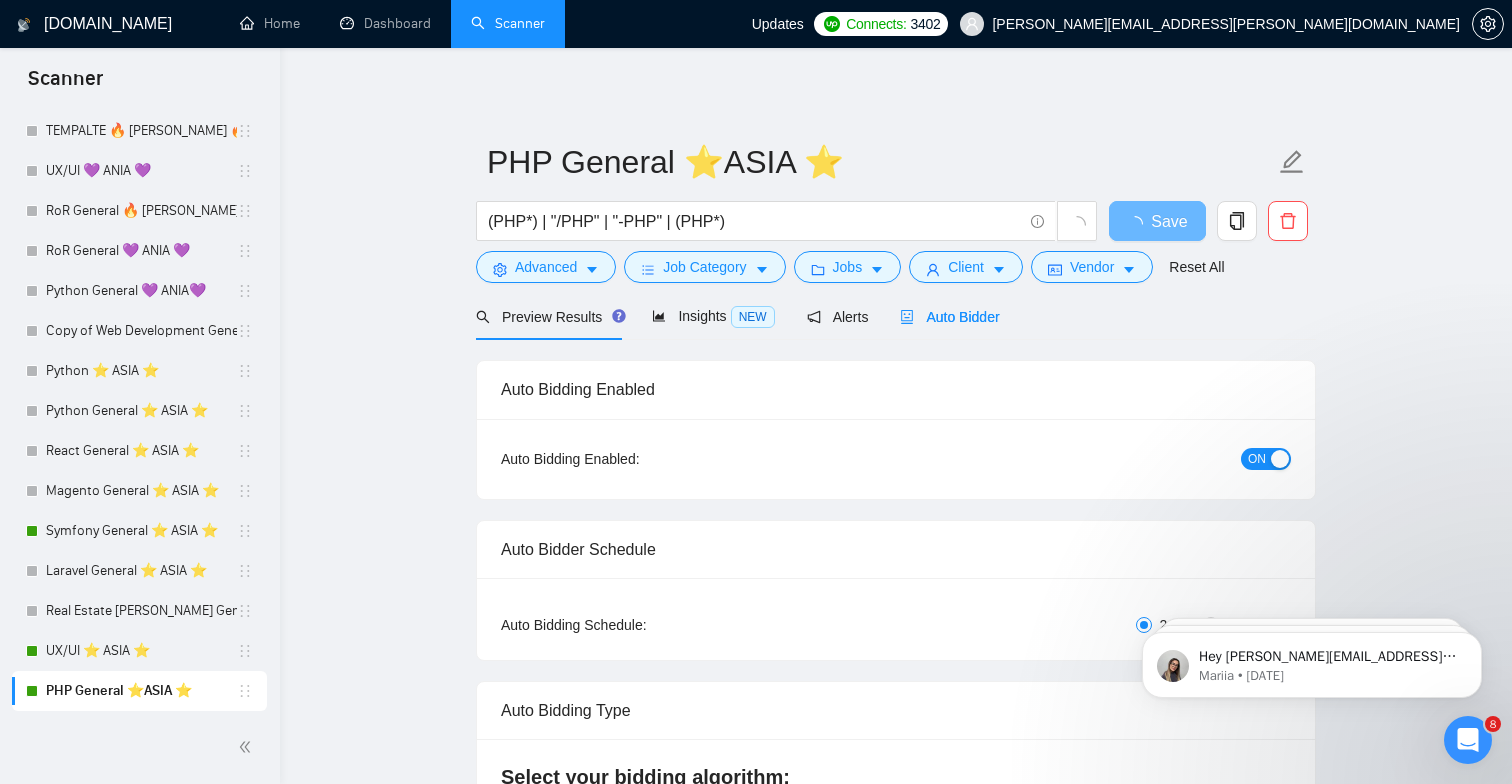 radio on "false" 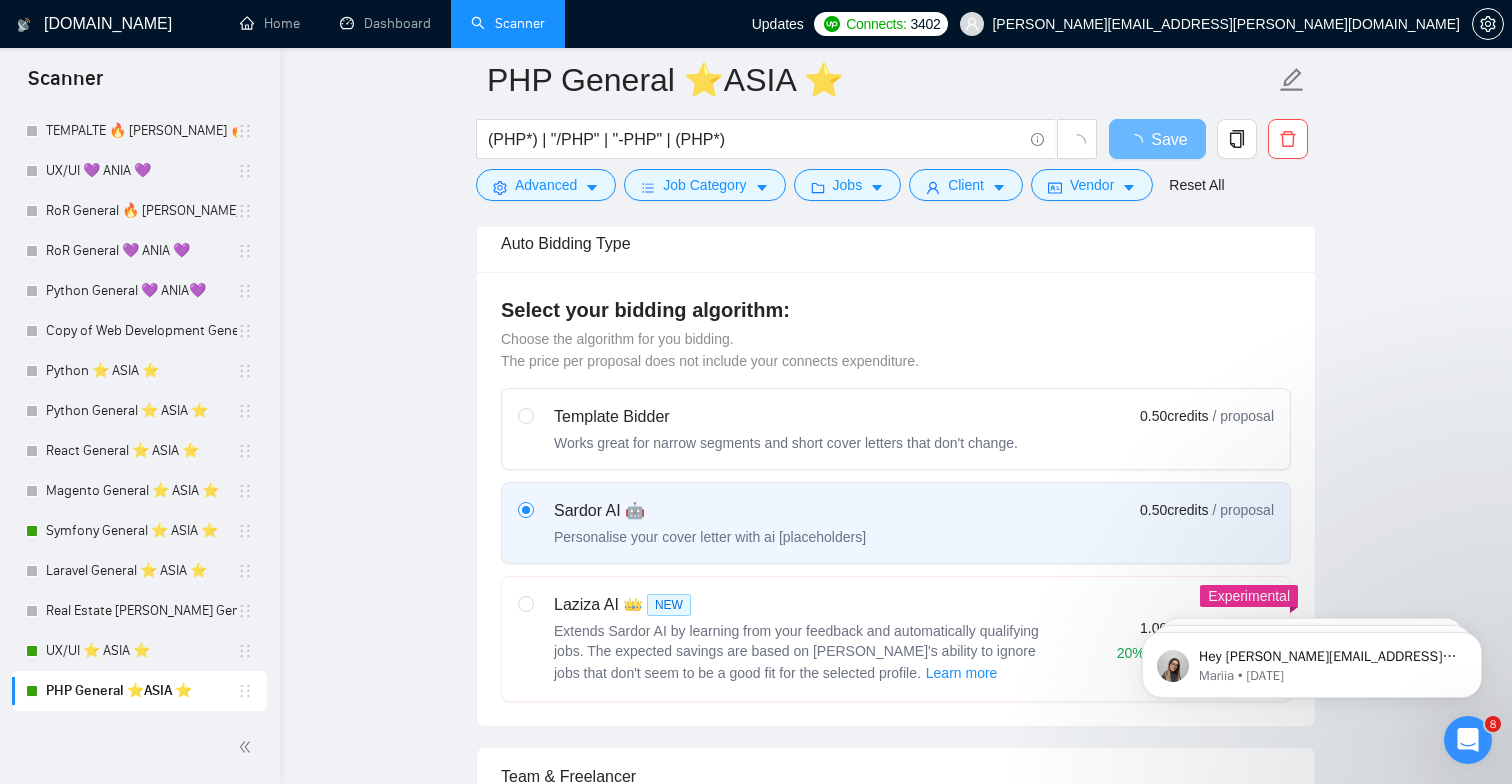type 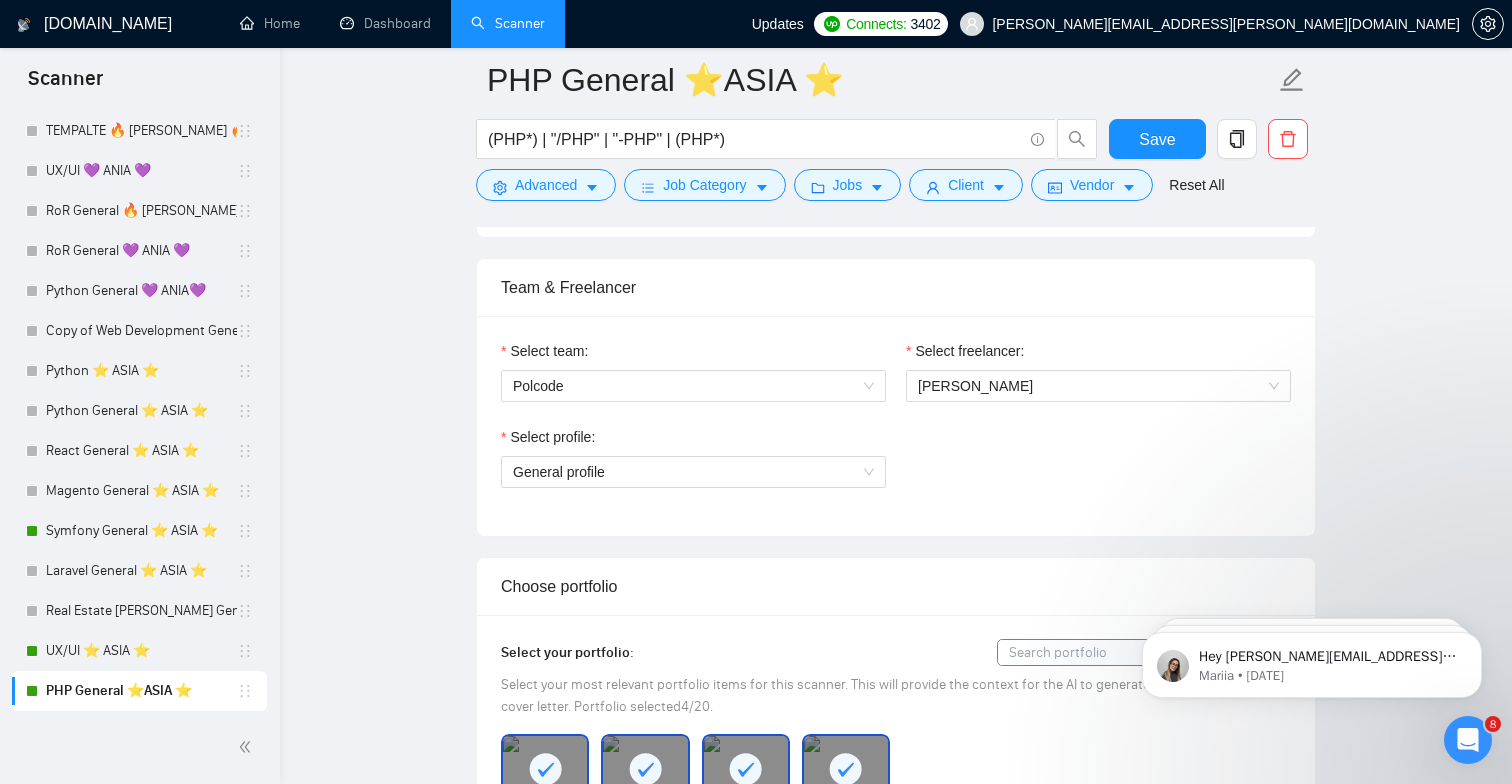scroll, scrollTop: 1276, scrollLeft: 0, axis: vertical 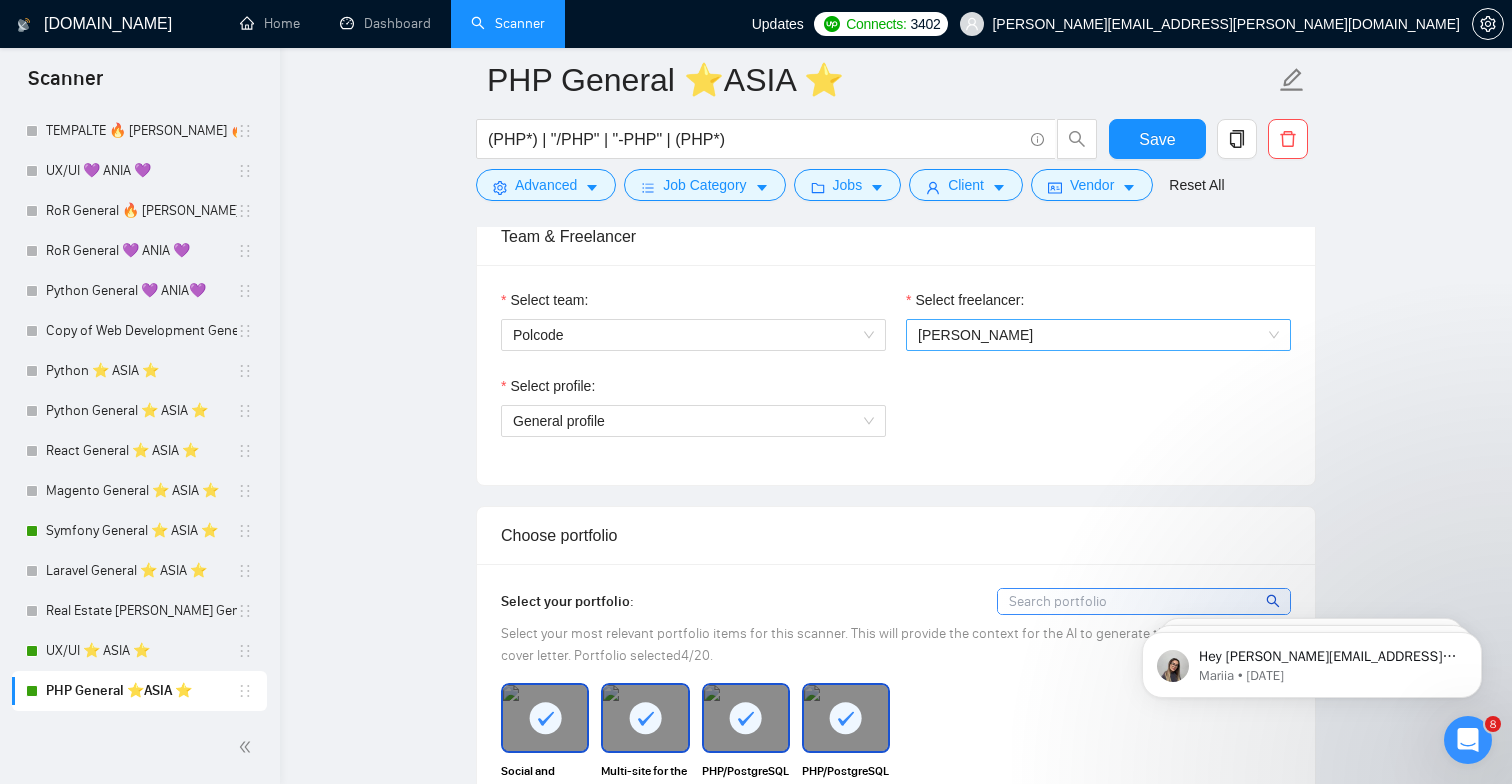 click on "[PERSON_NAME]" at bounding box center [1098, 335] 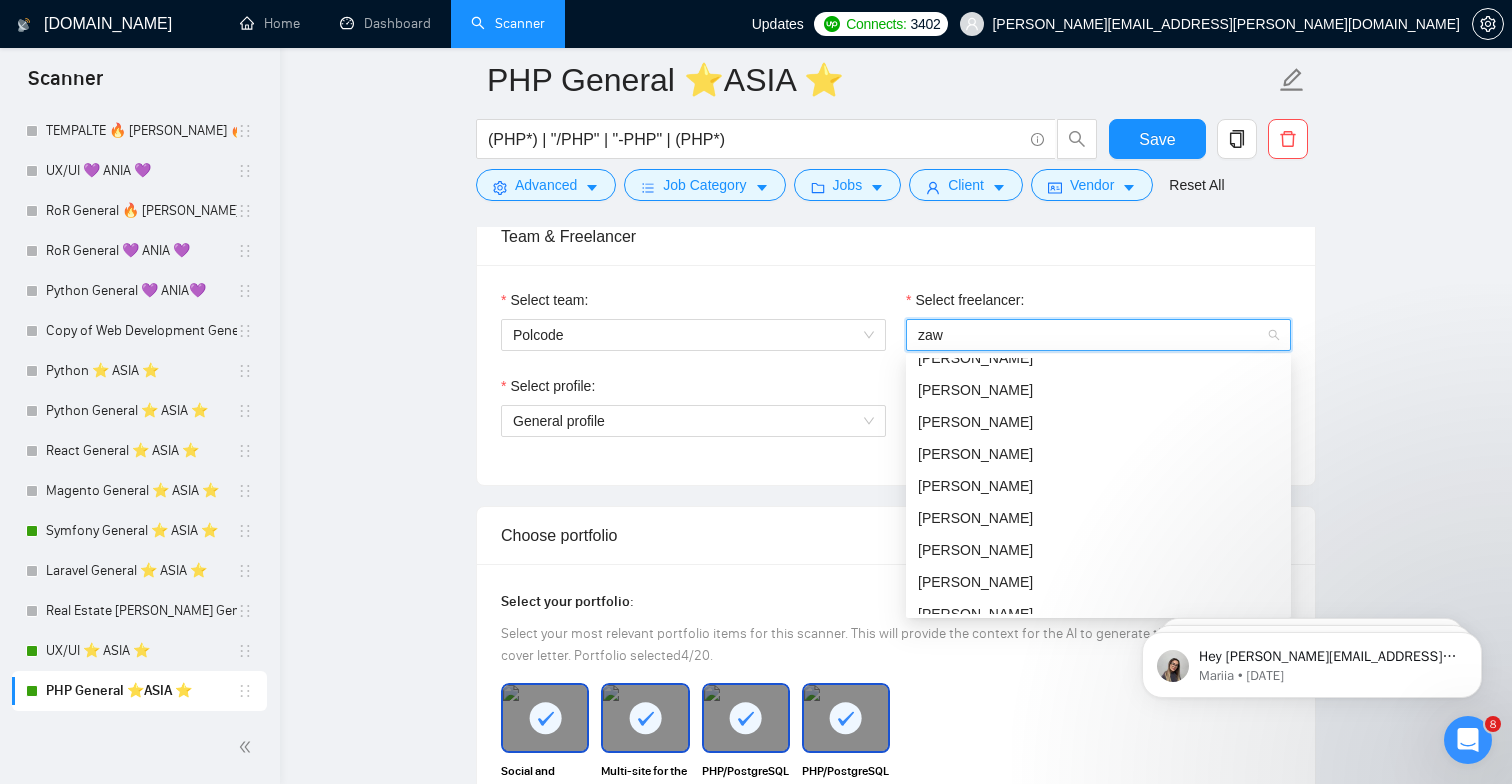scroll, scrollTop: 0, scrollLeft: 0, axis: both 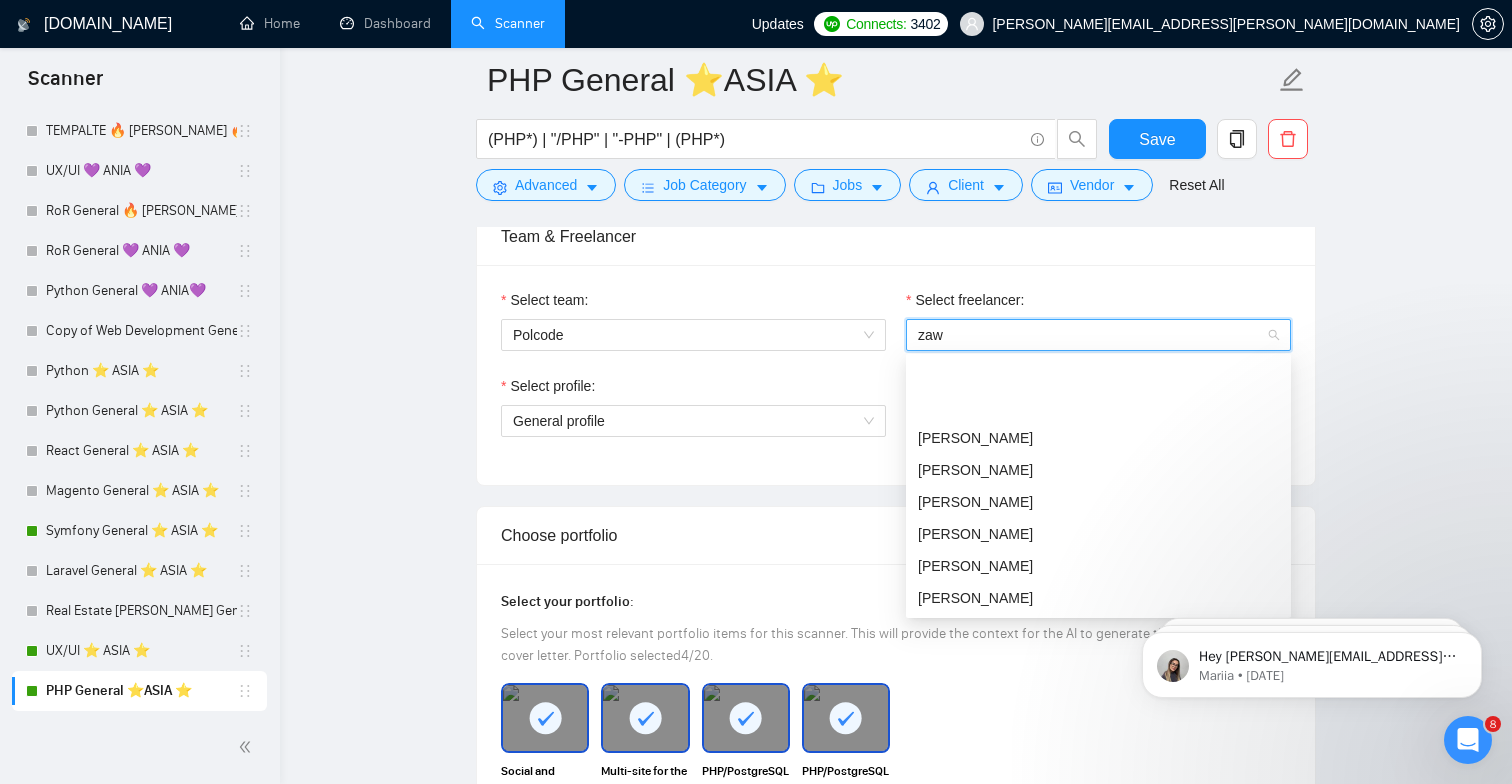 type on "zawa" 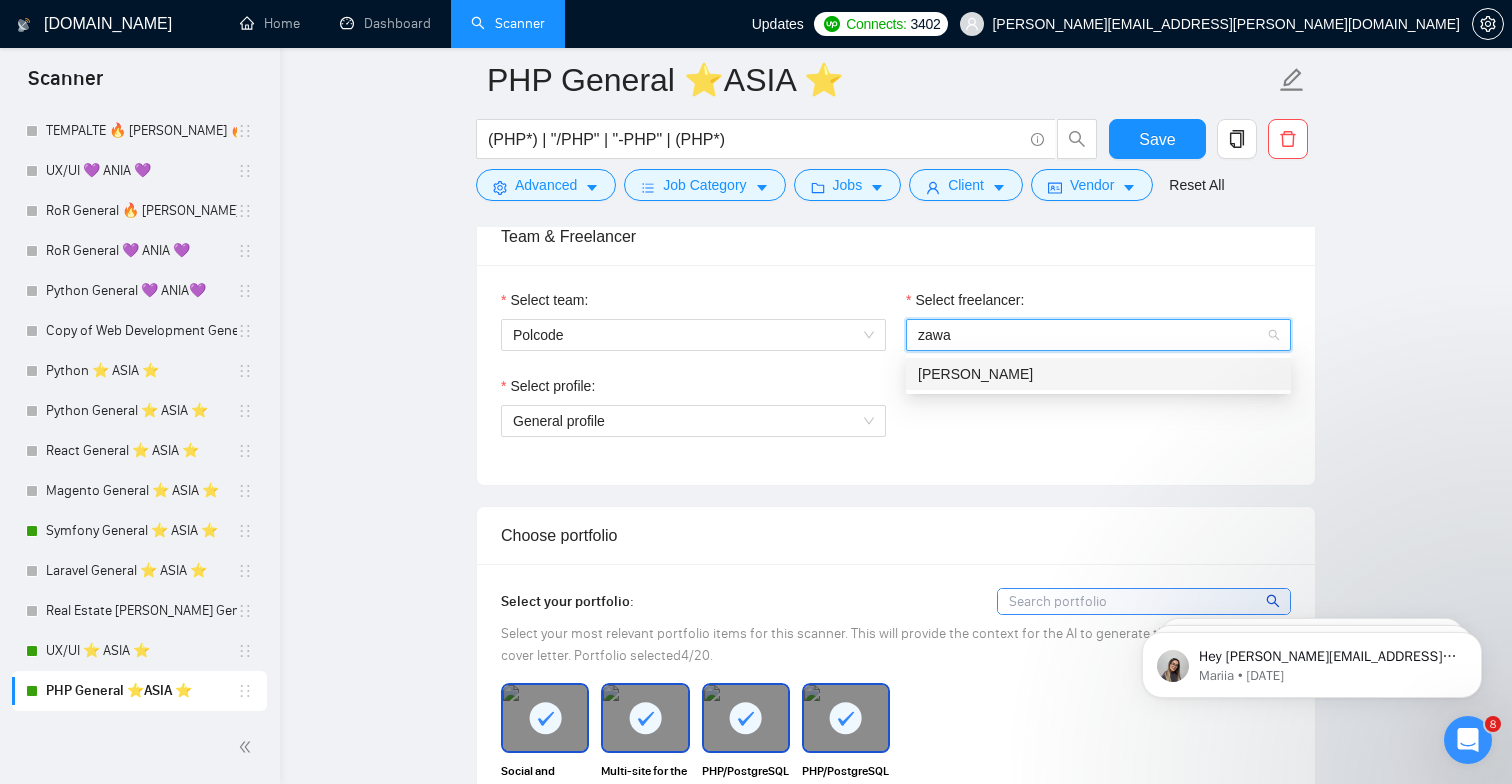 click on "[PERSON_NAME]" at bounding box center (975, 374) 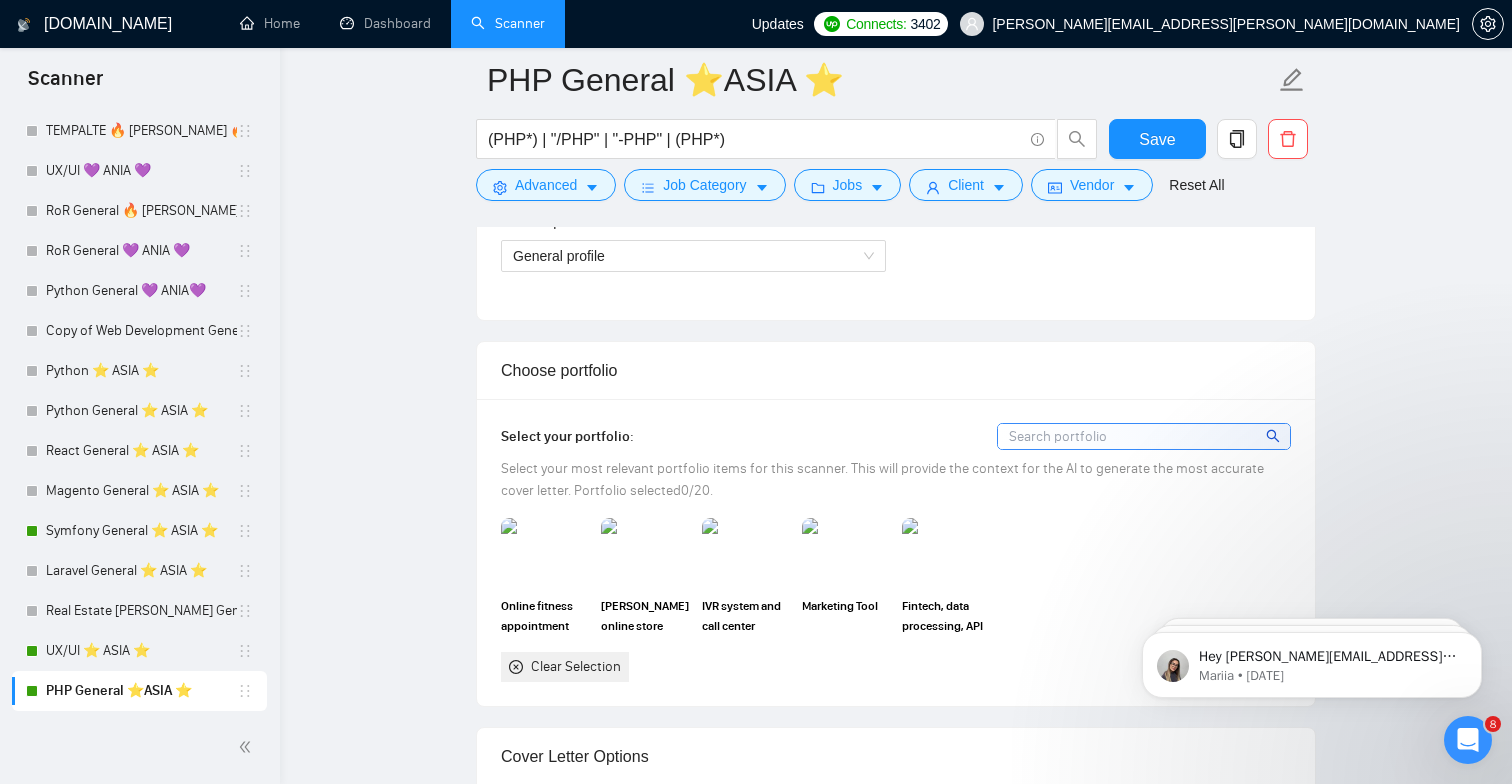 scroll, scrollTop: 1421, scrollLeft: 0, axis: vertical 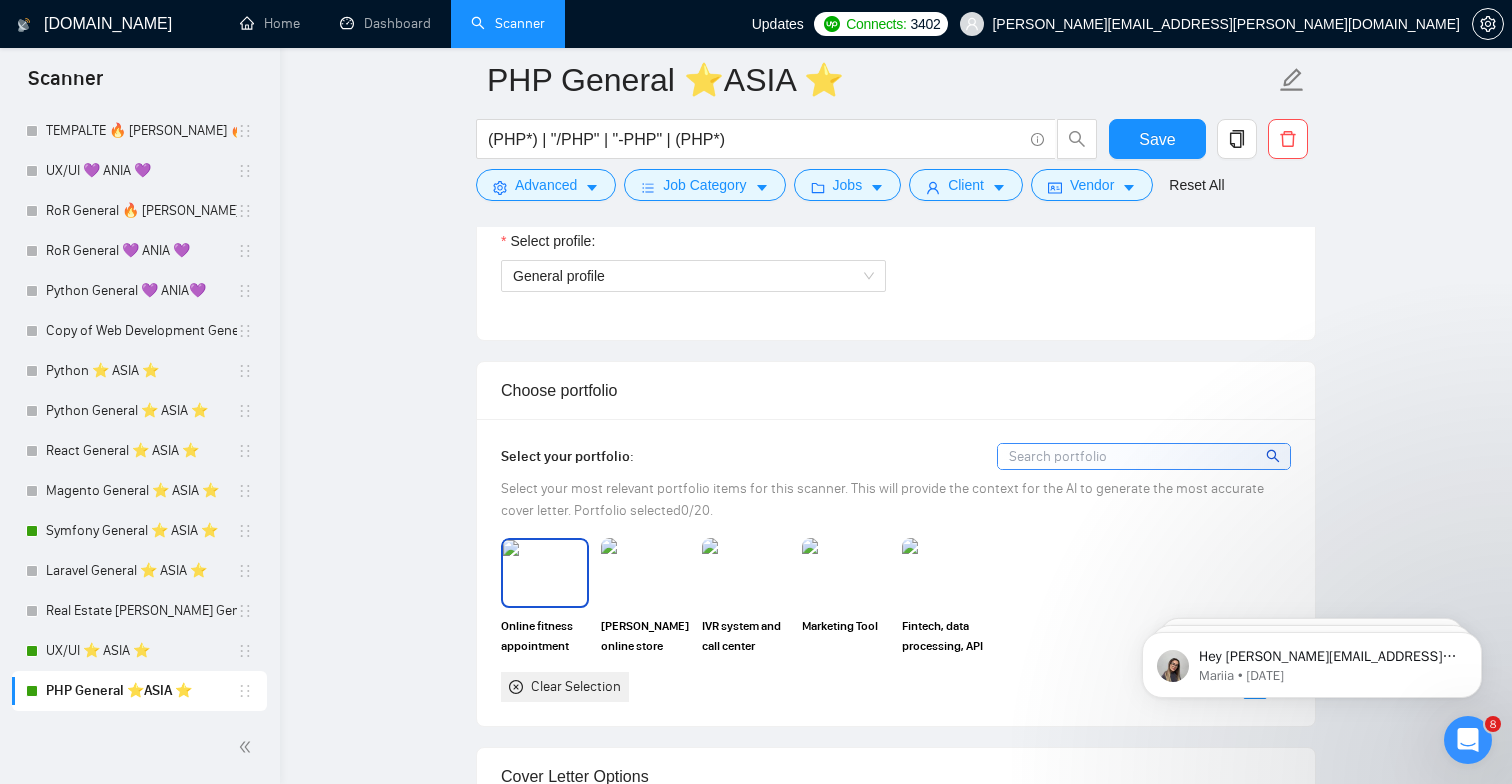 click at bounding box center [545, 573] 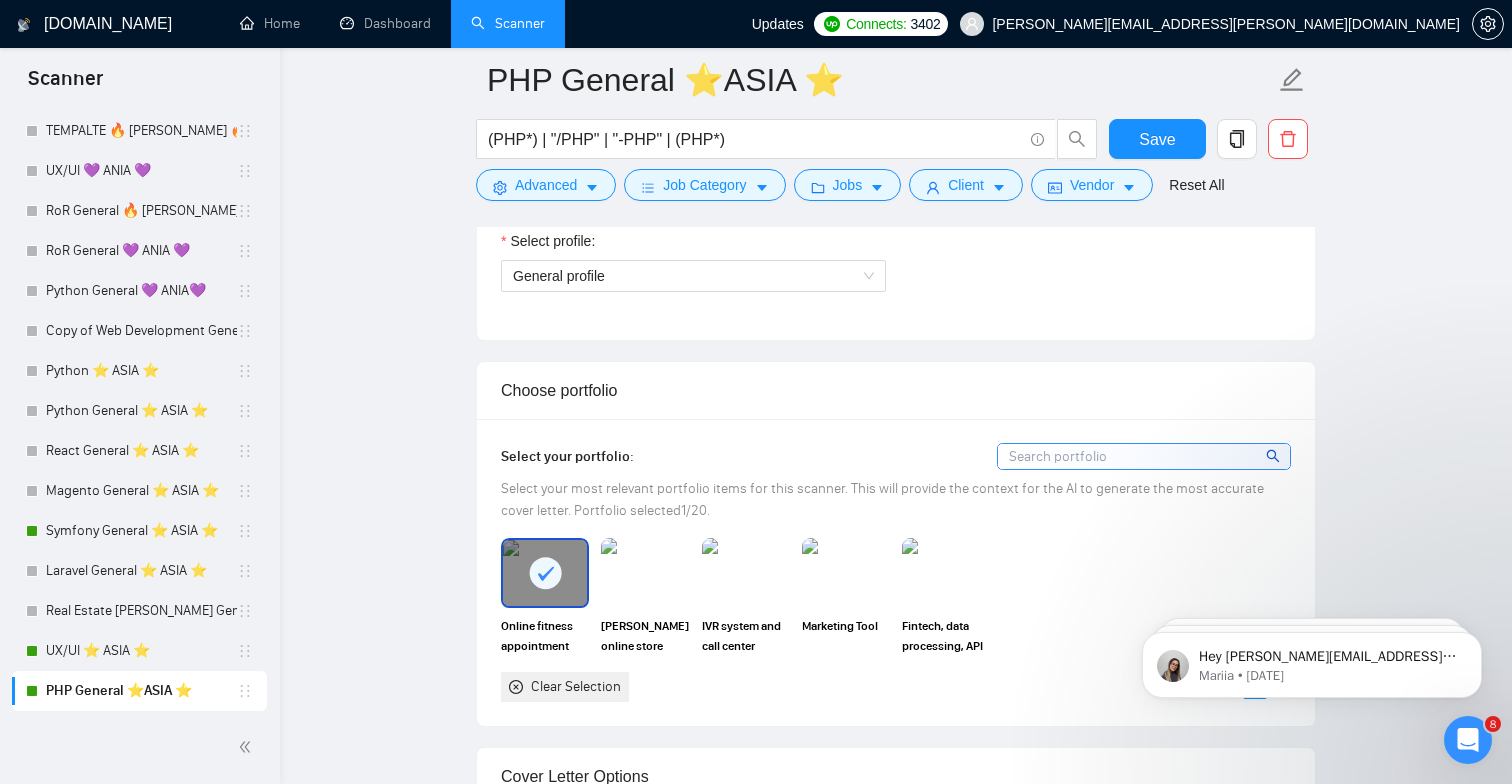 click at bounding box center [645, 573] 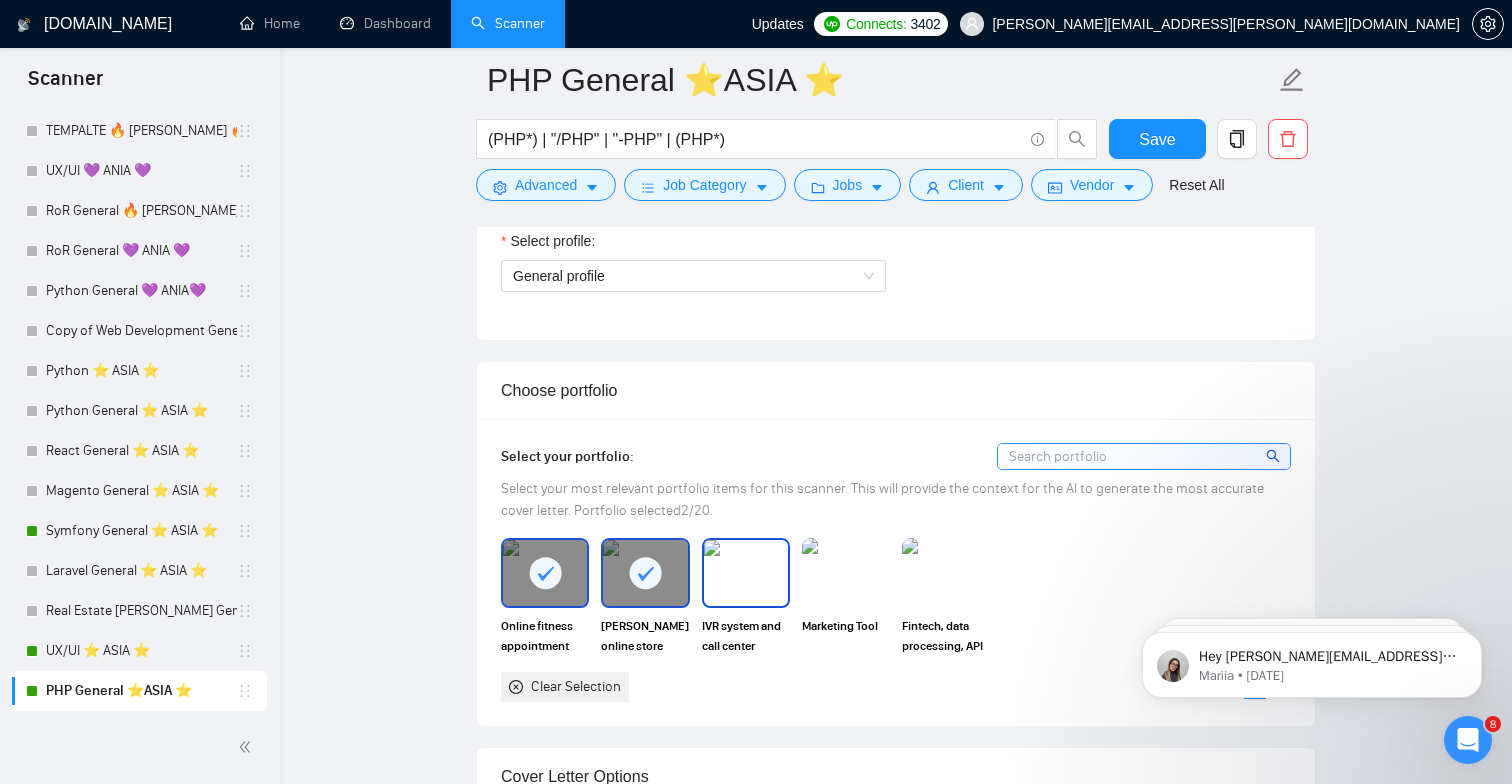 click at bounding box center (746, 573) 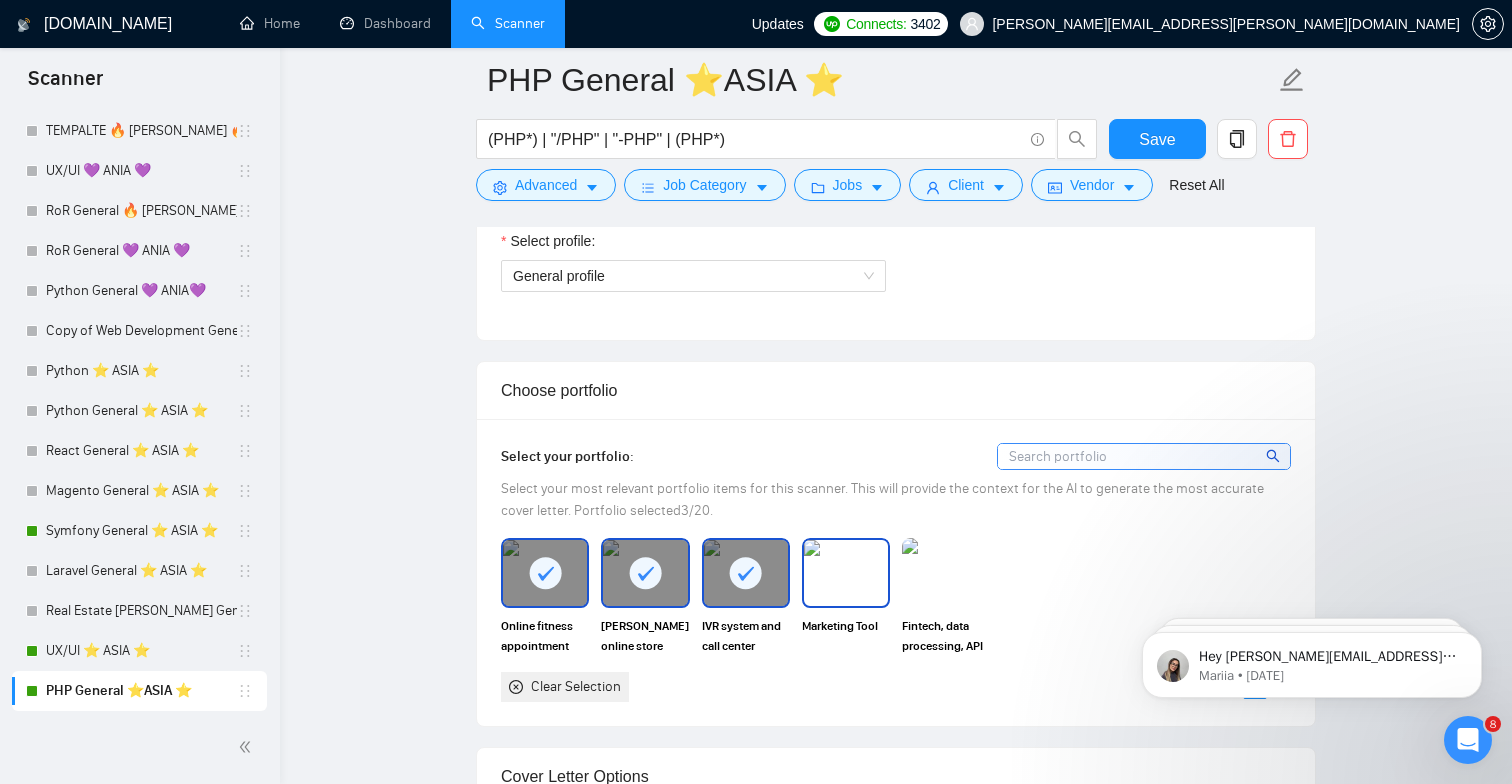 click at bounding box center (846, 573) 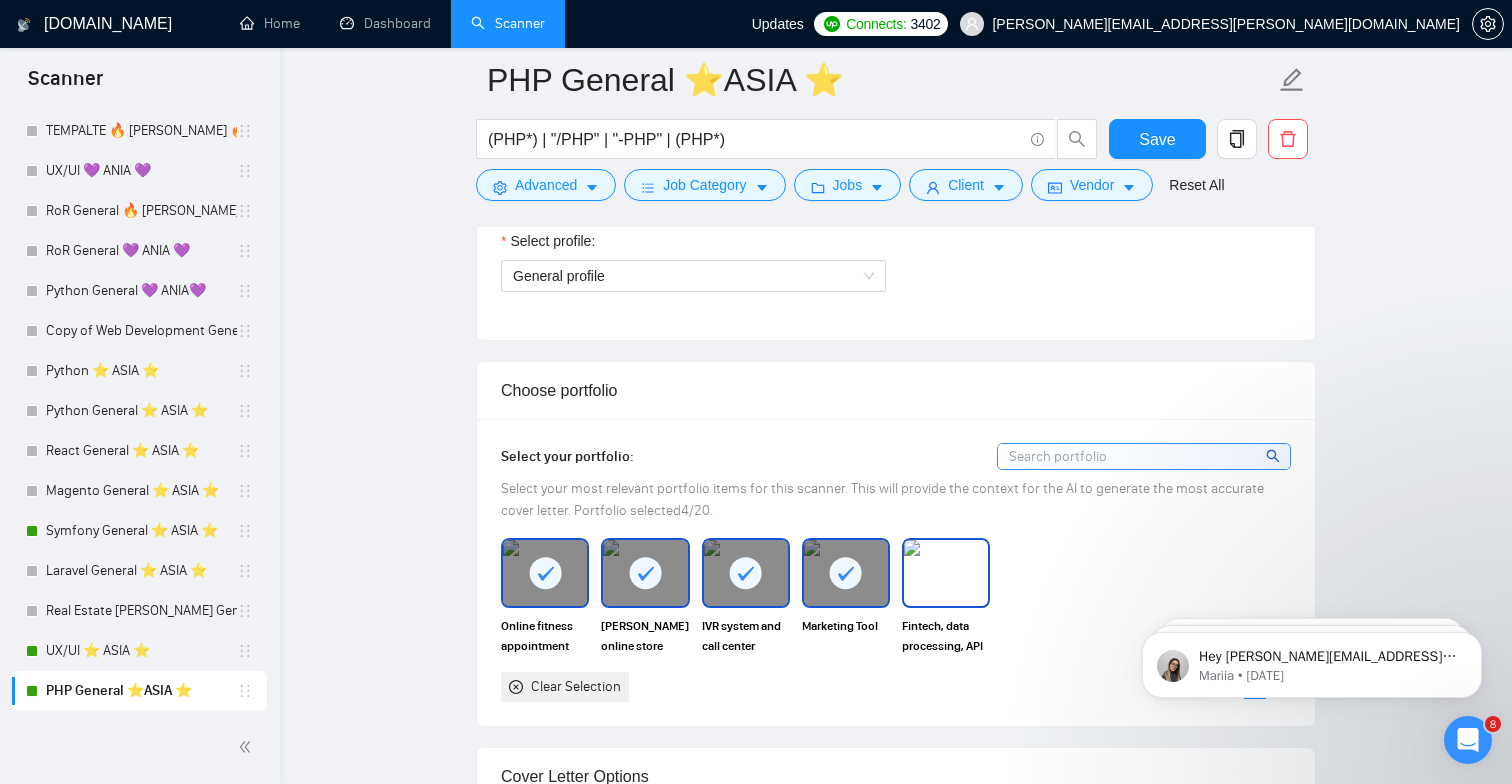 click at bounding box center (946, 573) 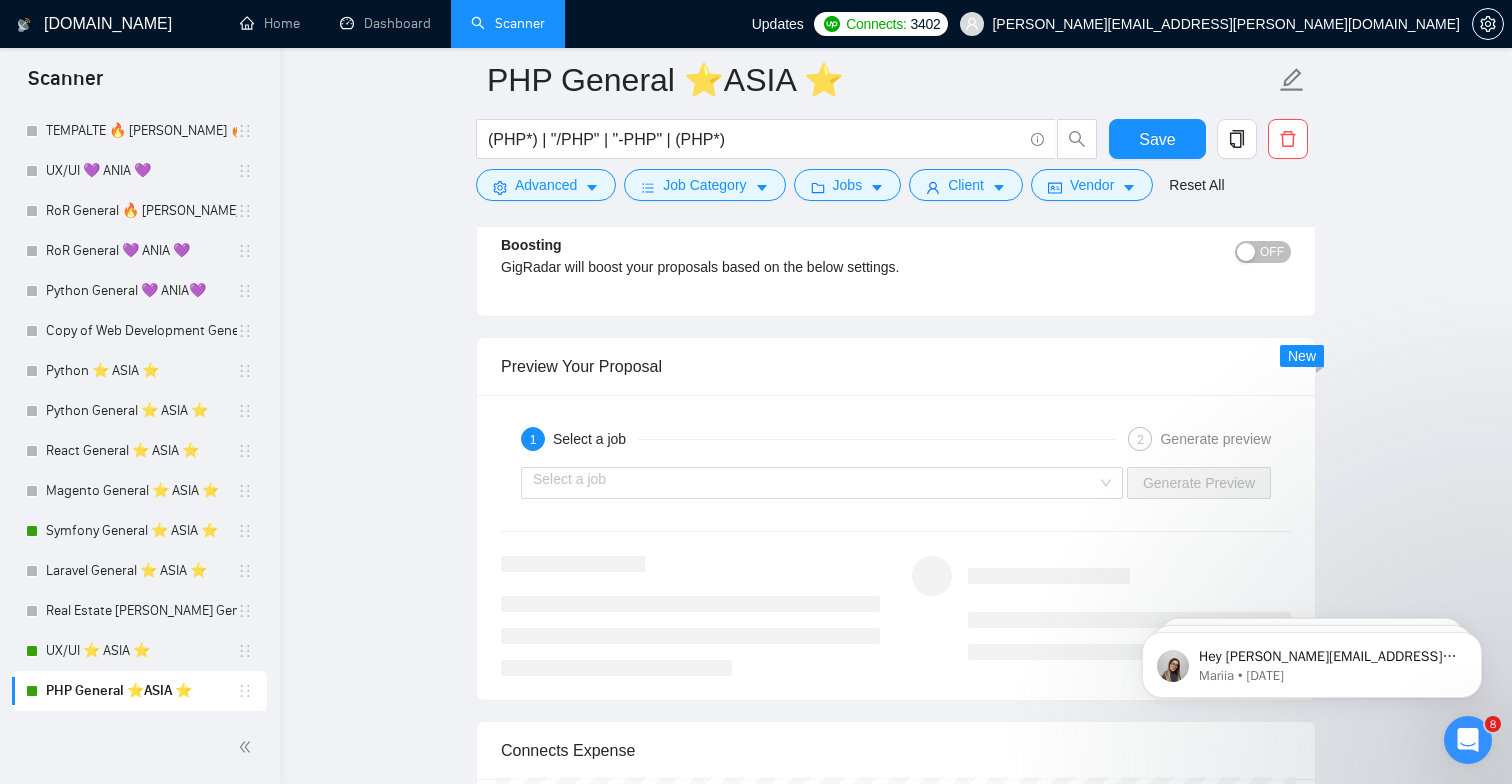 scroll, scrollTop: 3467, scrollLeft: 0, axis: vertical 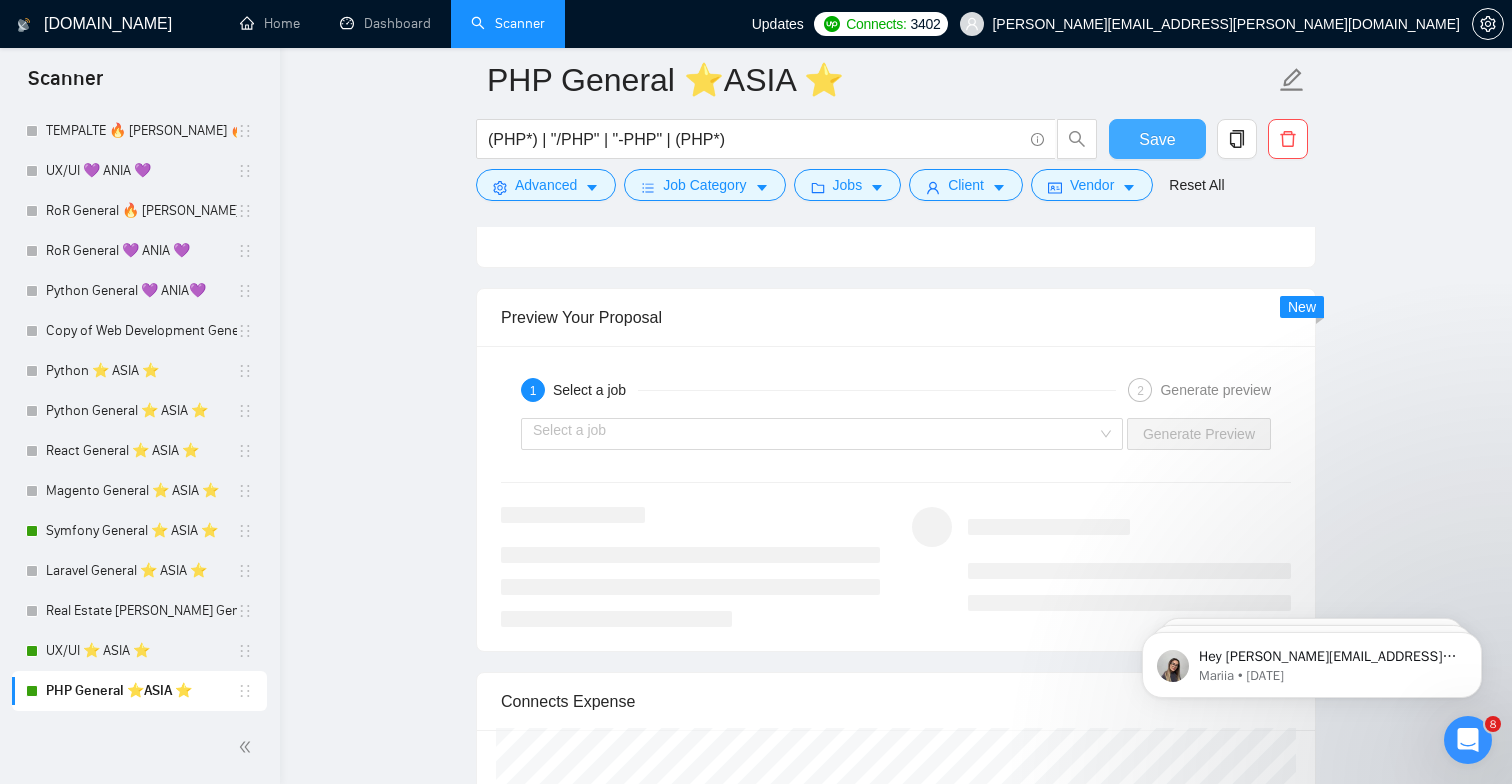 click on "Save" at bounding box center [1157, 139] 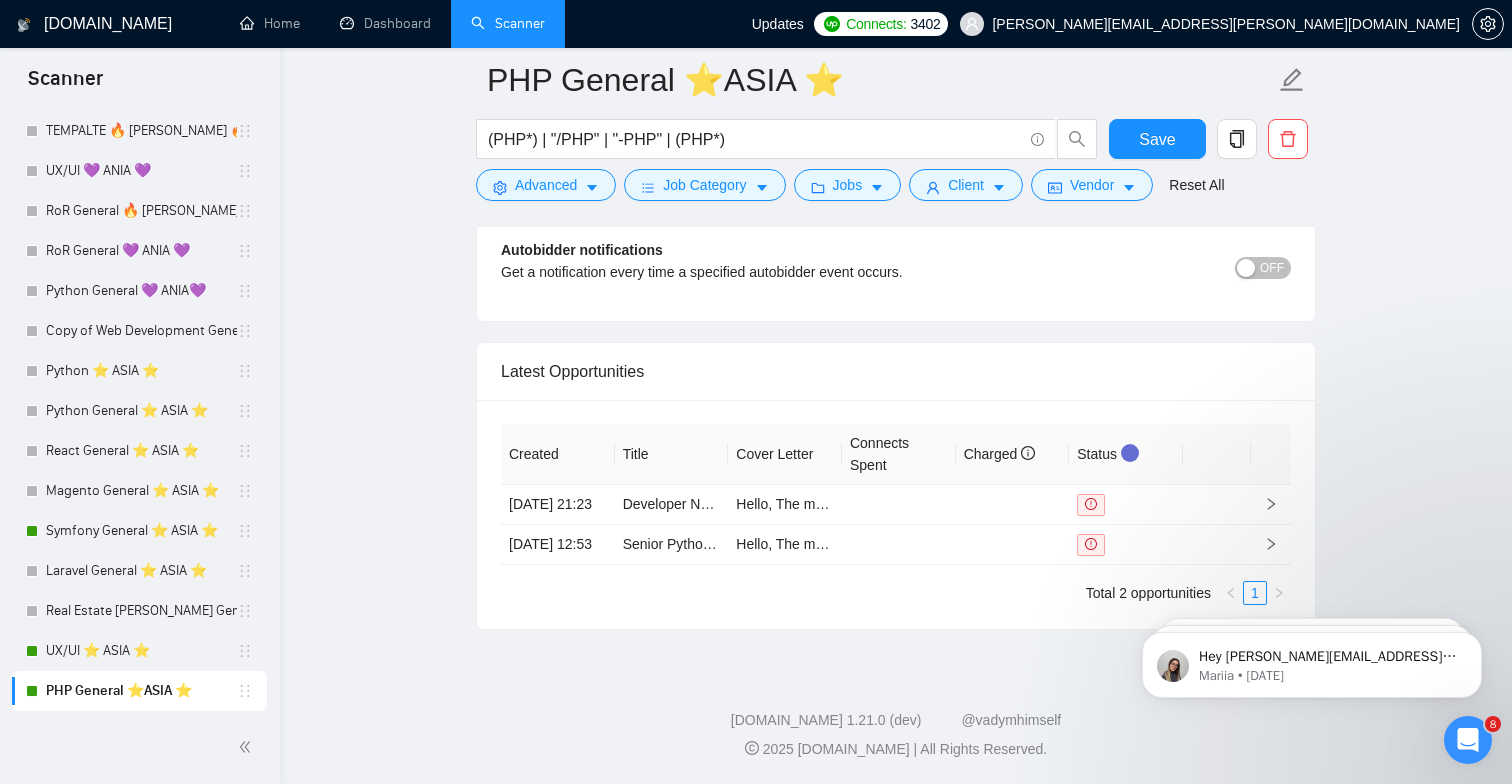 scroll, scrollTop: 4599, scrollLeft: 0, axis: vertical 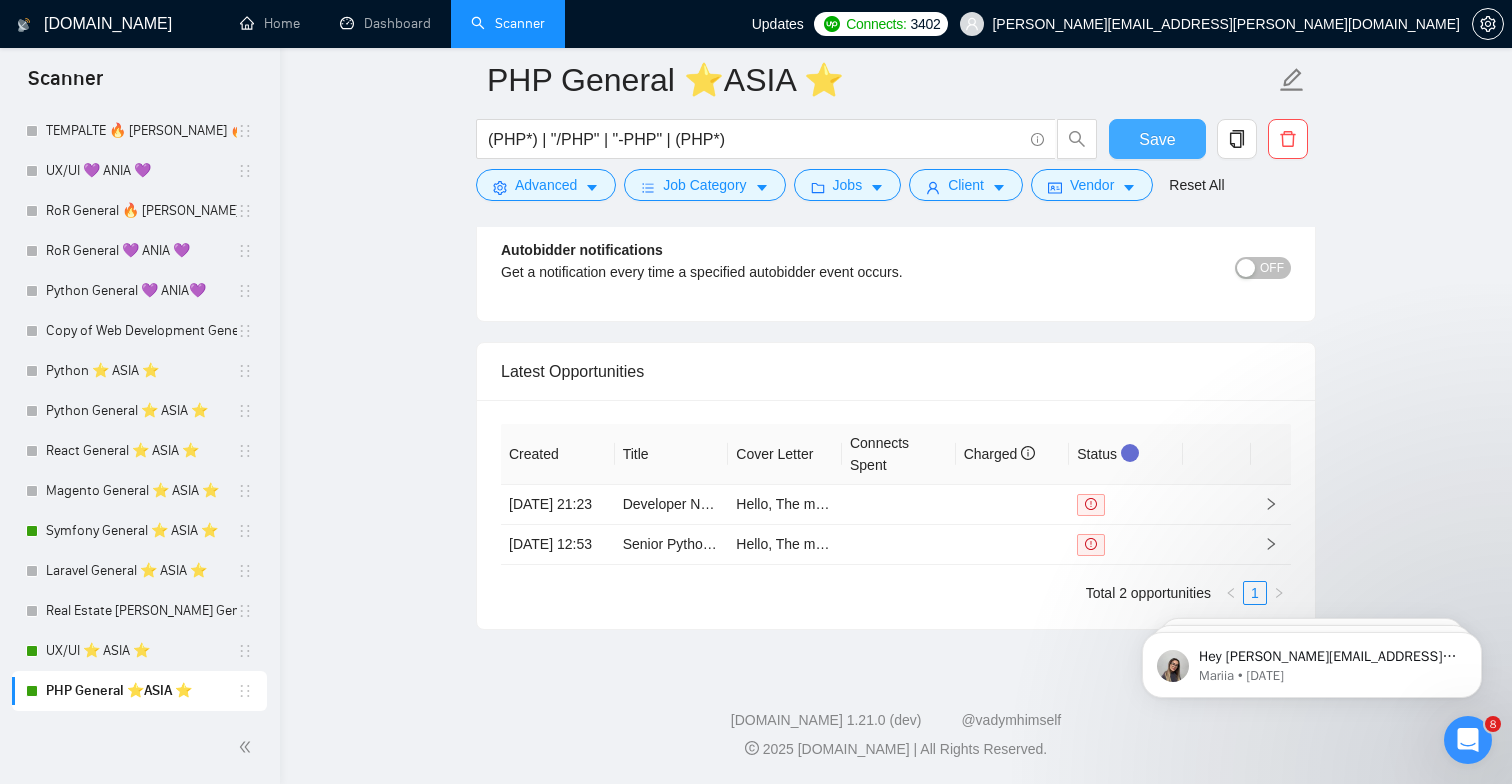 click on "Save" at bounding box center (1157, 139) 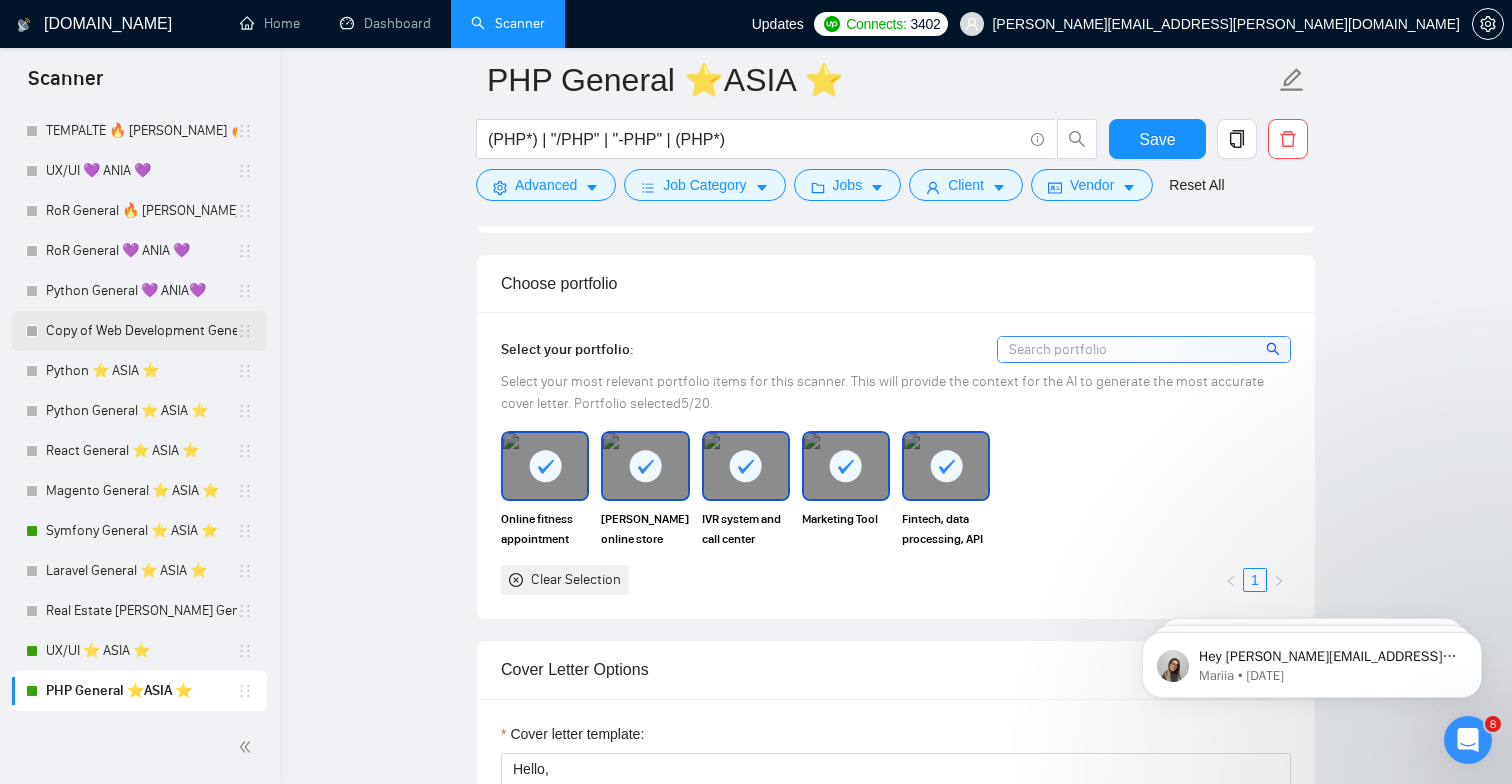 scroll, scrollTop: 1460, scrollLeft: 0, axis: vertical 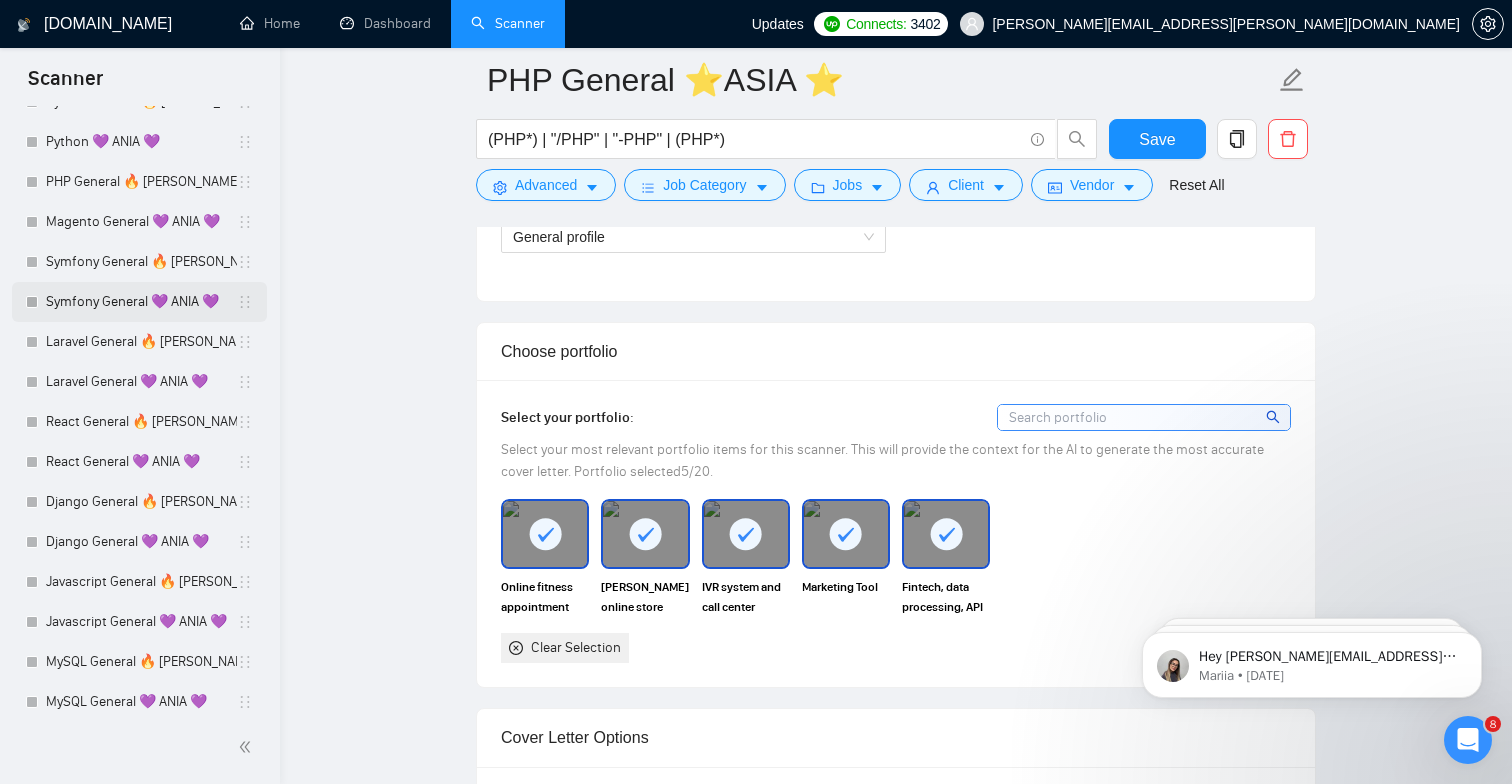 click on "Symfony General 💜 ANIA 💜" at bounding box center [141, 302] 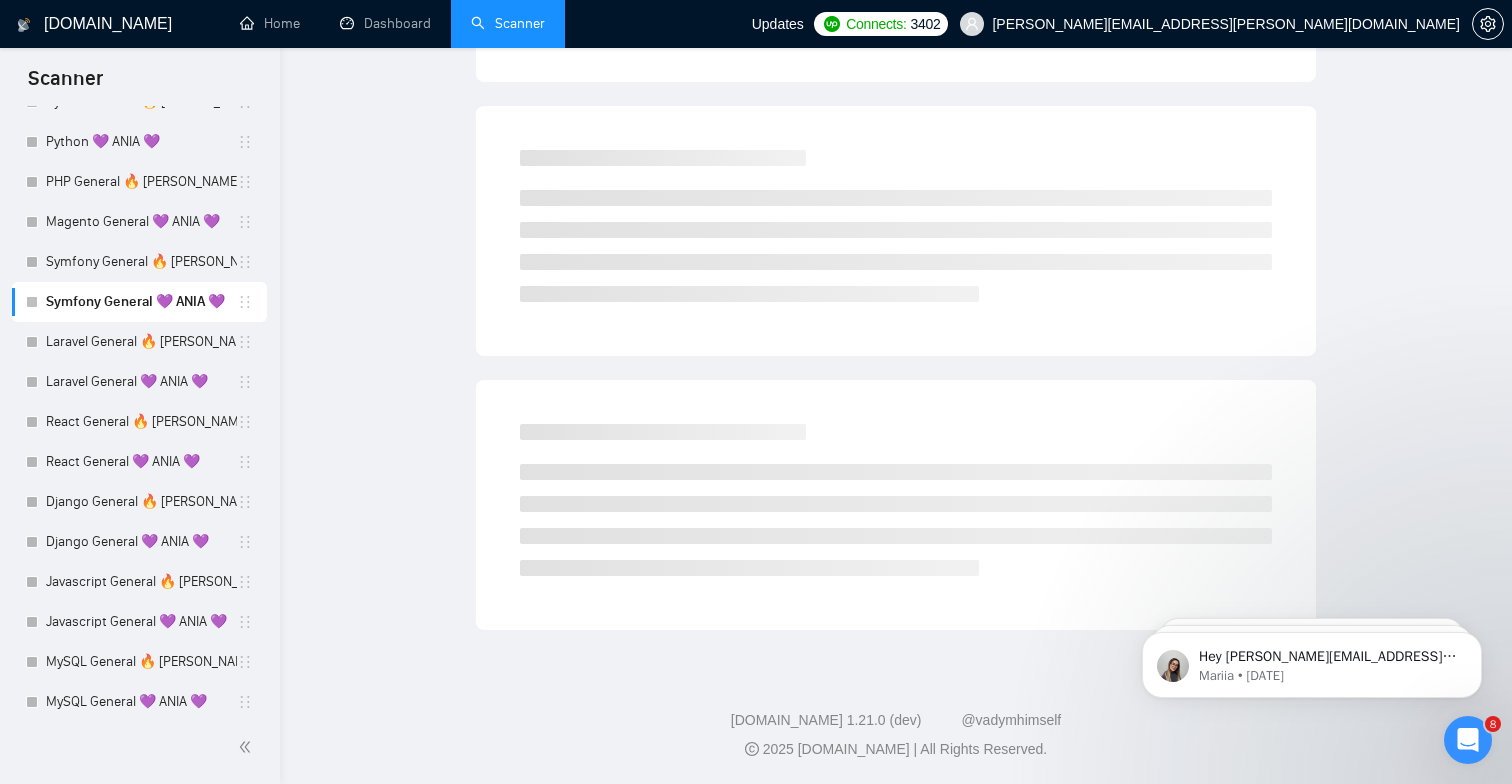 scroll, scrollTop: 0, scrollLeft: 0, axis: both 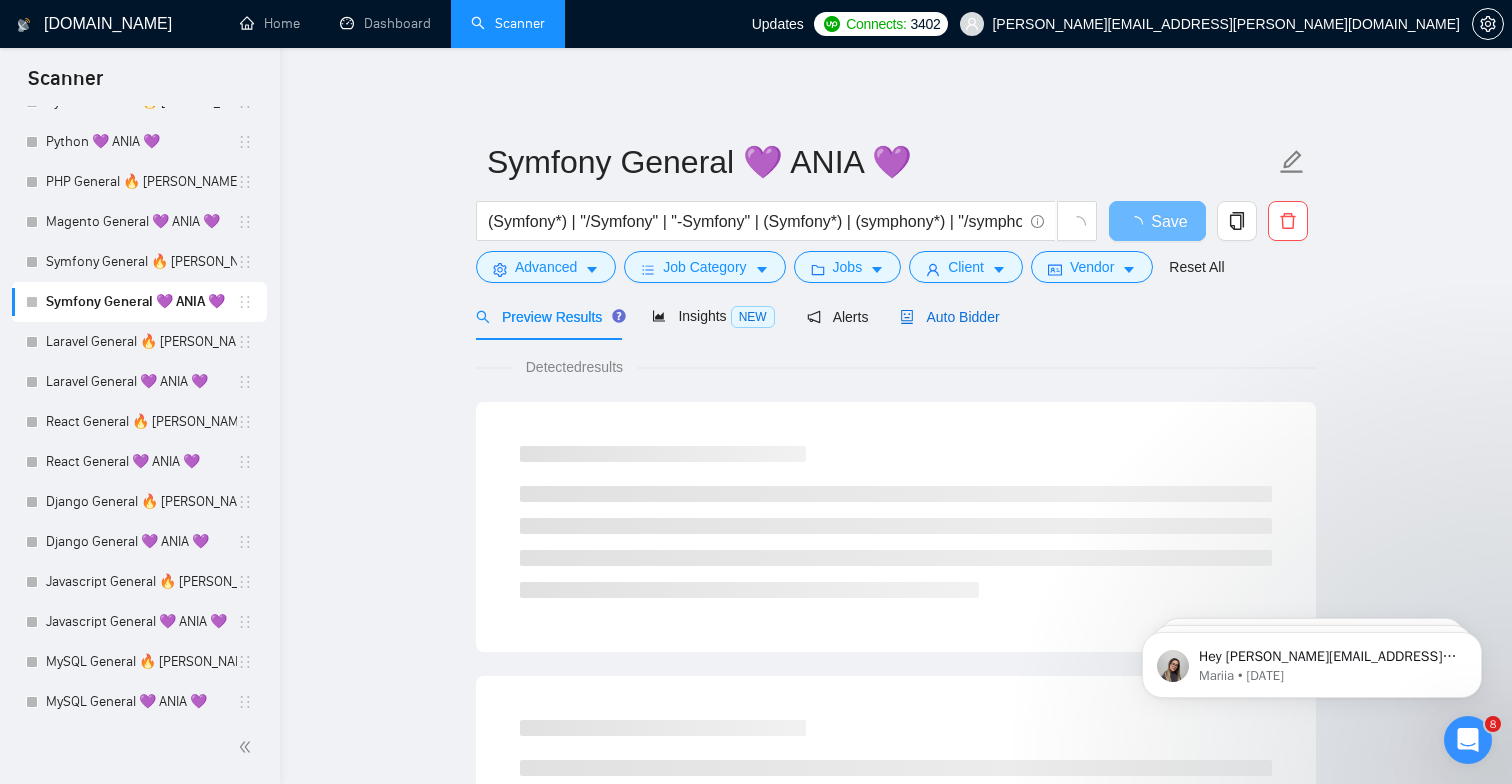click on "Auto Bidder" at bounding box center (949, 317) 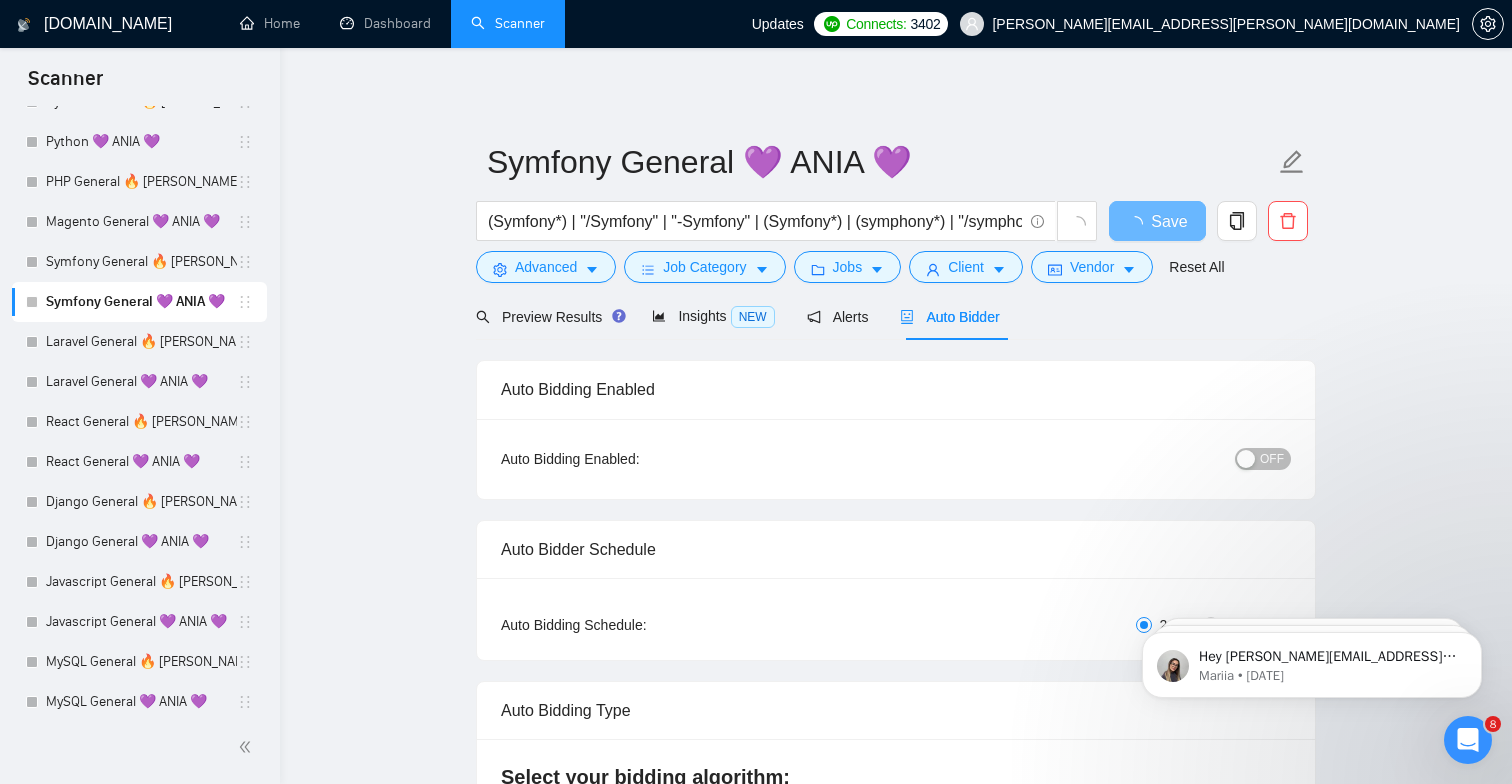 type 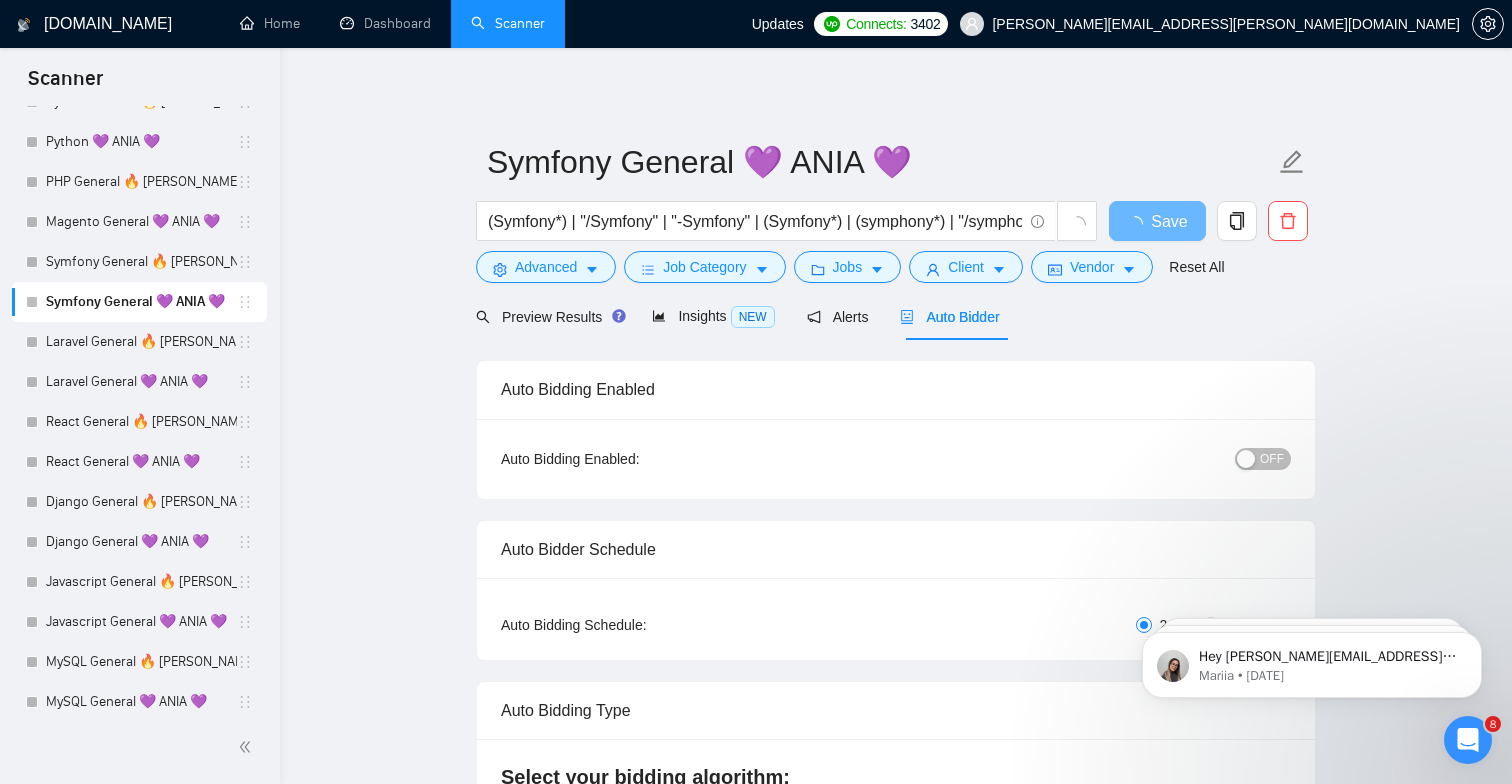 checkbox on "true" 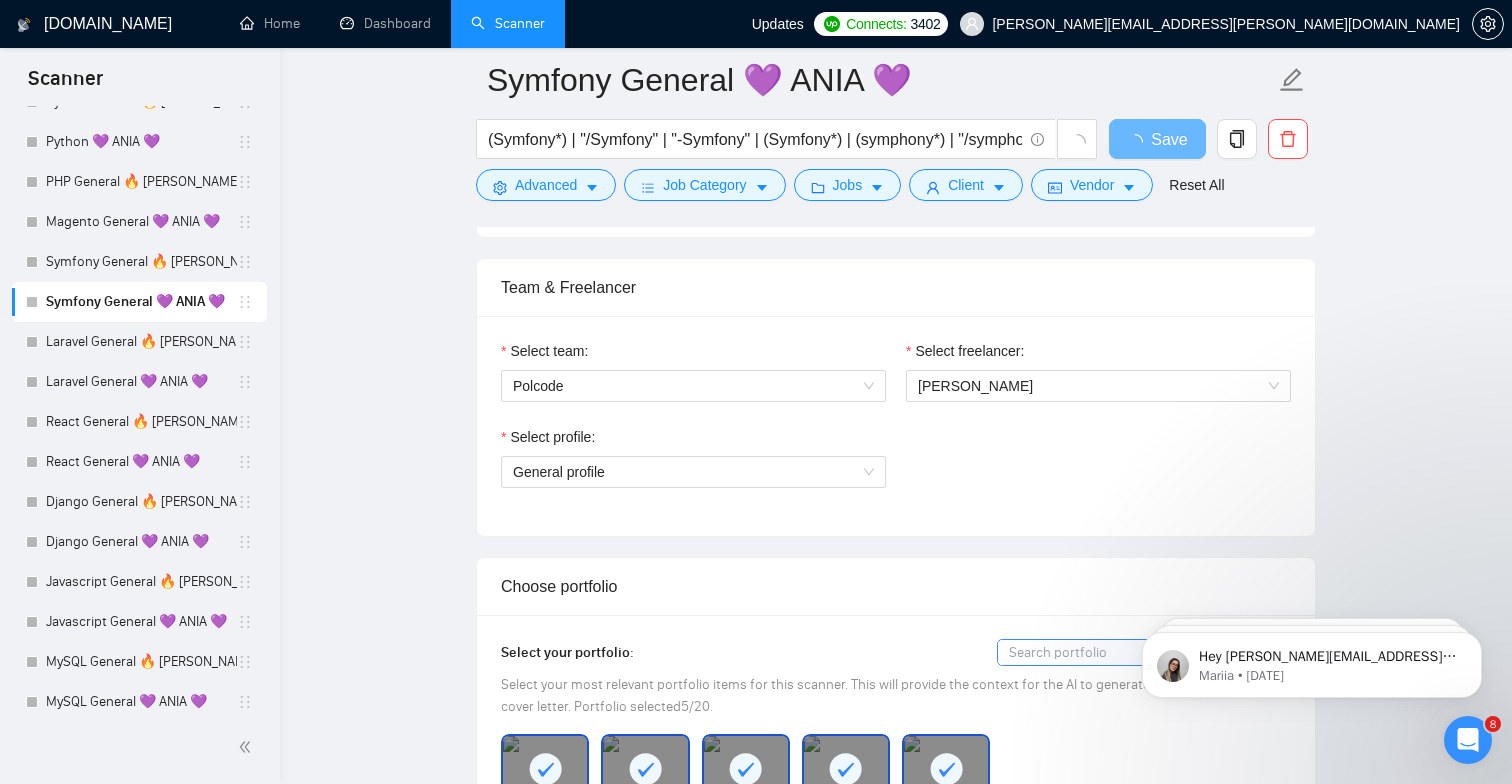scroll, scrollTop: 1026, scrollLeft: 0, axis: vertical 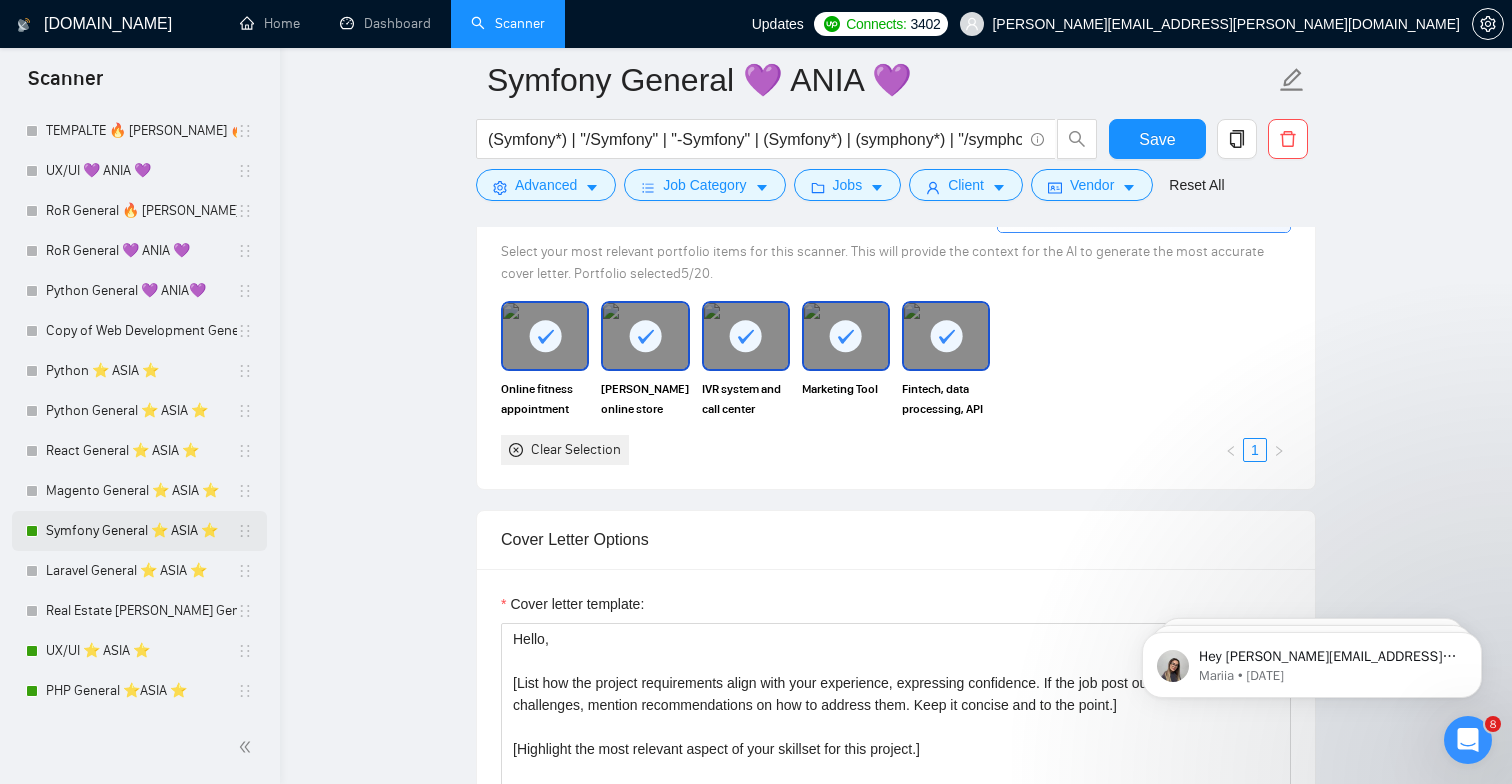 click on "Symfony General ⭐️ ASIA ⭐️" at bounding box center (141, 531) 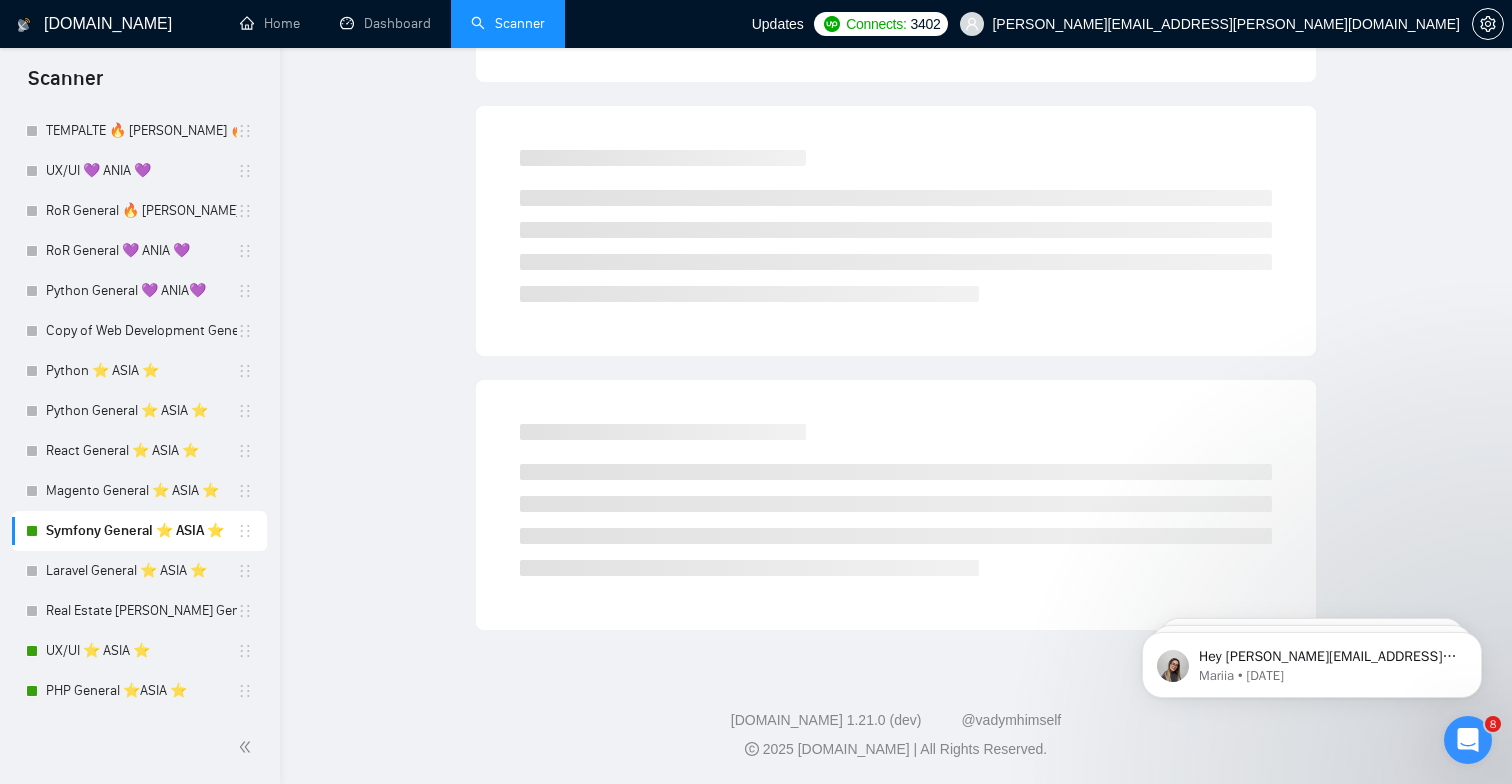 scroll, scrollTop: 0, scrollLeft: 0, axis: both 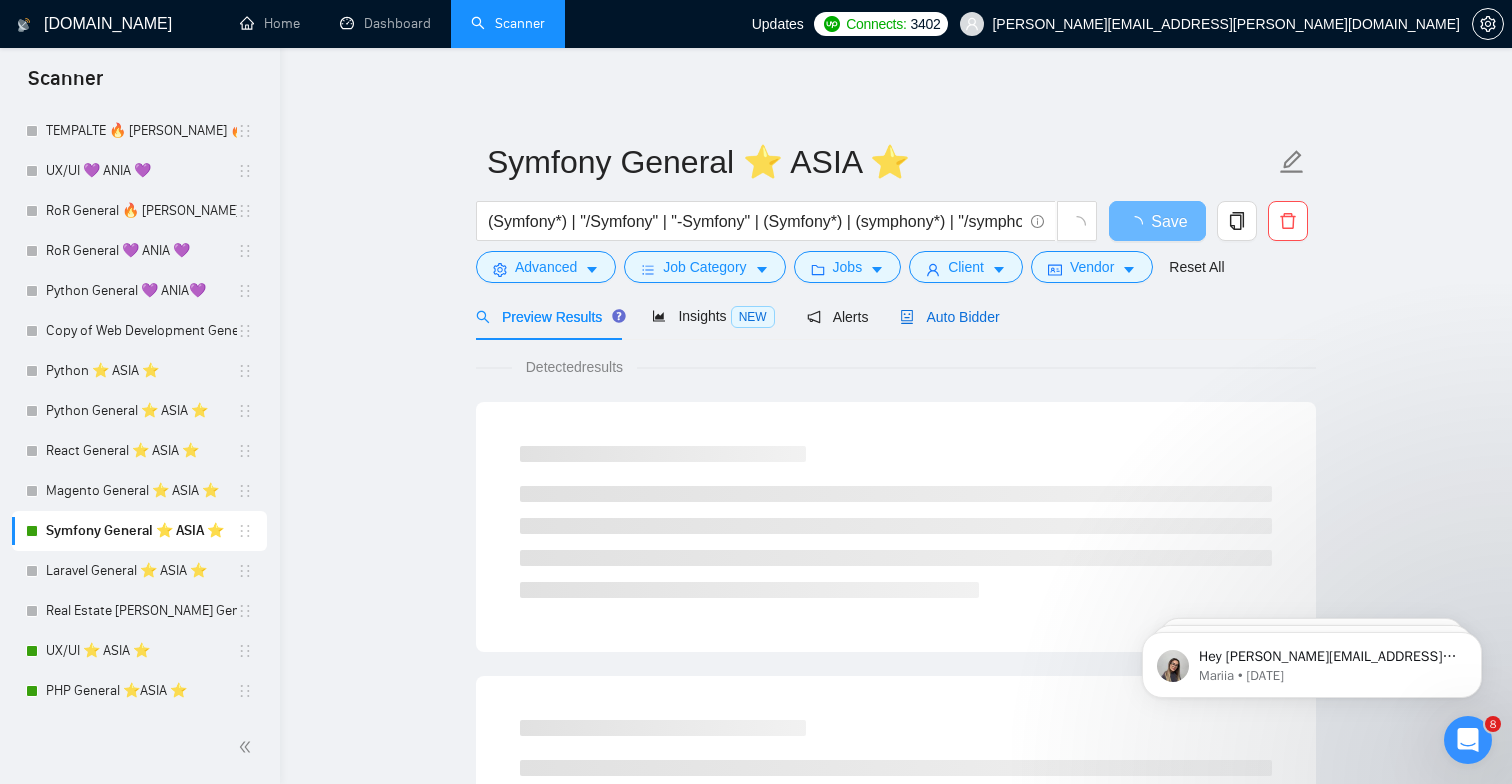 click on "Auto Bidder" at bounding box center [949, 317] 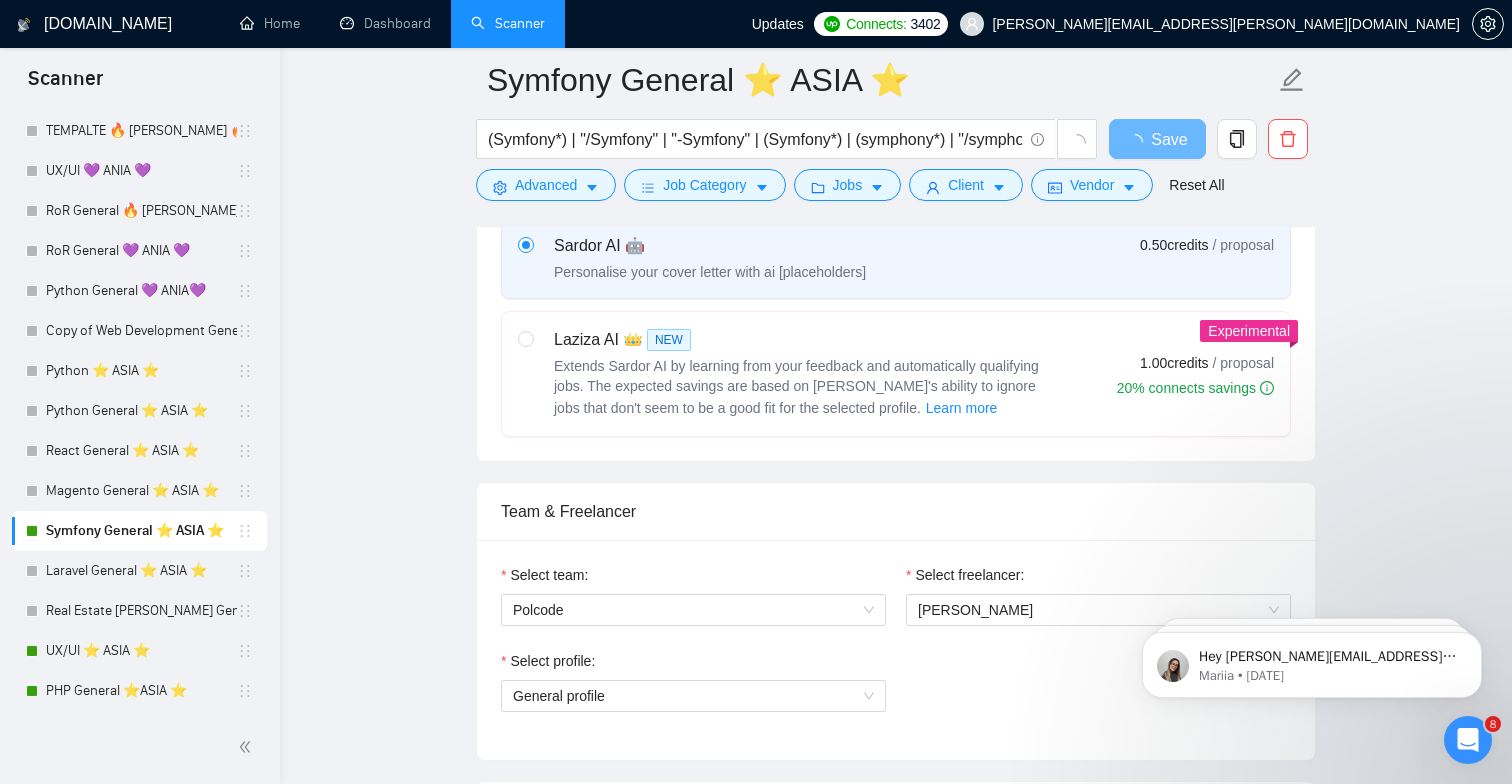 scroll, scrollTop: 775, scrollLeft: 0, axis: vertical 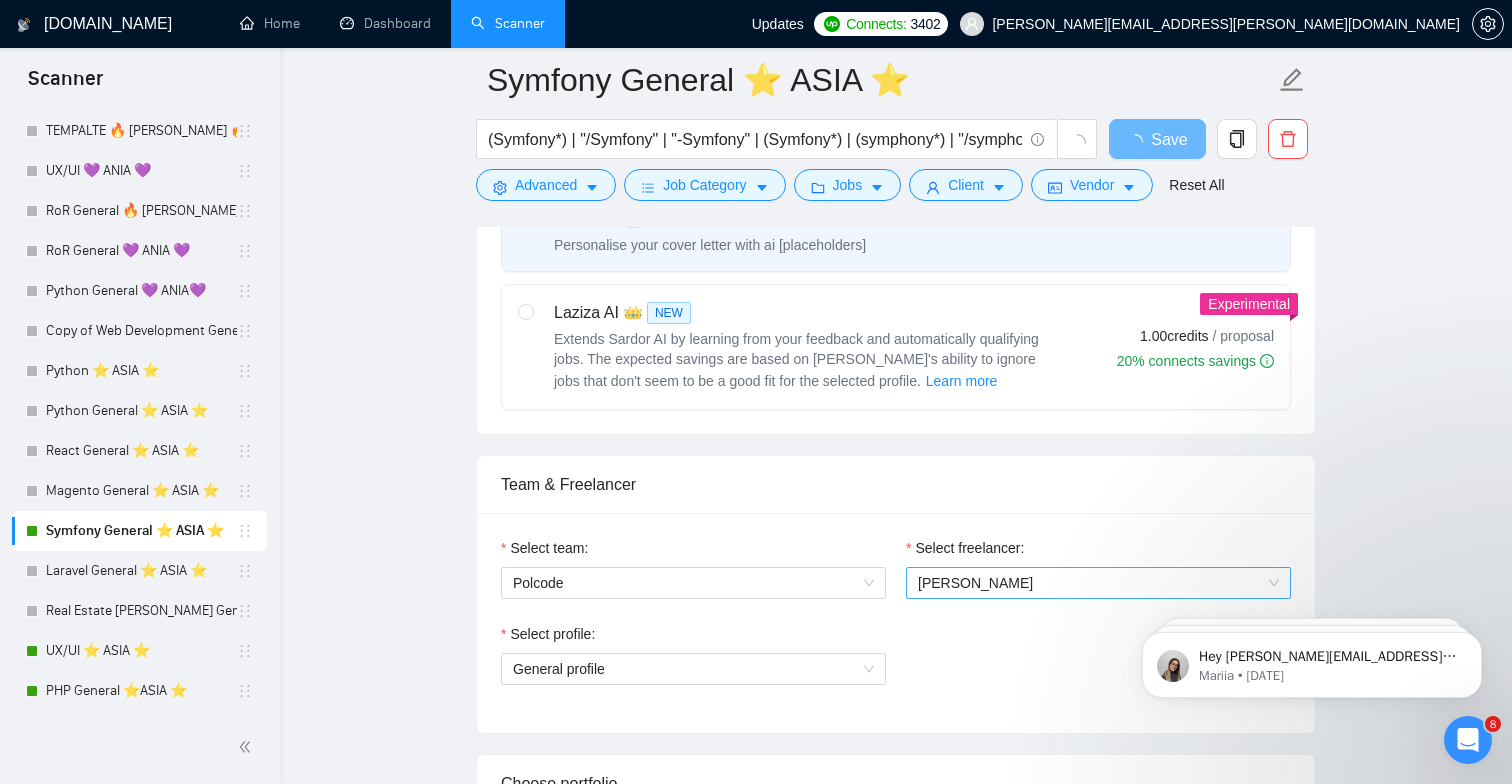 click on "[PERSON_NAME]" at bounding box center [1098, 583] 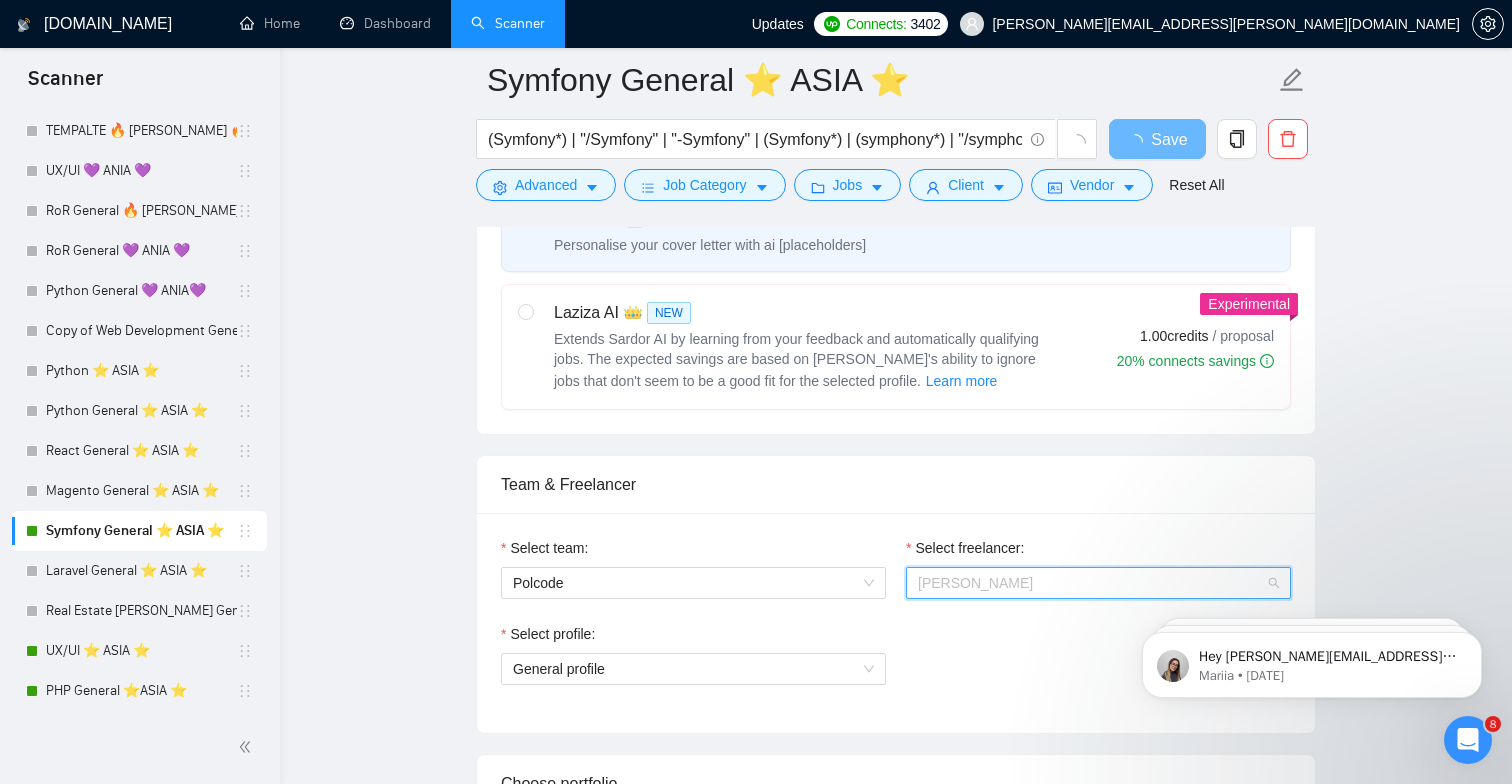 scroll, scrollTop: 3168, scrollLeft: 0, axis: vertical 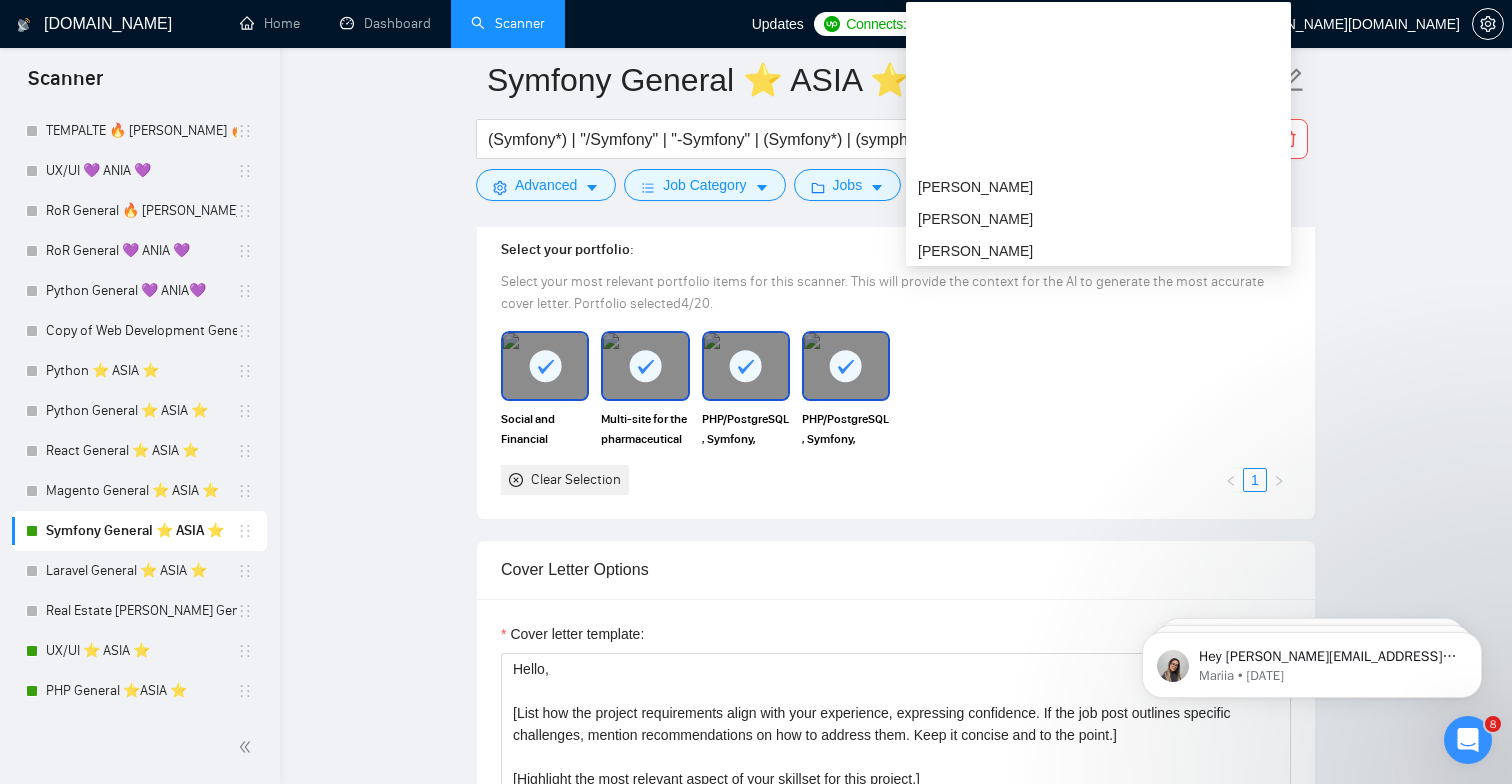 type 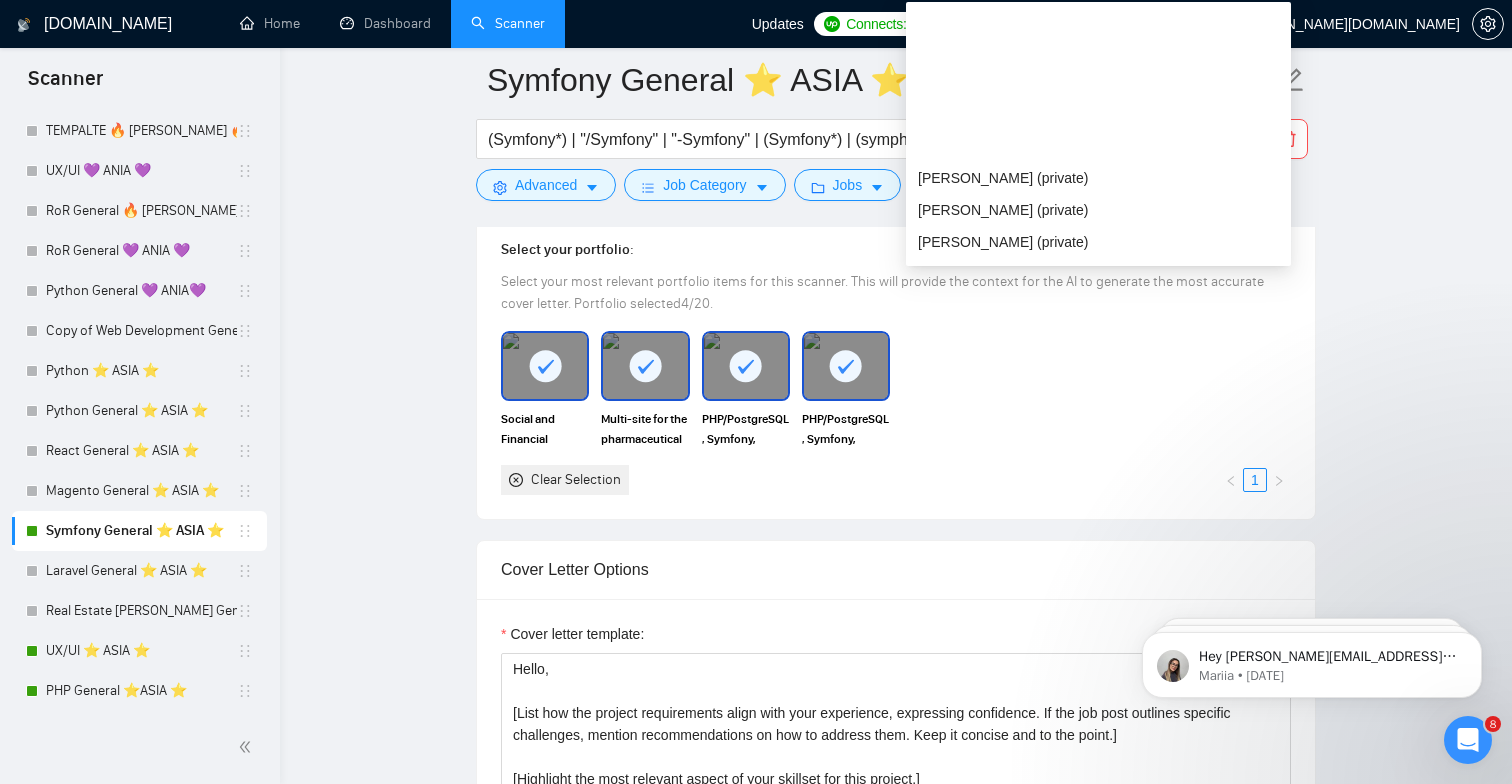 scroll, scrollTop: 0, scrollLeft: 0, axis: both 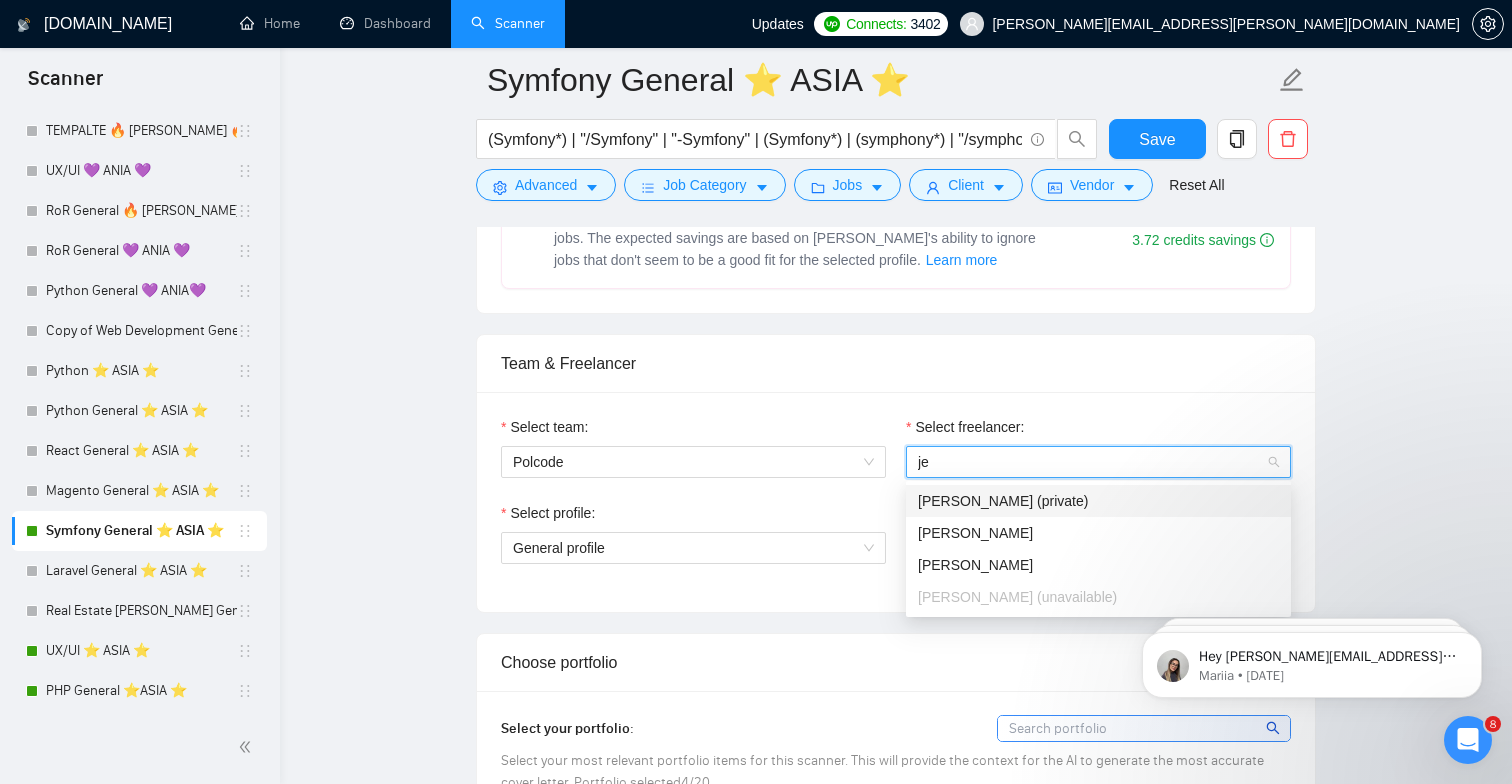type on "jer" 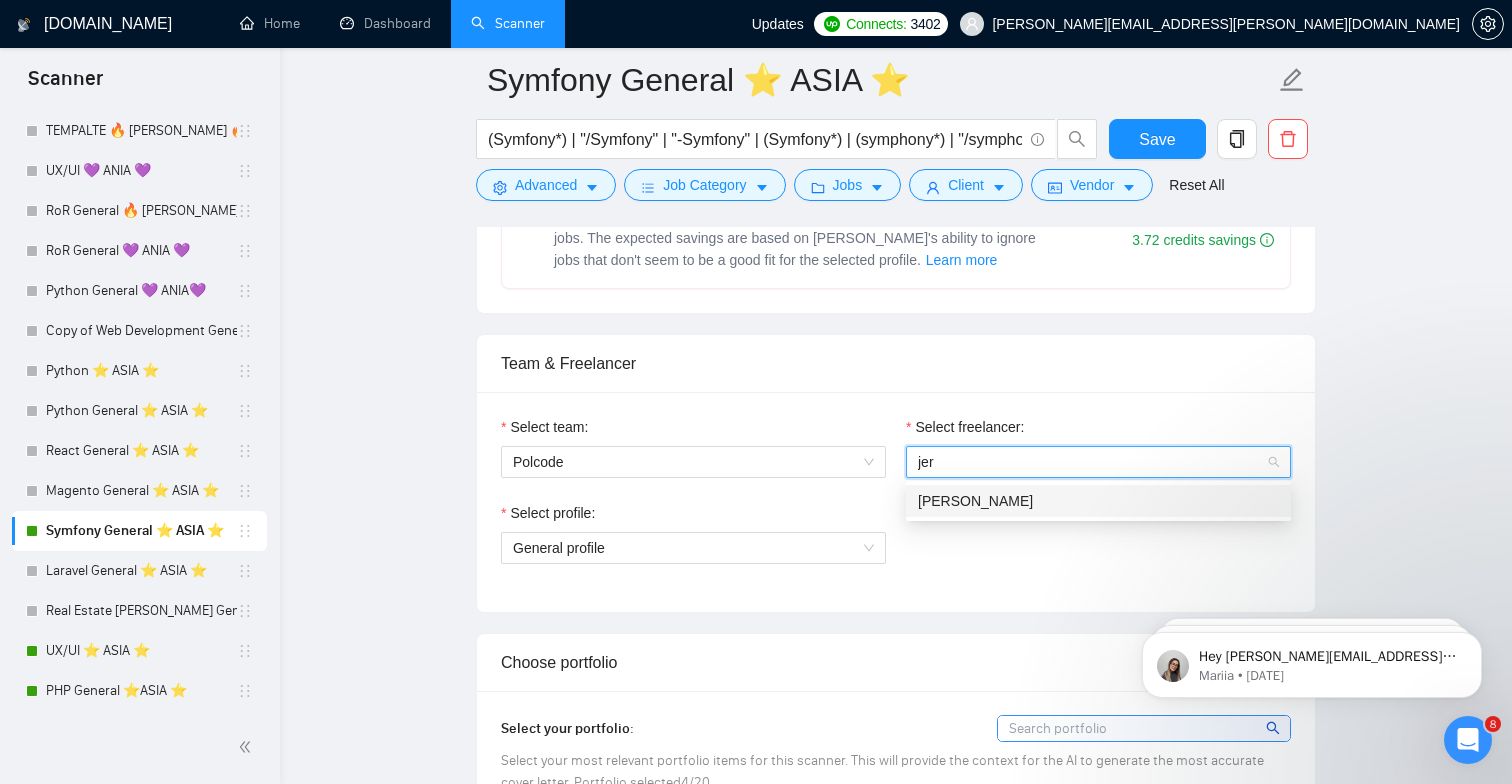 click on "[PERSON_NAME]" at bounding box center [1098, 501] 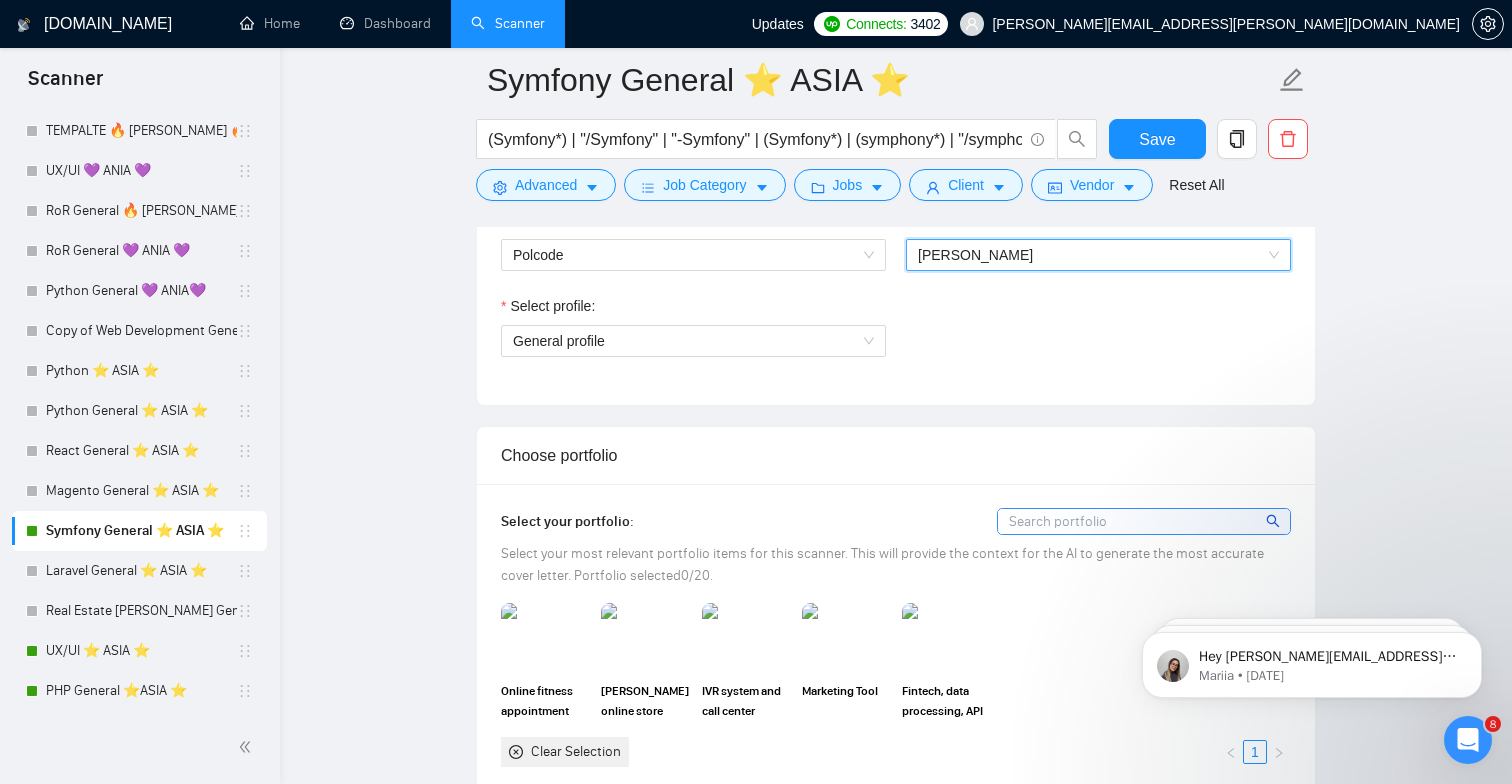 click on "Choose portfolio" at bounding box center [896, 455] 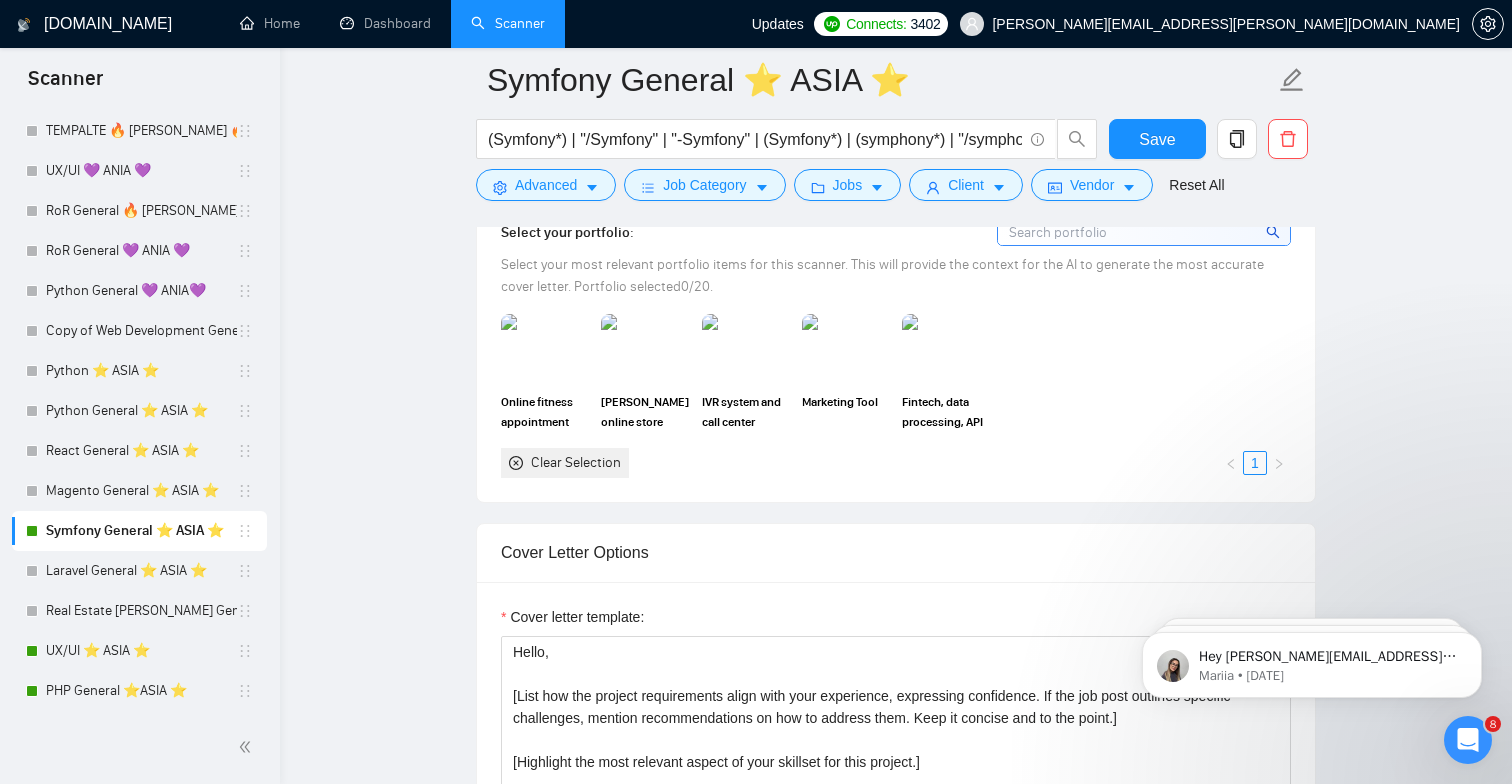 scroll, scrollTop: 1476, scrollLeft: 0, axis: vertical 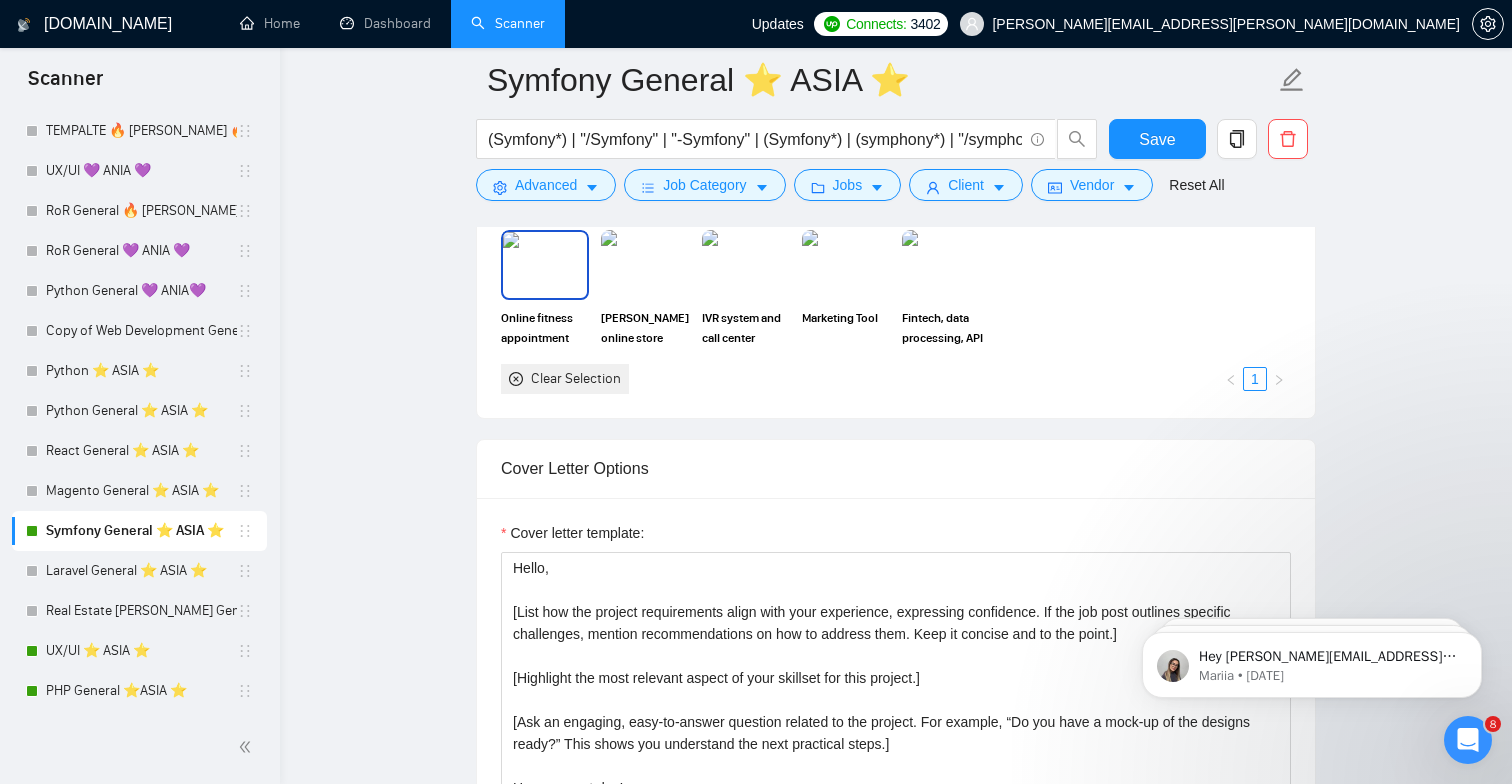 click on "Online fitness appointment booking platform" at bounding box center (545, 328) 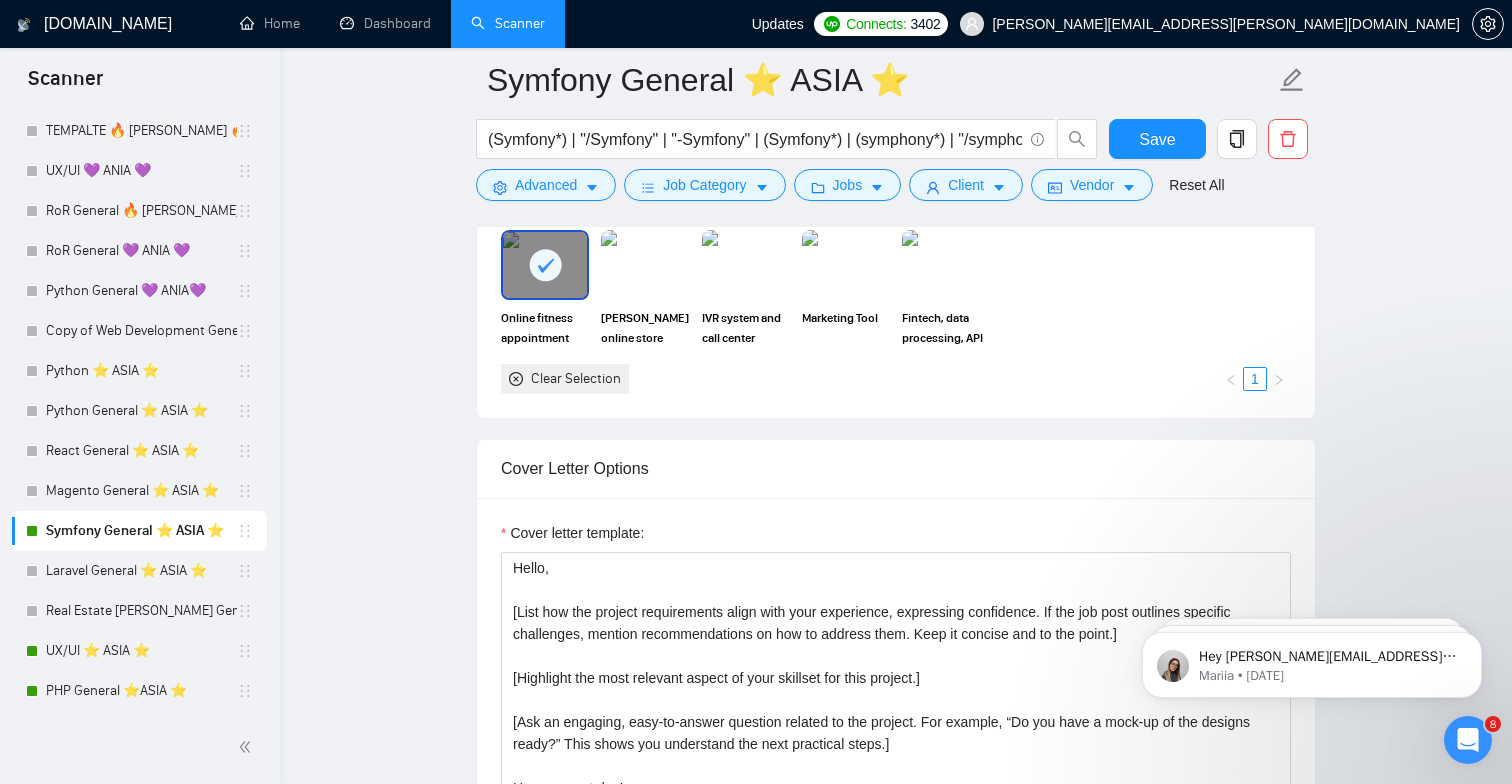 click at bounding box center [645, 265] 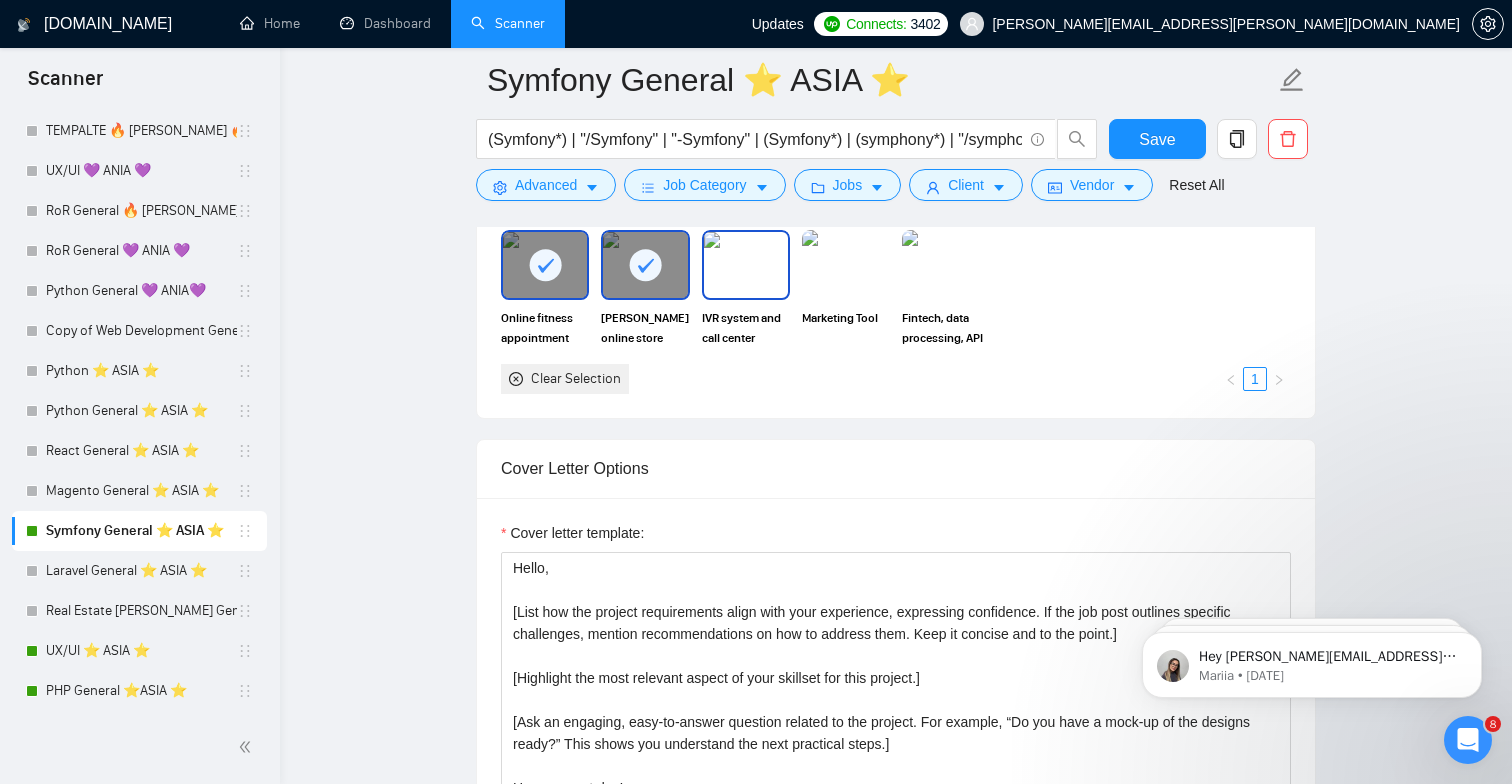 click at bounding box center (746, 265) 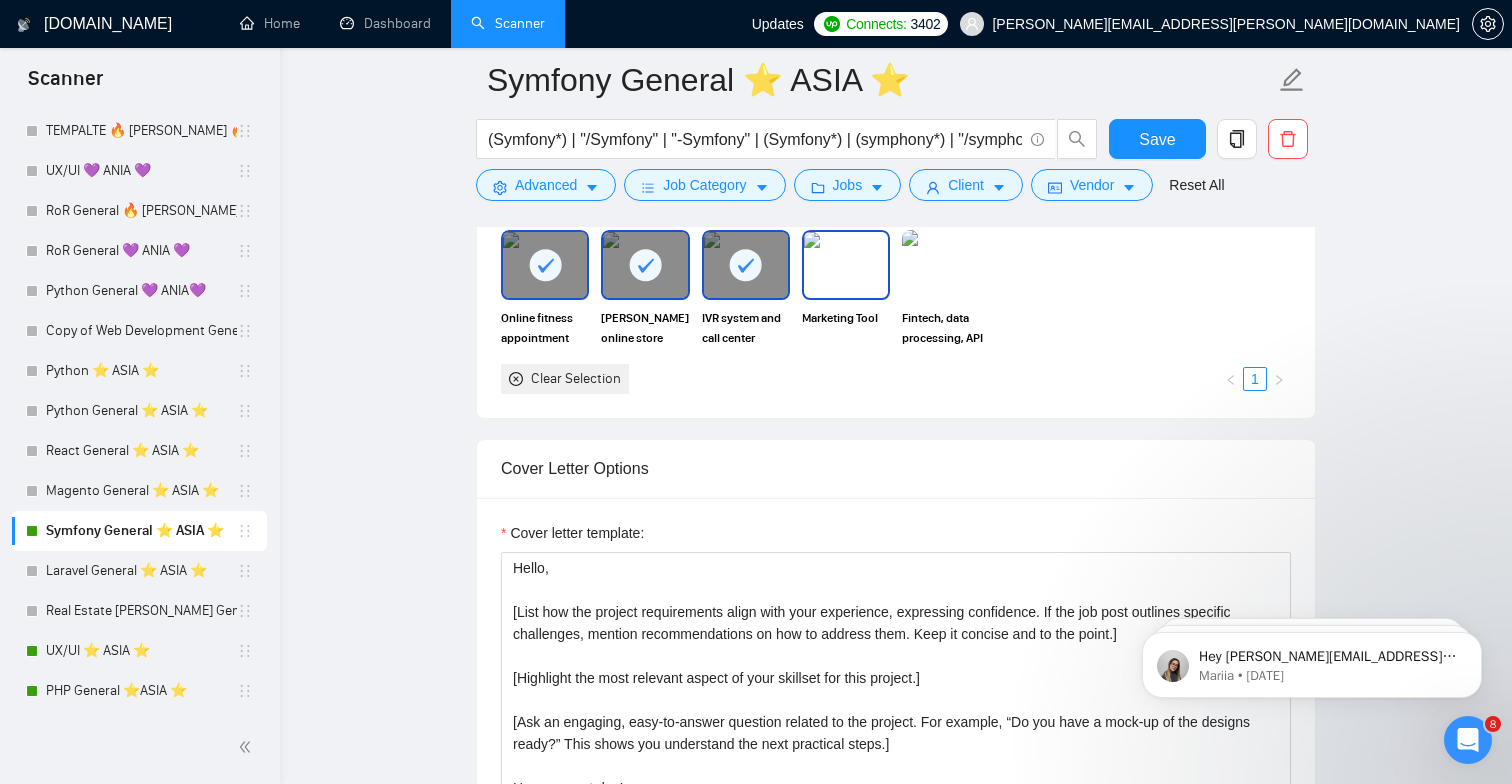 click at bounding box center [846, 265] 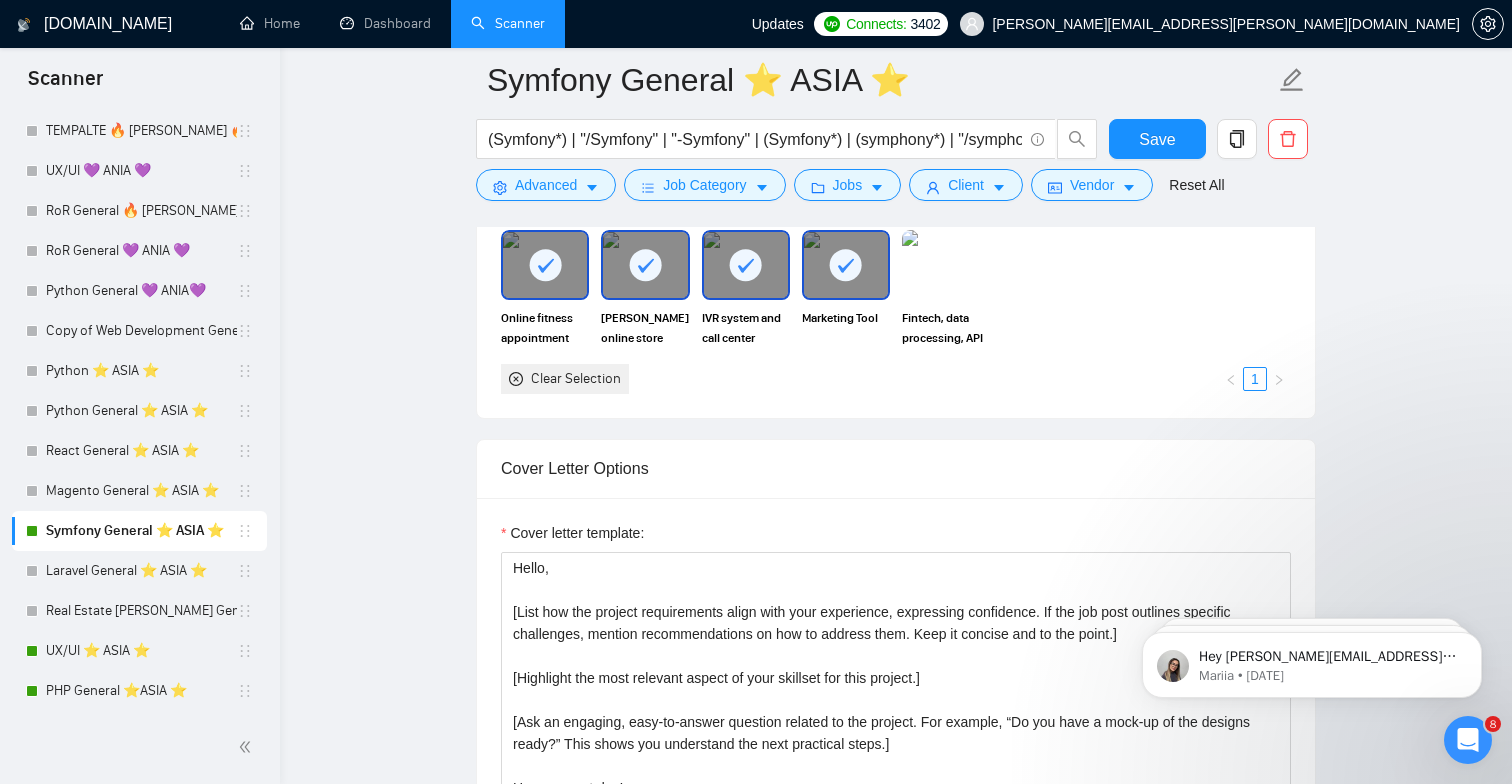 click at bounding box center [946, 265] 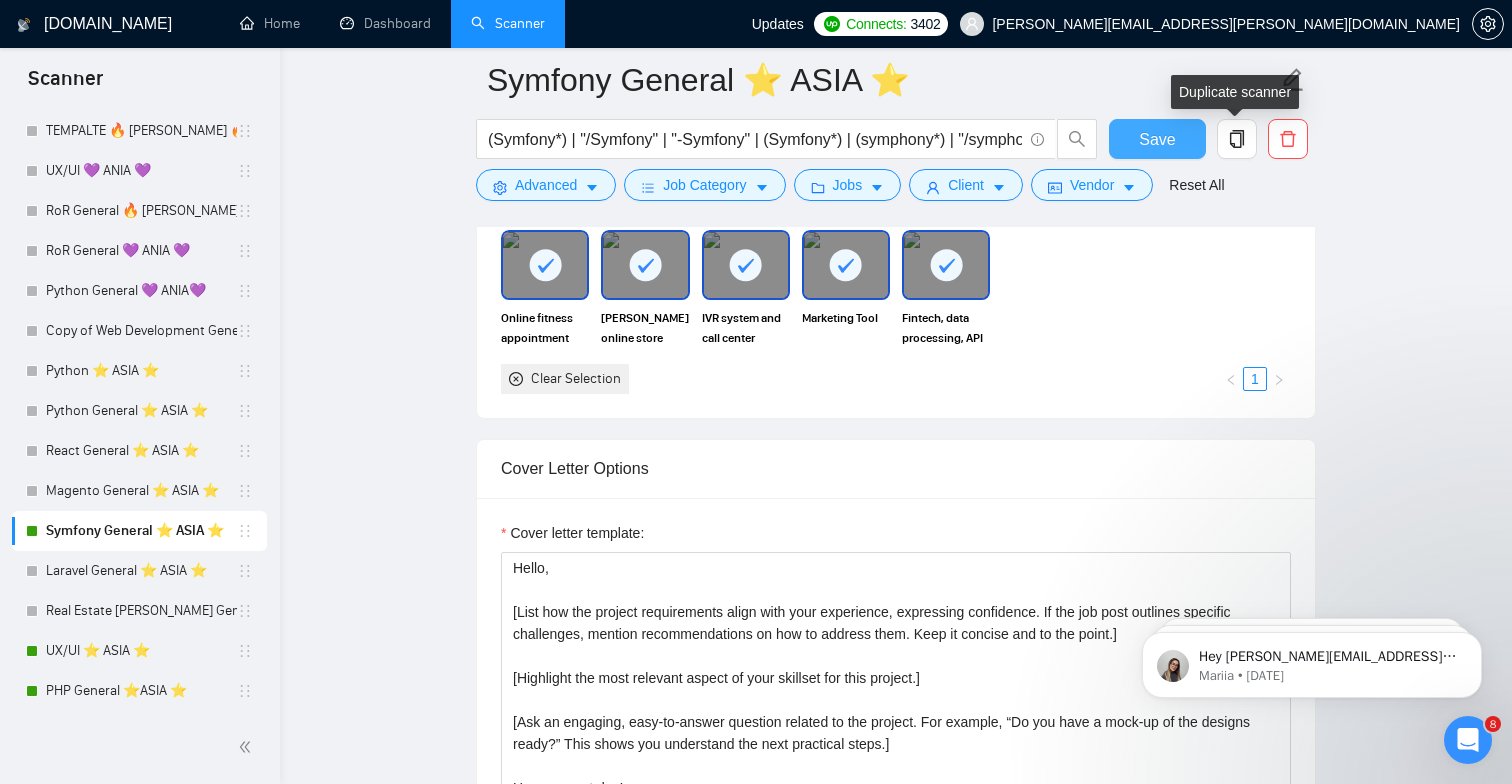 click on "Save" at bounding box center (1157, 139) 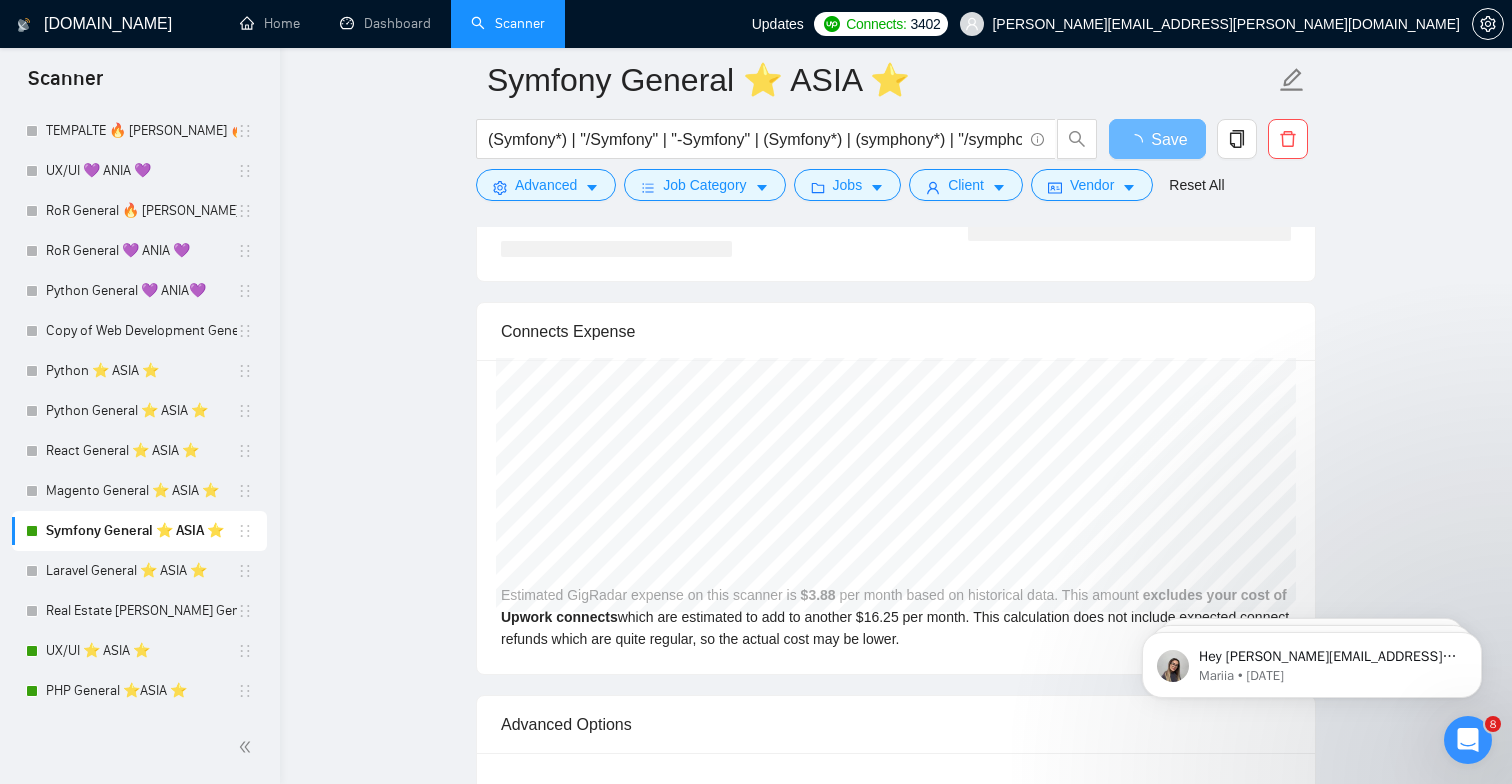 scroll, scrollTop: 3684, scrollLeft: 0, axis: vertical 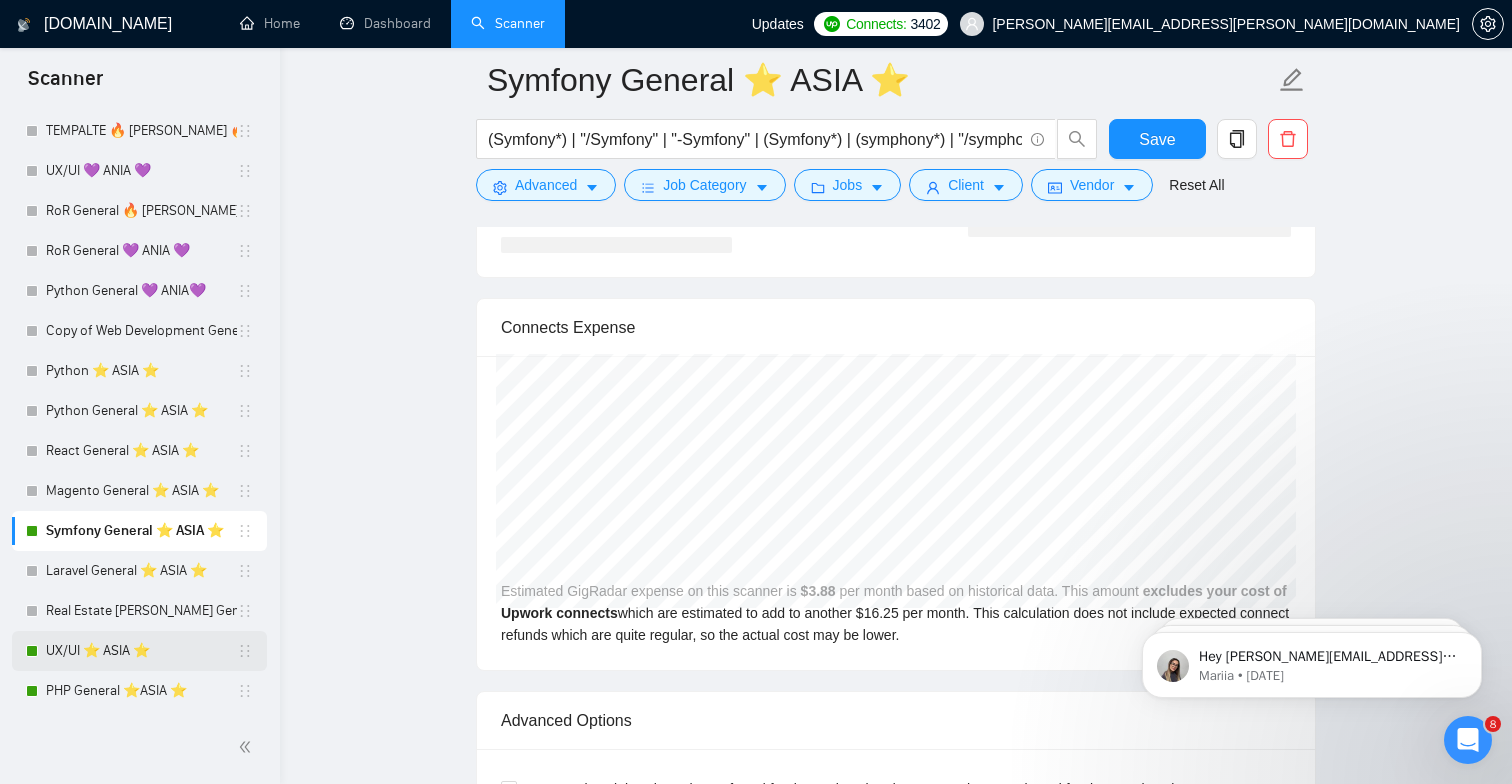 click on "UX/UI ⭐️ ASIA ⭐️" at bounding box center (141, 651) 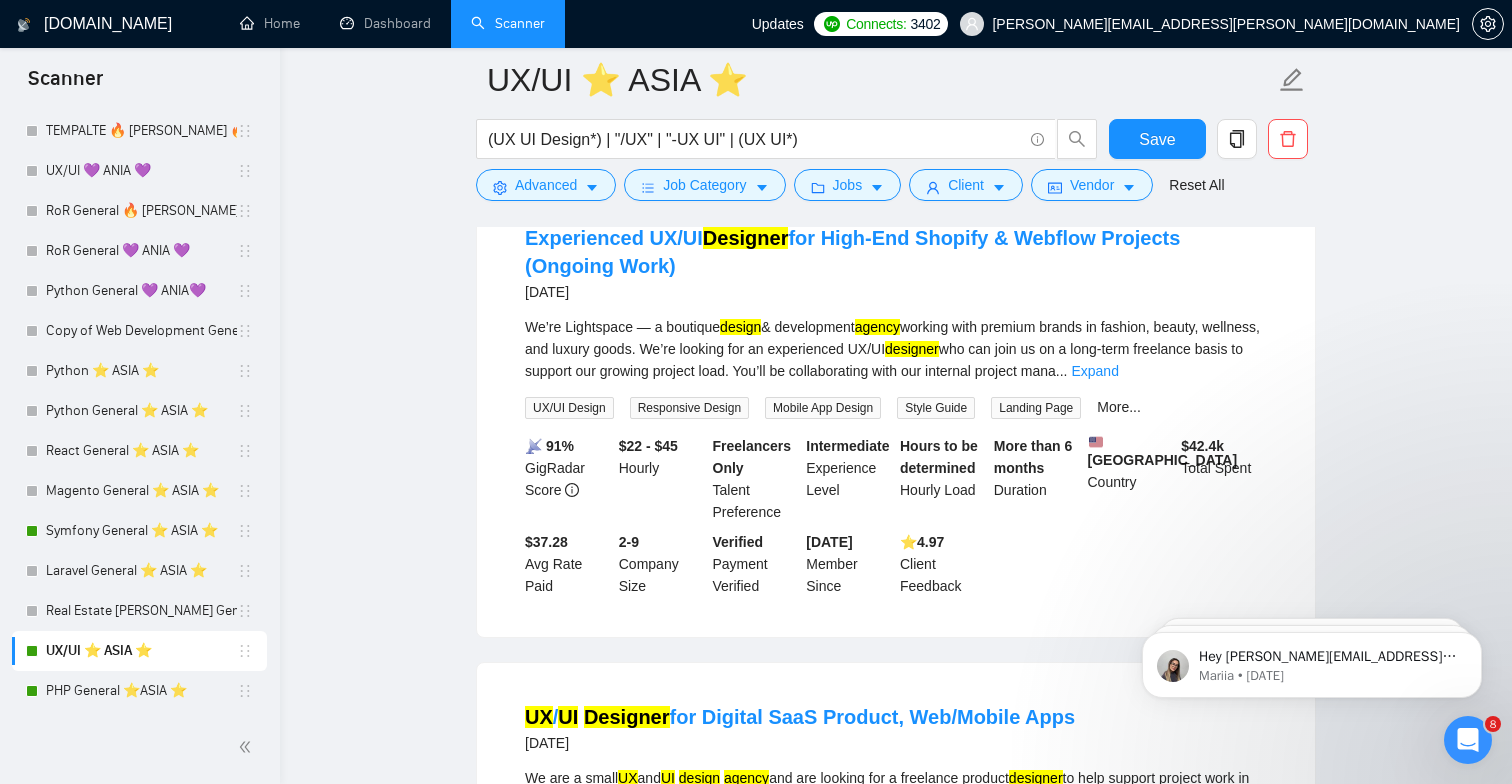 scroll, scrollTop: 268, scrollLeft: 0, axis: vertical 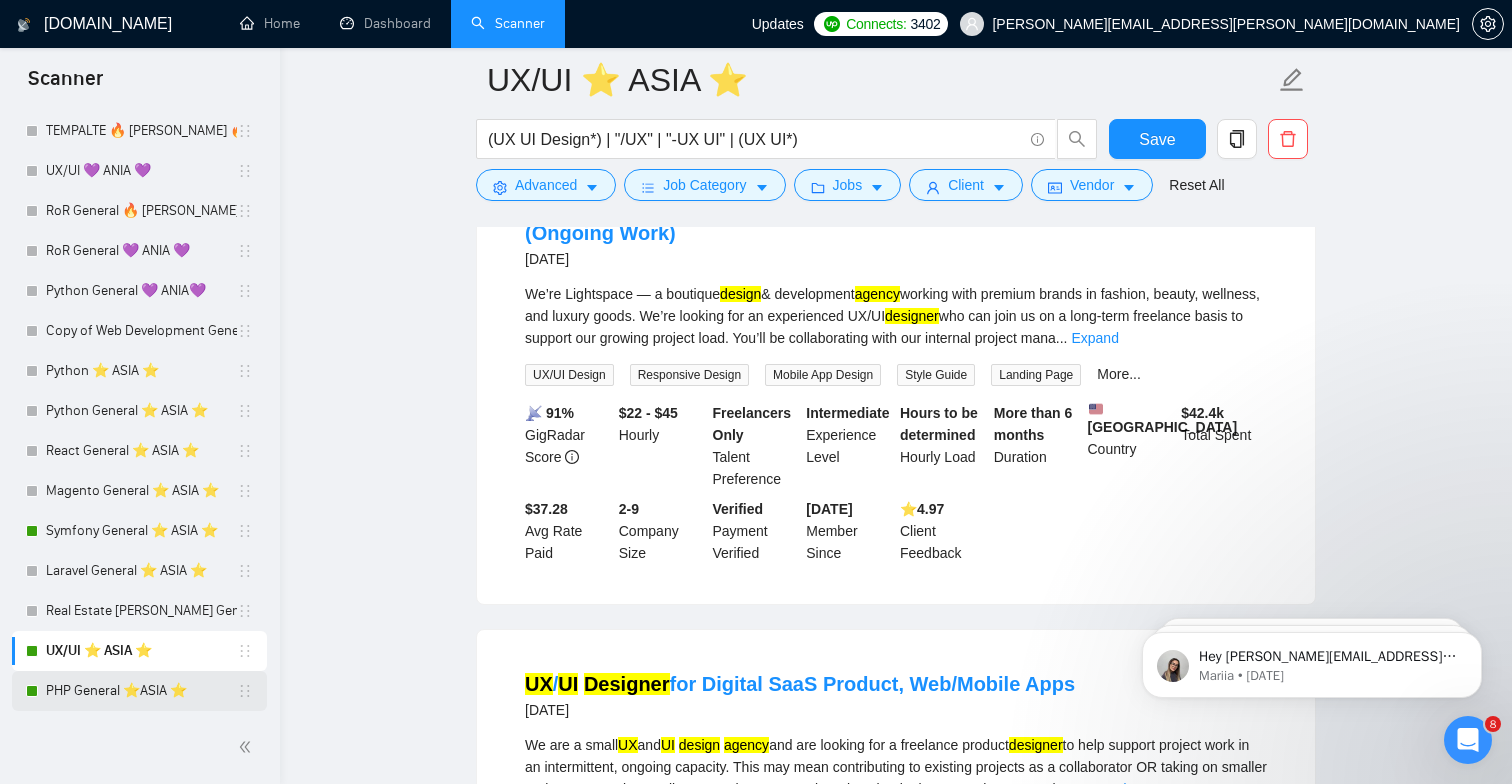 click on "PHP General ⭐️ASIA ⭐️" at bounding box center [141, 691] 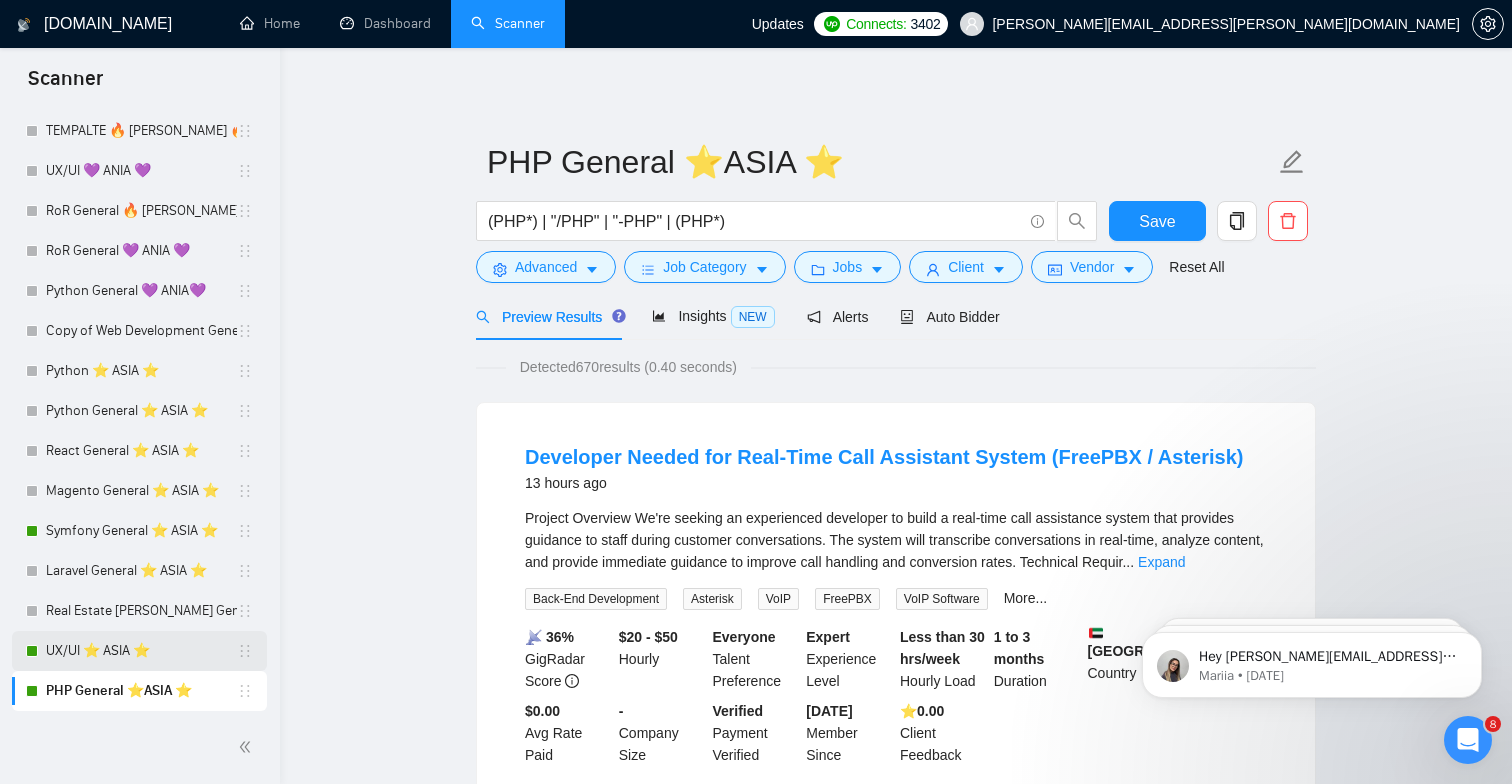 click on "UX/UI ⭐️ ASIA ⭐️" at bounding box center (141, 651) 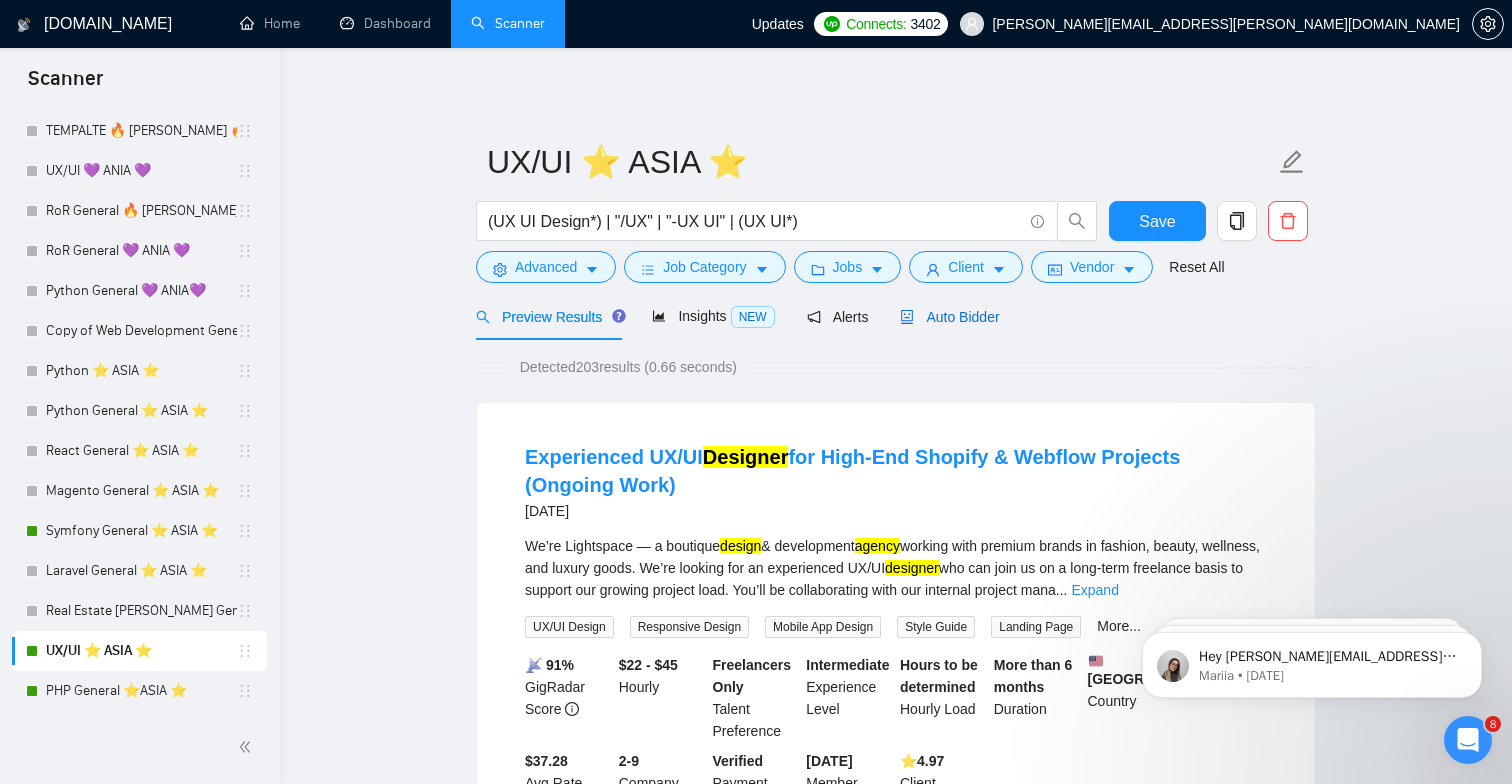 click on "Auto Bidder" at bounding box center (949, 317) 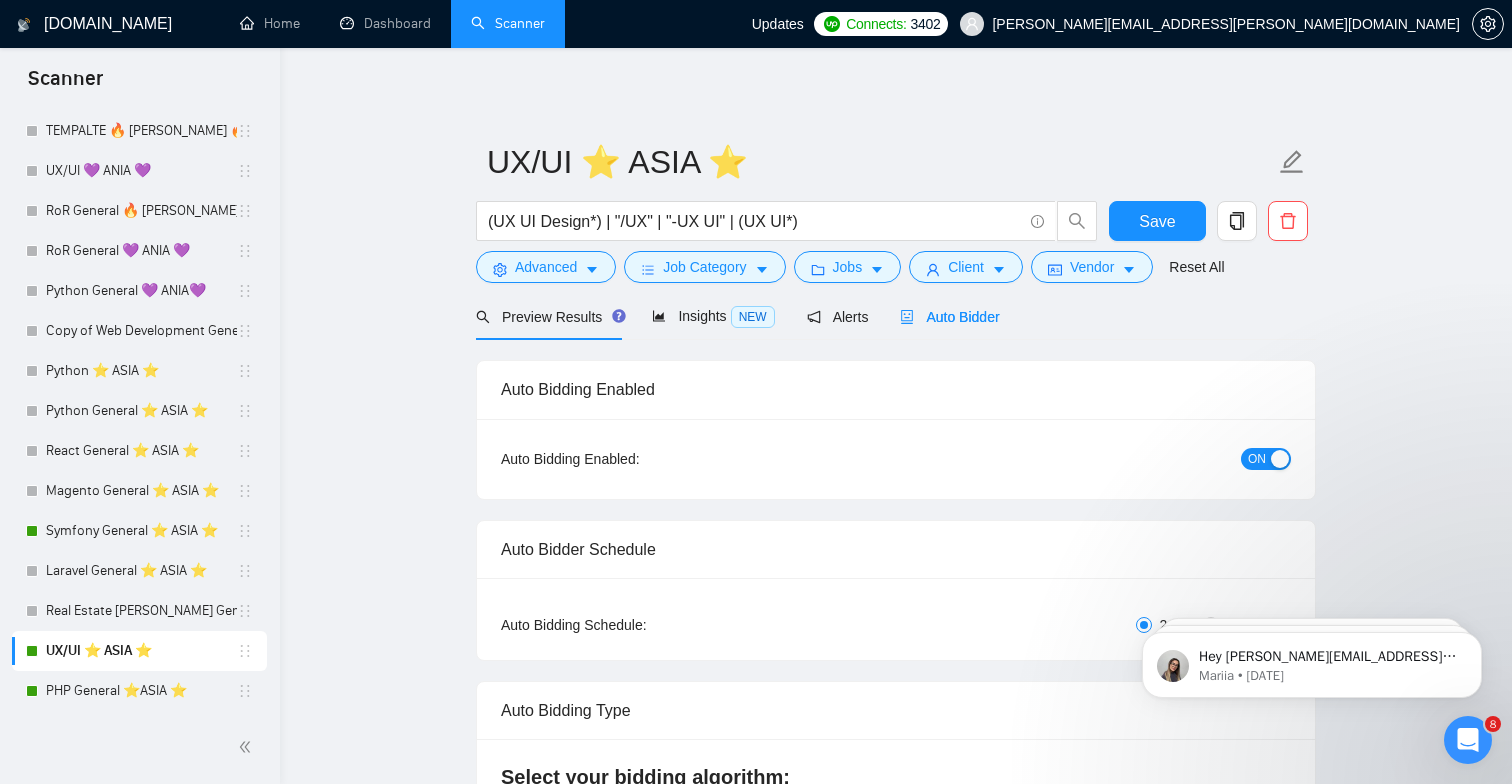 type 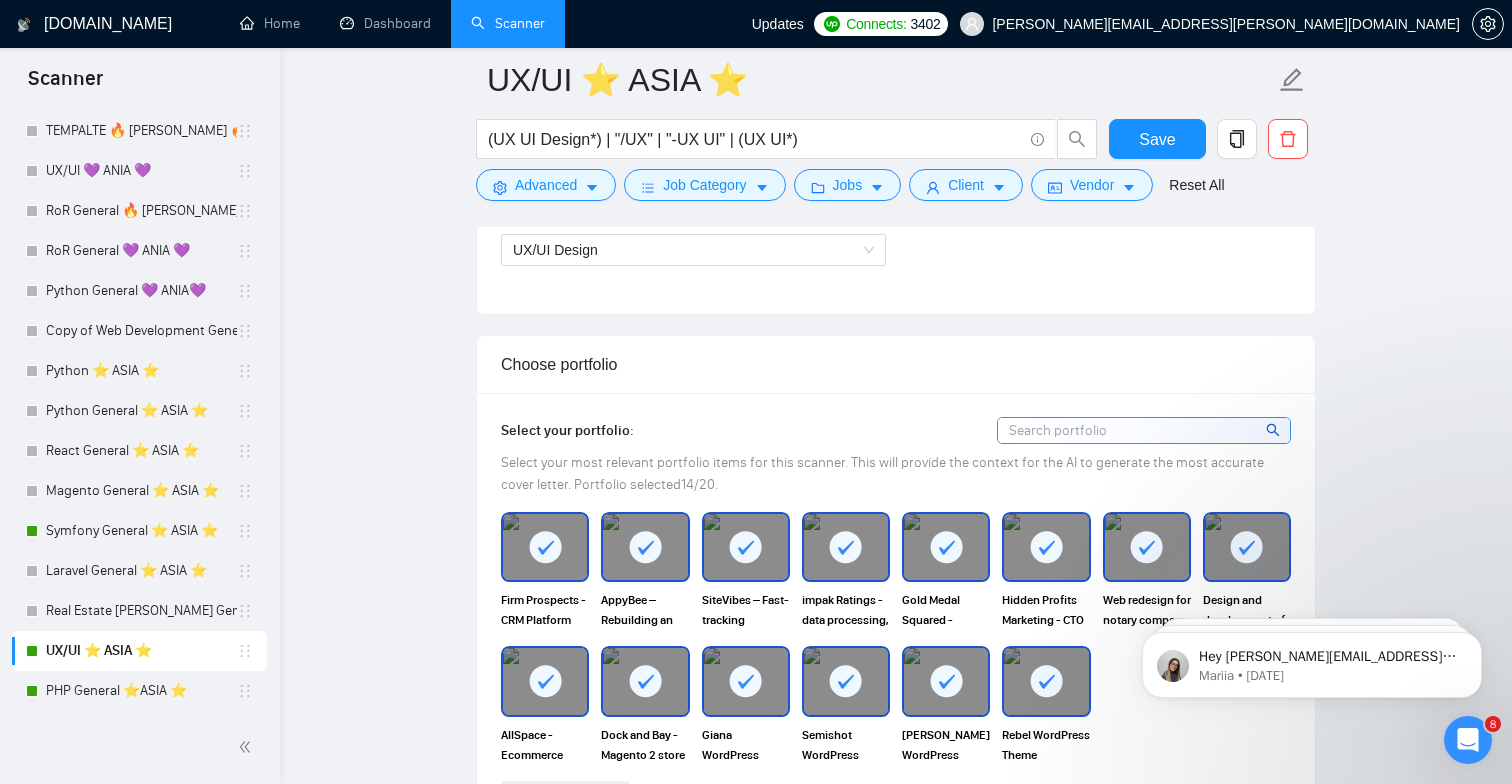 scroll, scrollTop: 1200, scrollLeft: 0, axis: vertical 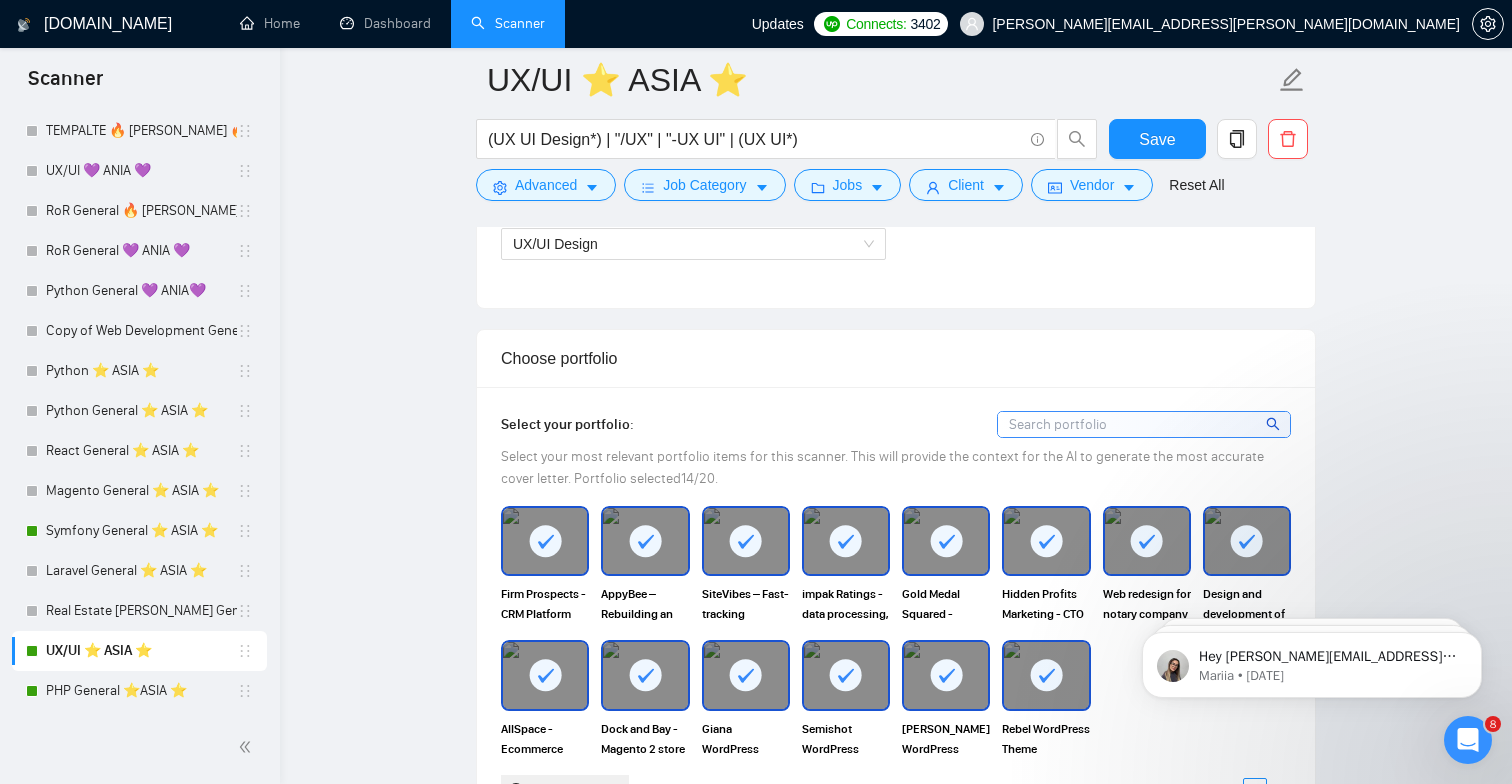 click on "[DOMAIN_NAME]" at bounding box center (108, 24) 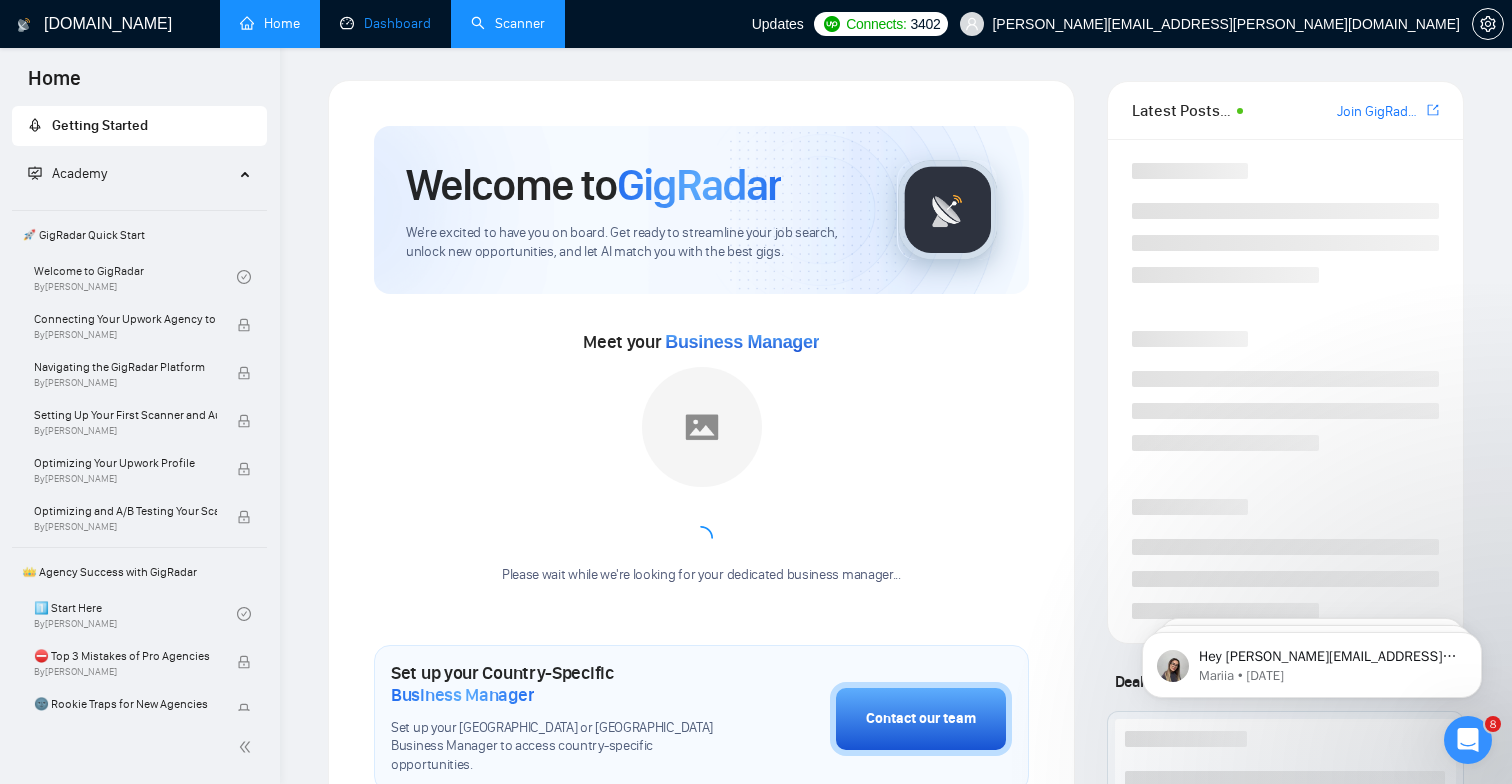 click on "Dashboard" at bounding box center [385, 23] 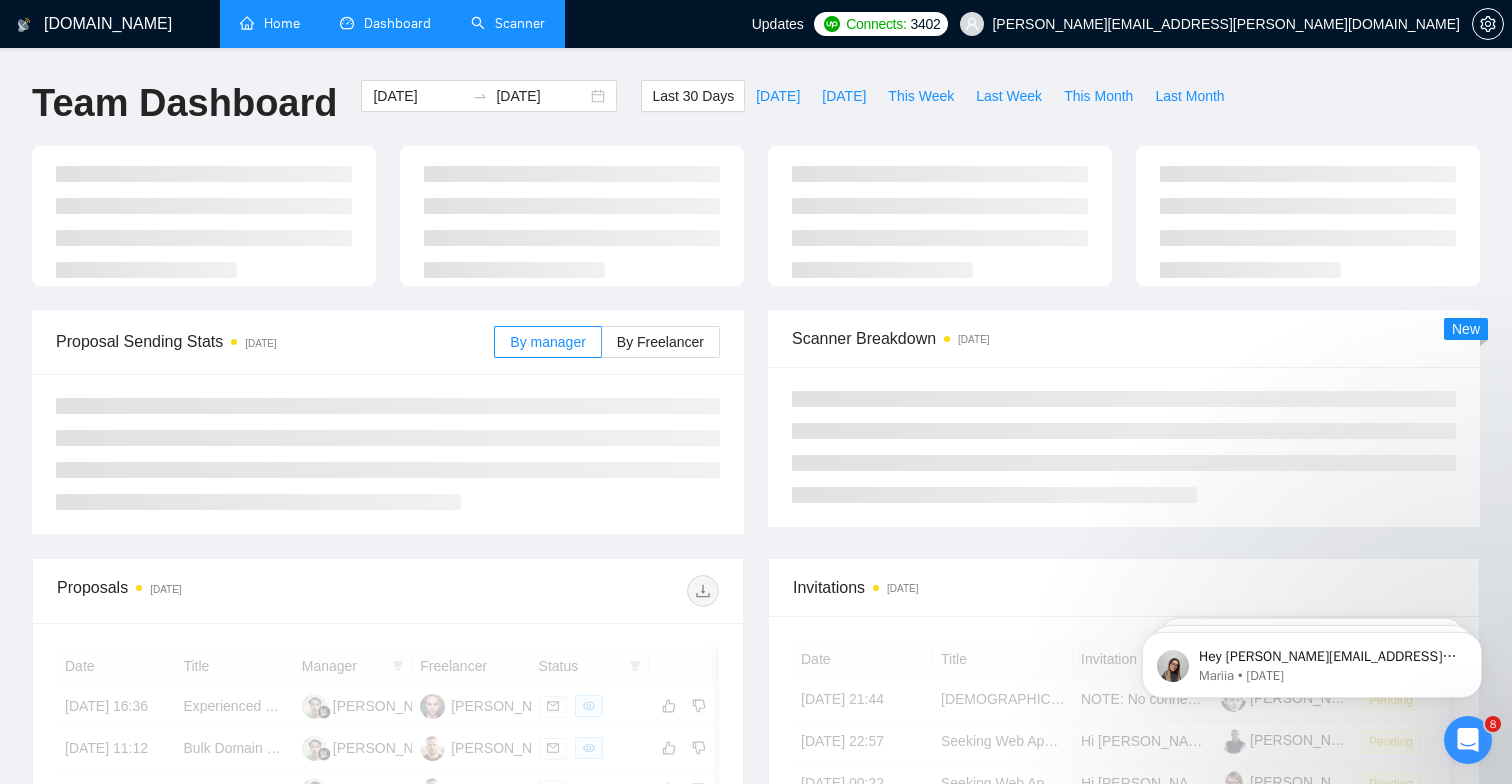 click on "Home" at bounding box center (270, 23) 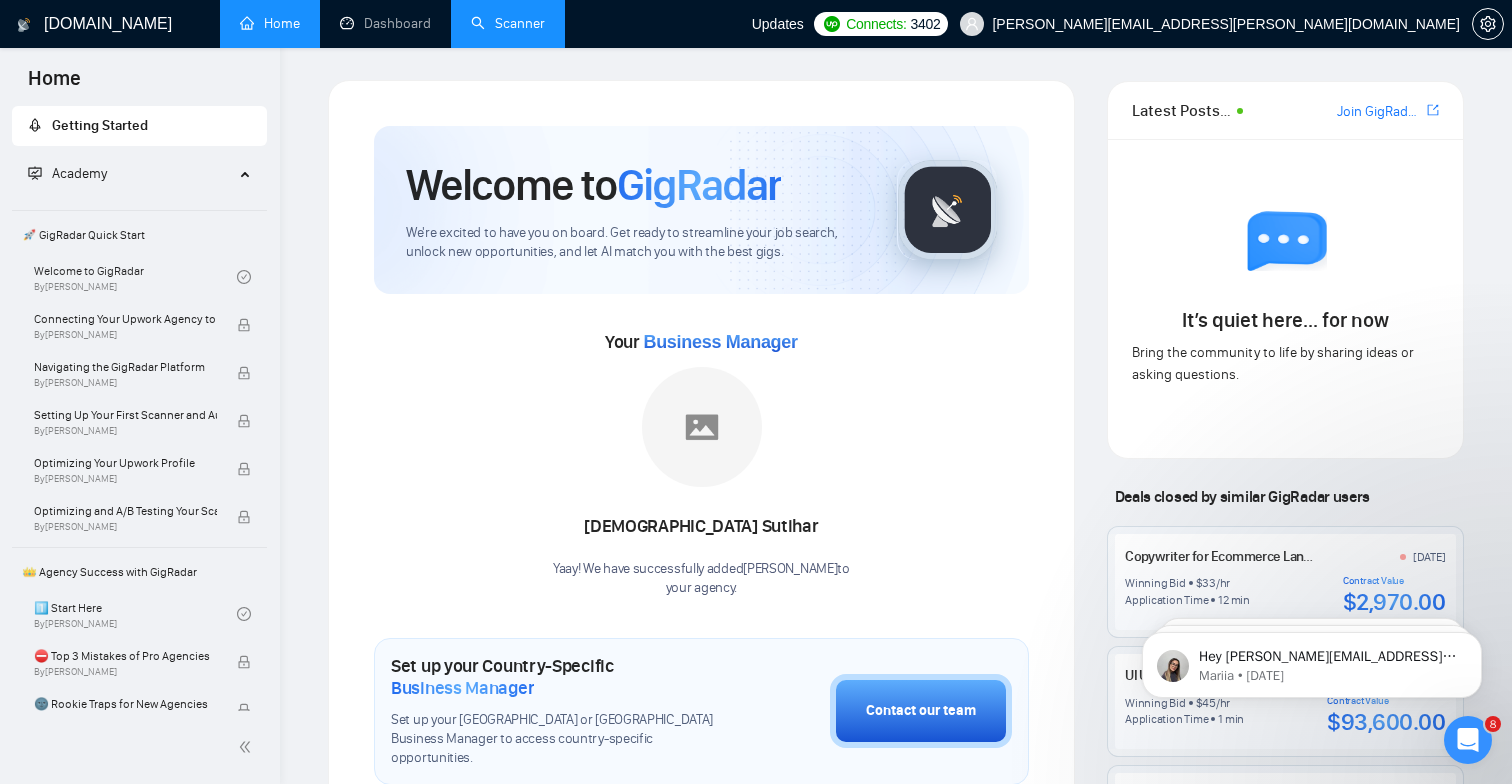 click on "Scanner" at bounding box center [508, 23] 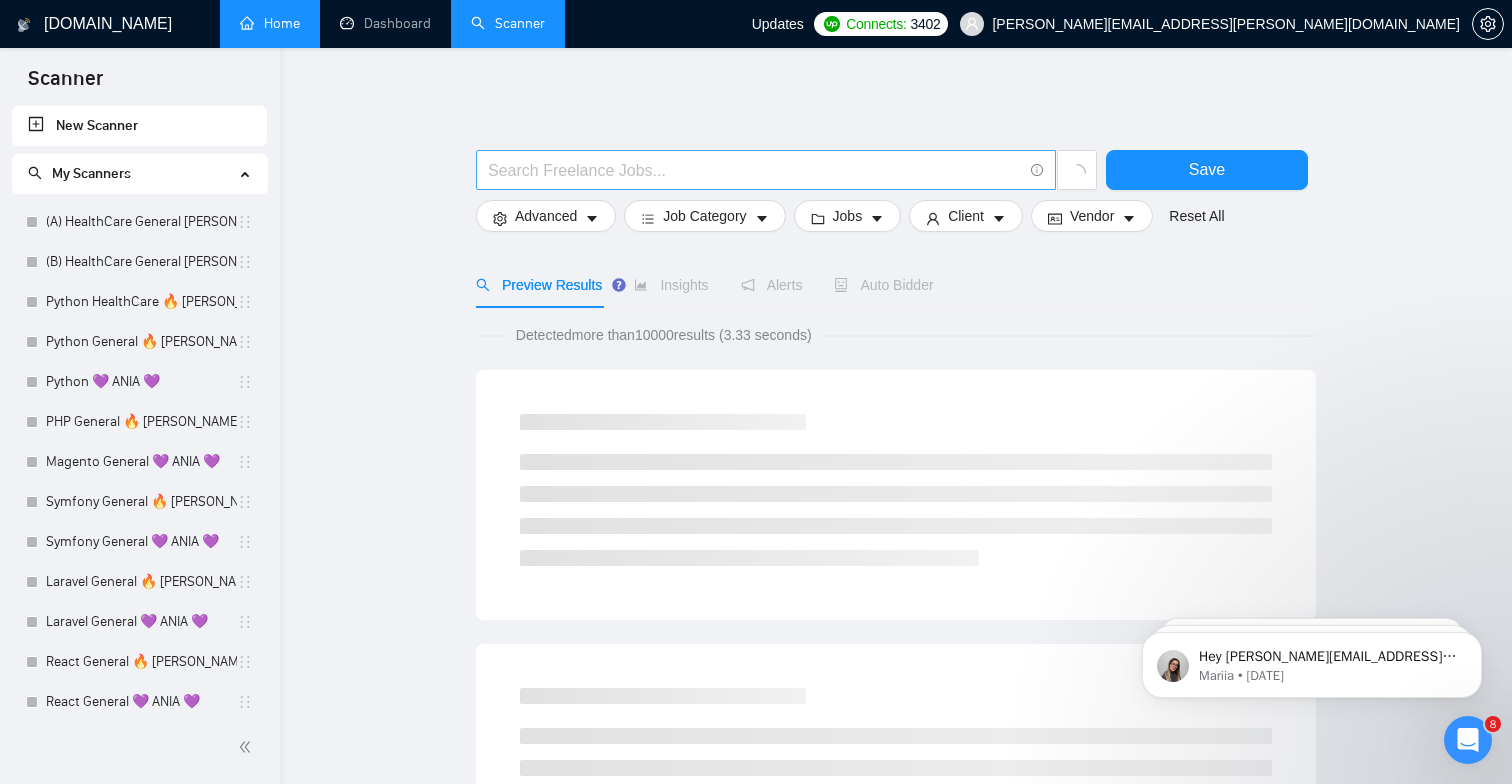 click at bounding box center (755, 170) 